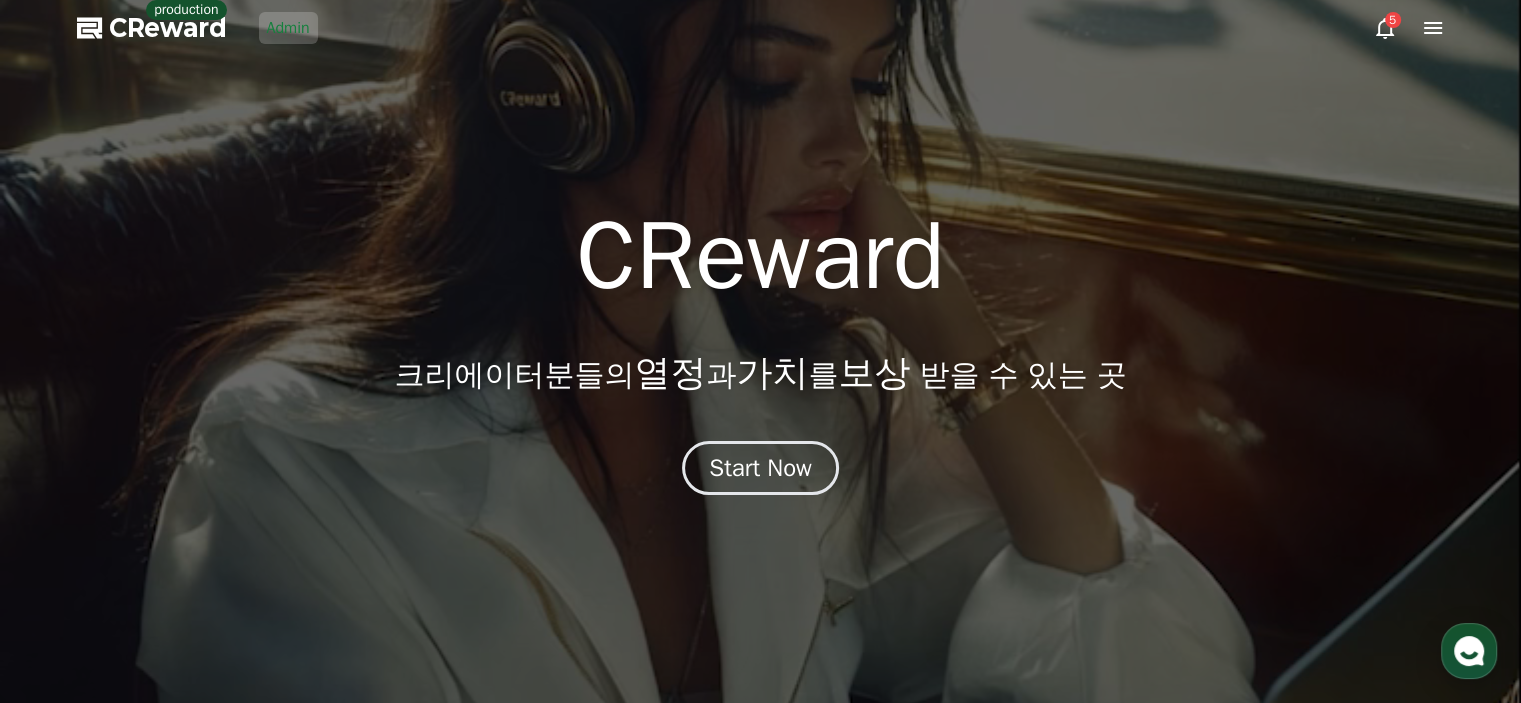 scroll, scrollTop: 0, scrollLeft: 0, axis: both 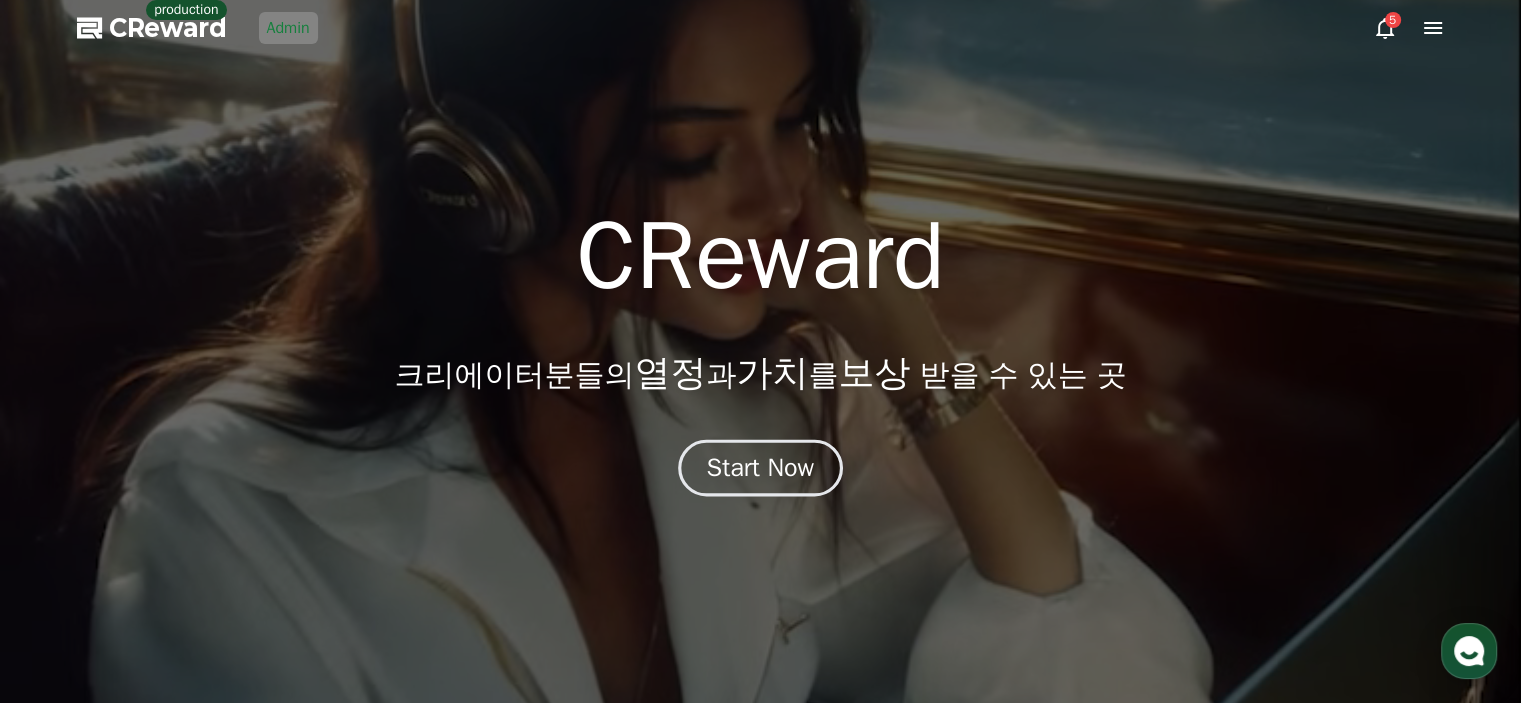 click on "Start Now" at bounding box center [761, 468] 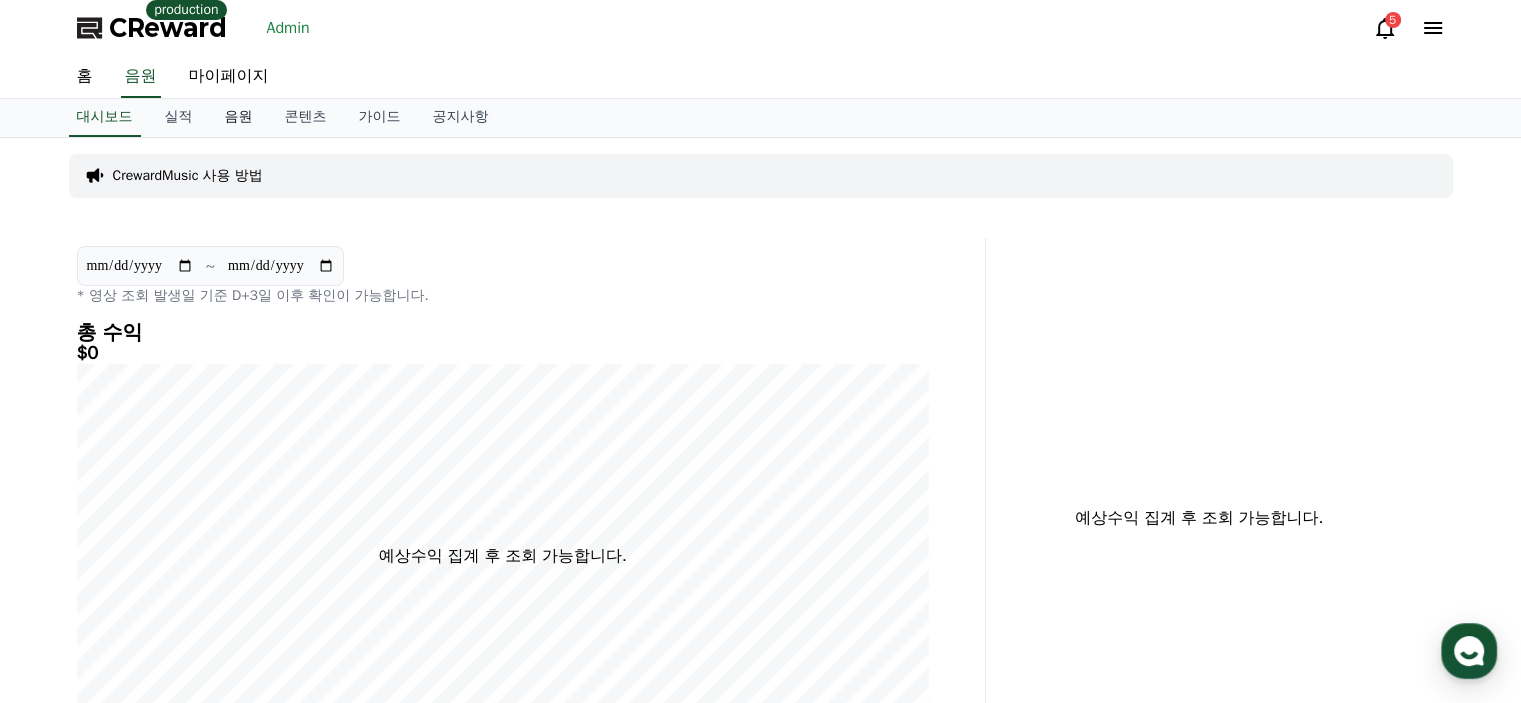 click on "음원" at bounding box center [239, 118] 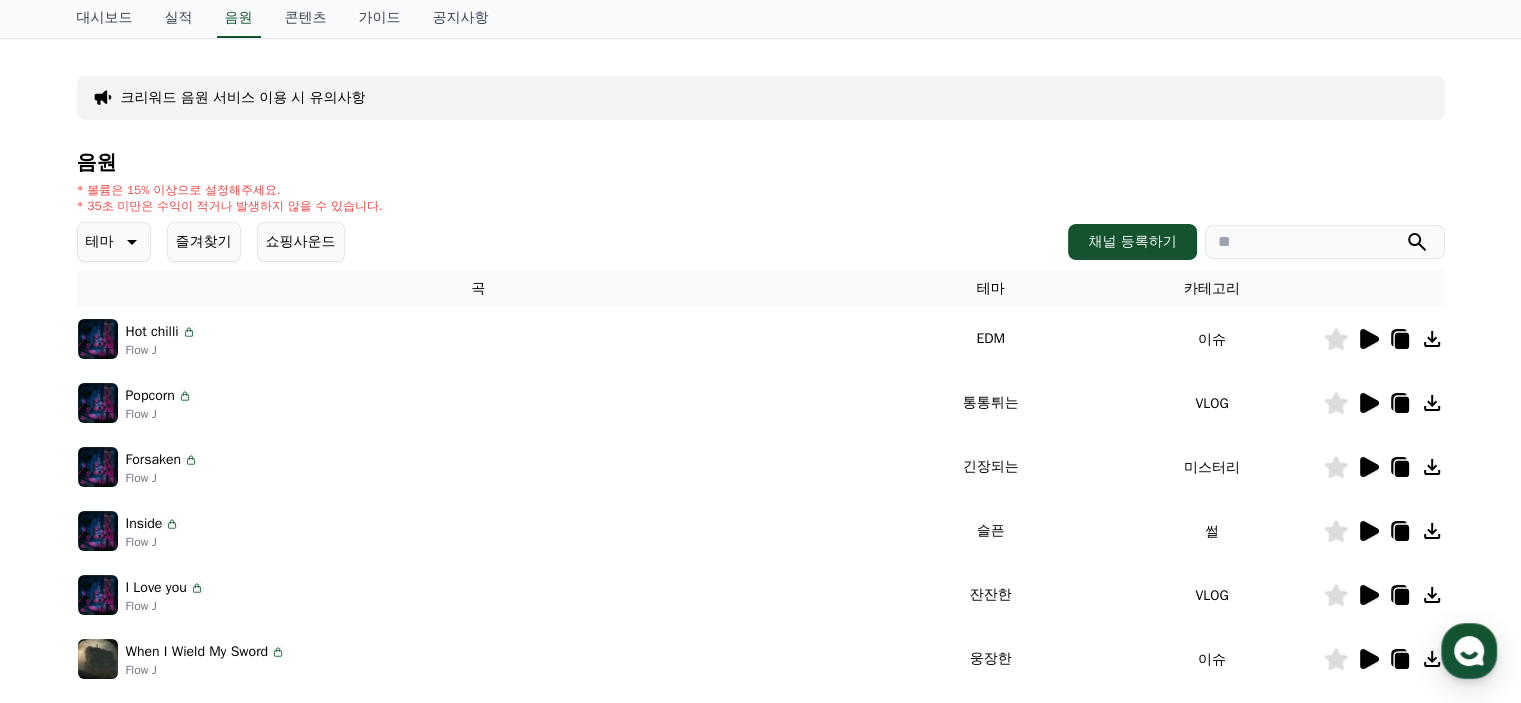 scroll, scrollTop: 100, scrollLeft: 0, axis: vertical 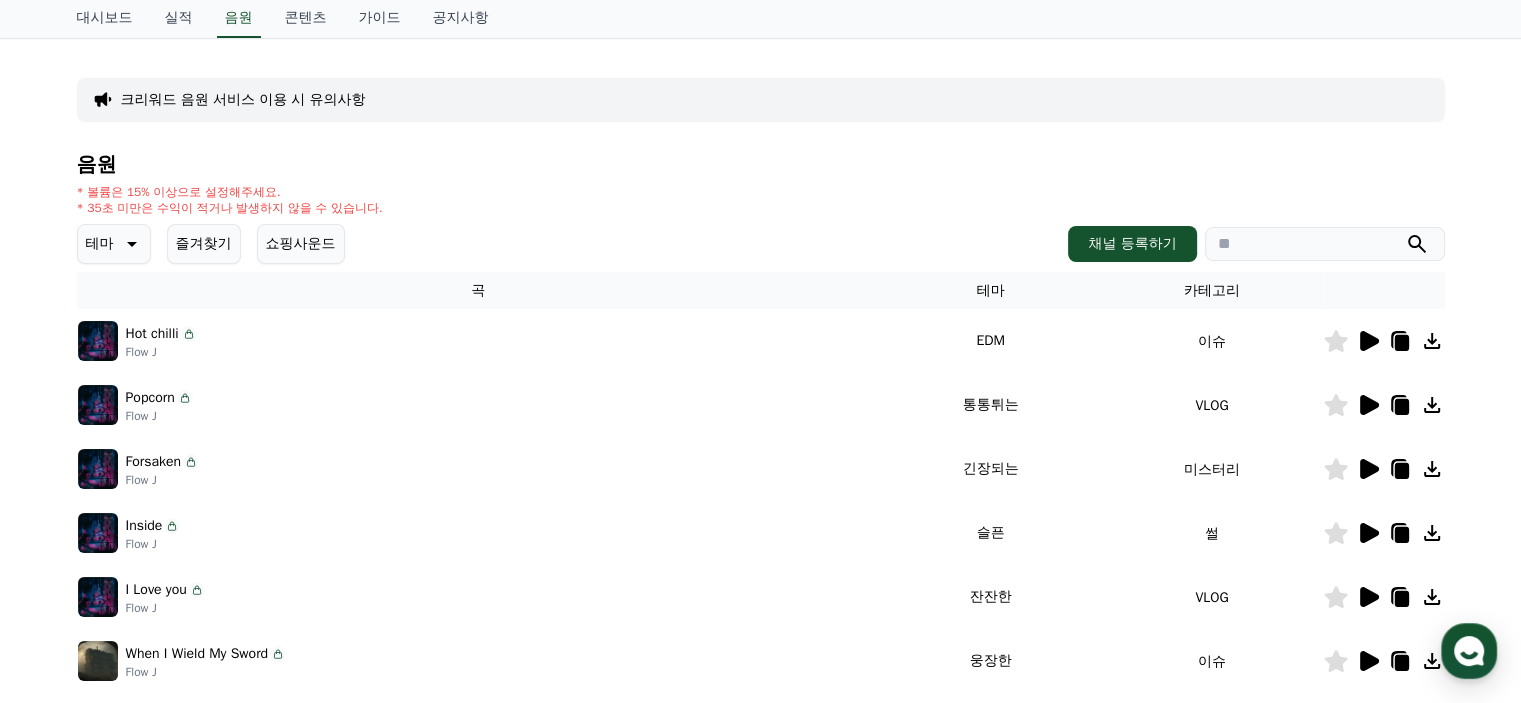 click on "* 볼륨은 15% 이상으로 설정해주세요.   * 35초 미만은 수익이 적거나 발생하지 않을 수 있습니다." at bounding box center (761, 200) 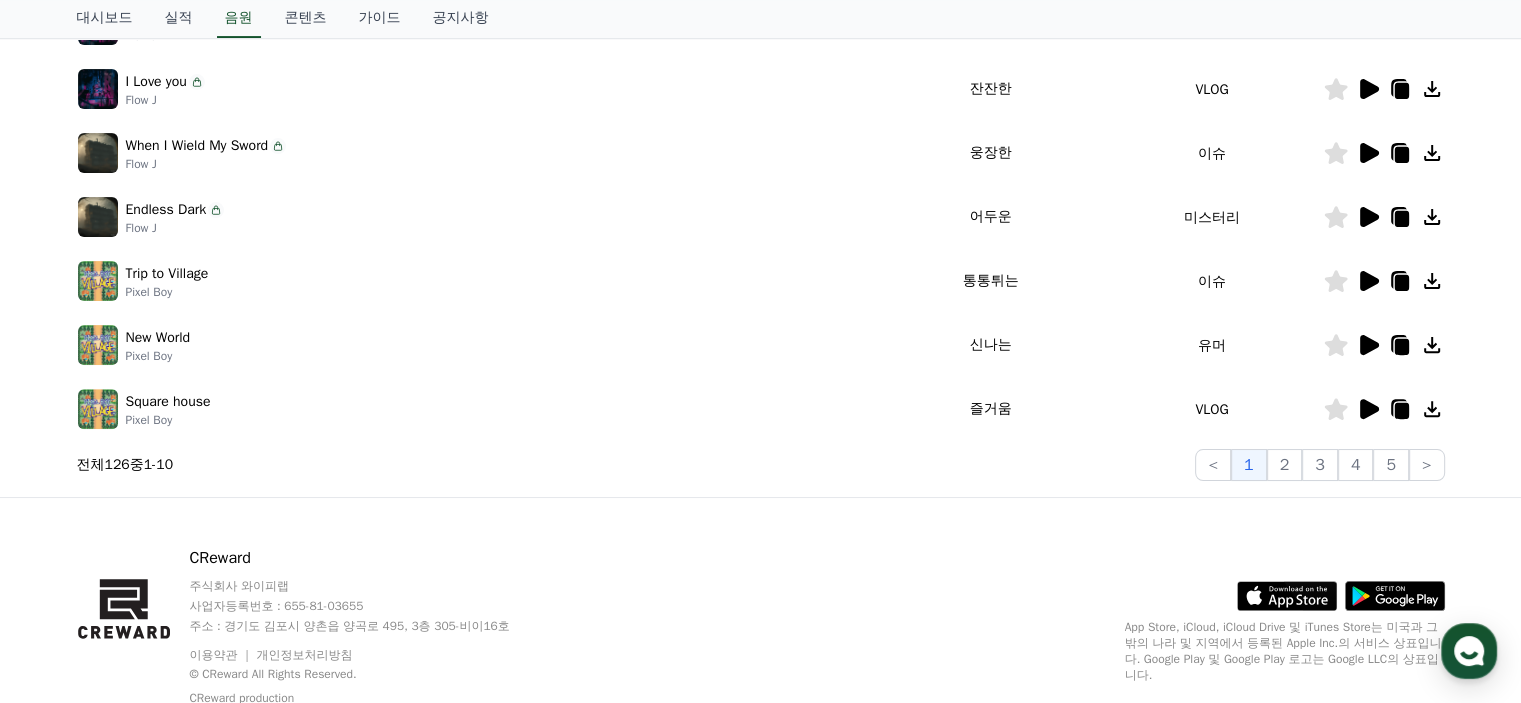 scroll, scrollTop: 689, scrollLeft: 0, axis: vertical 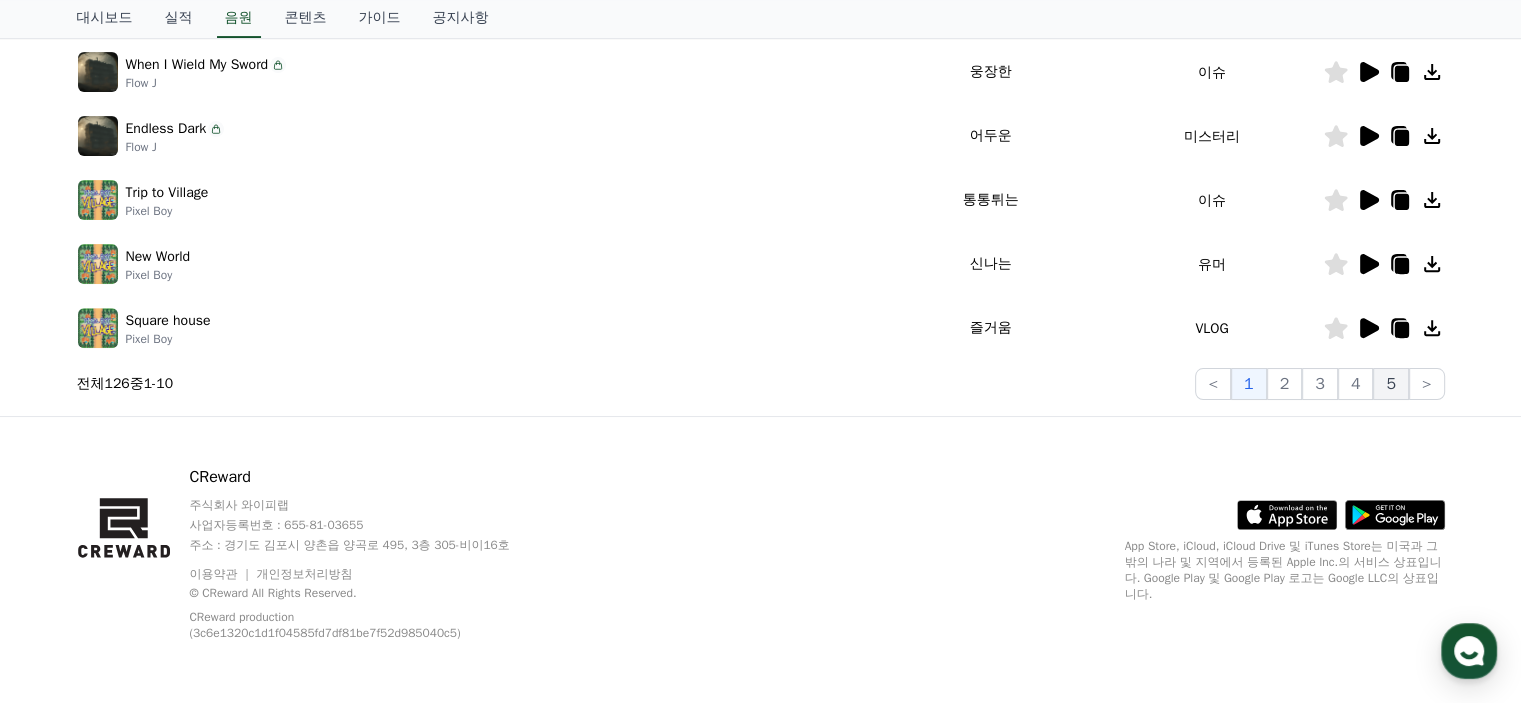 click on "5" 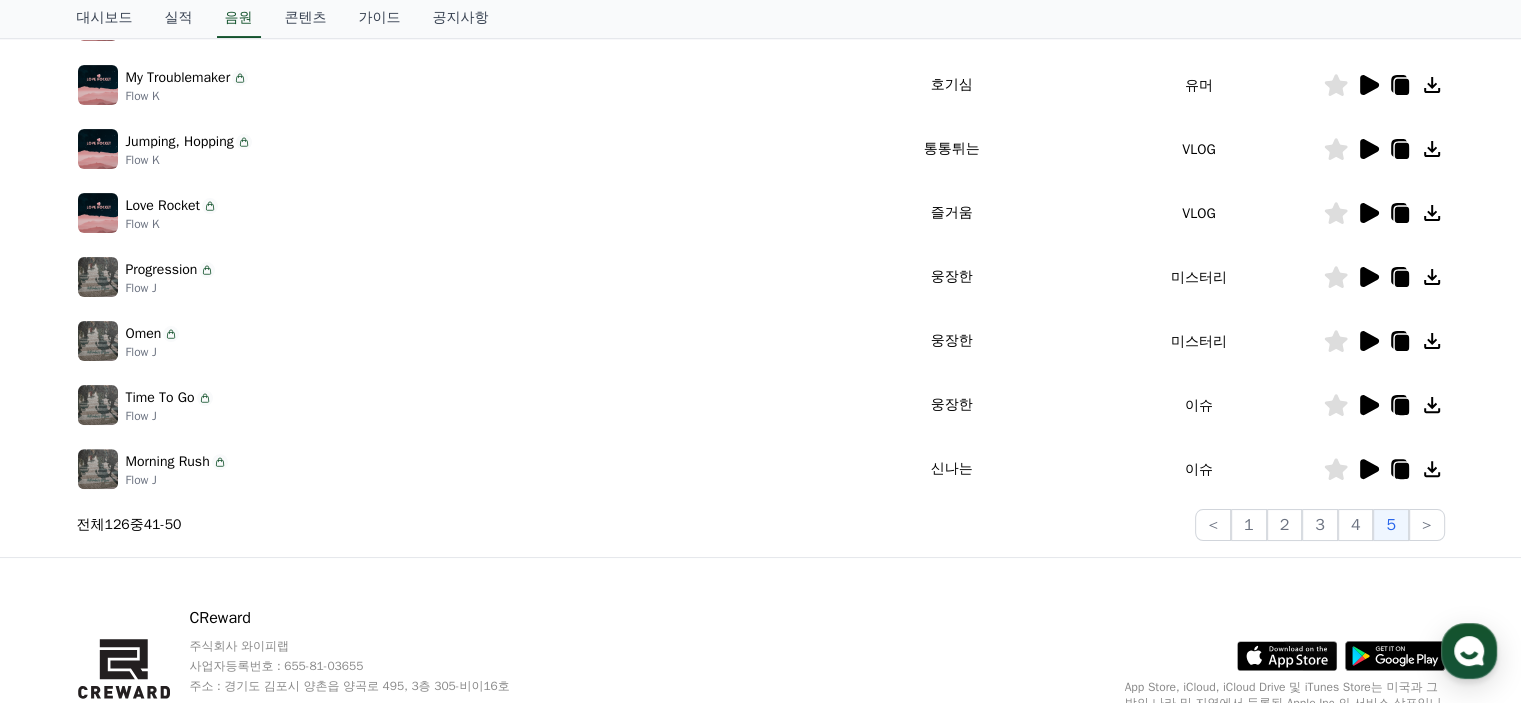 scroll, scrollTop: 289, scrollLeft: 0, axis: vertical 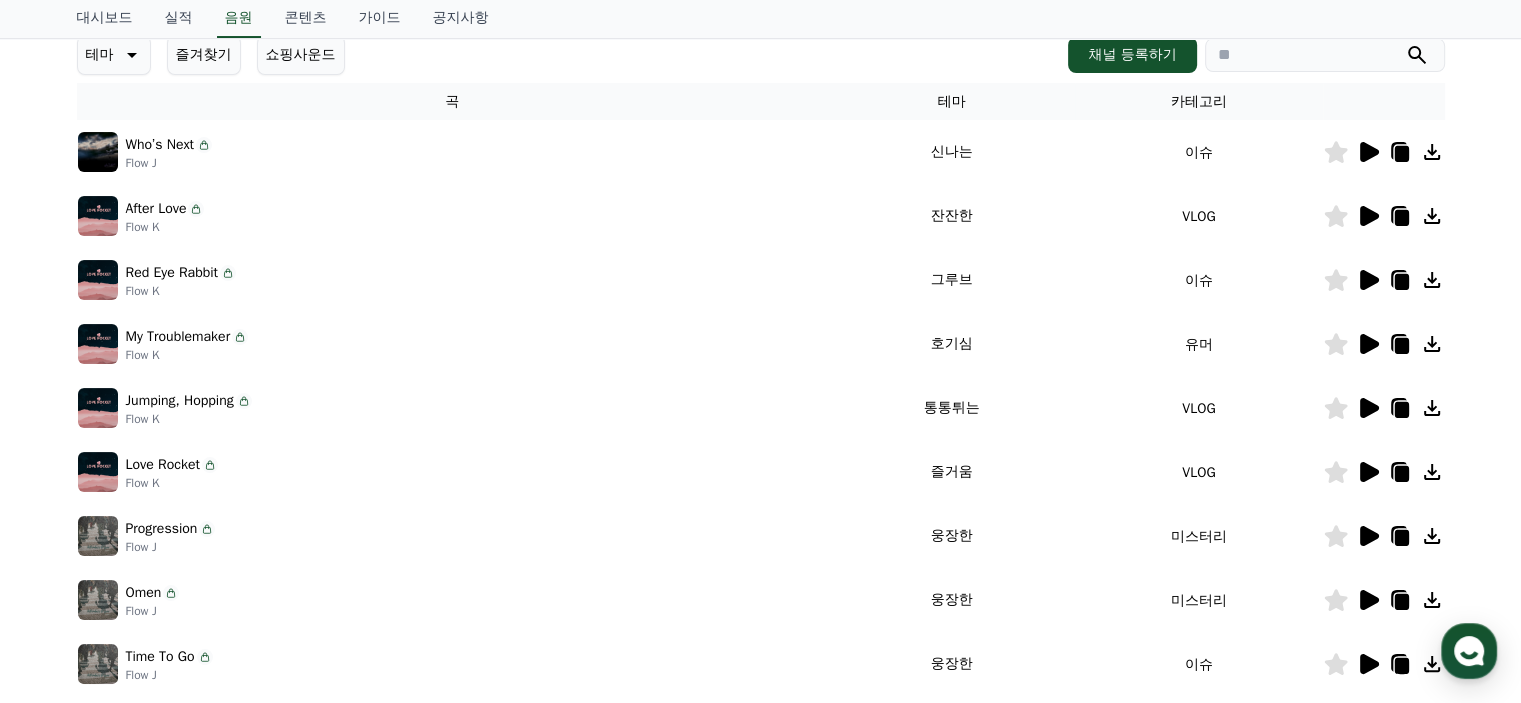 click on "테마       즐겨찾기   쇼핑사운드     채널 등록하기" at bounding box center (761, 55) 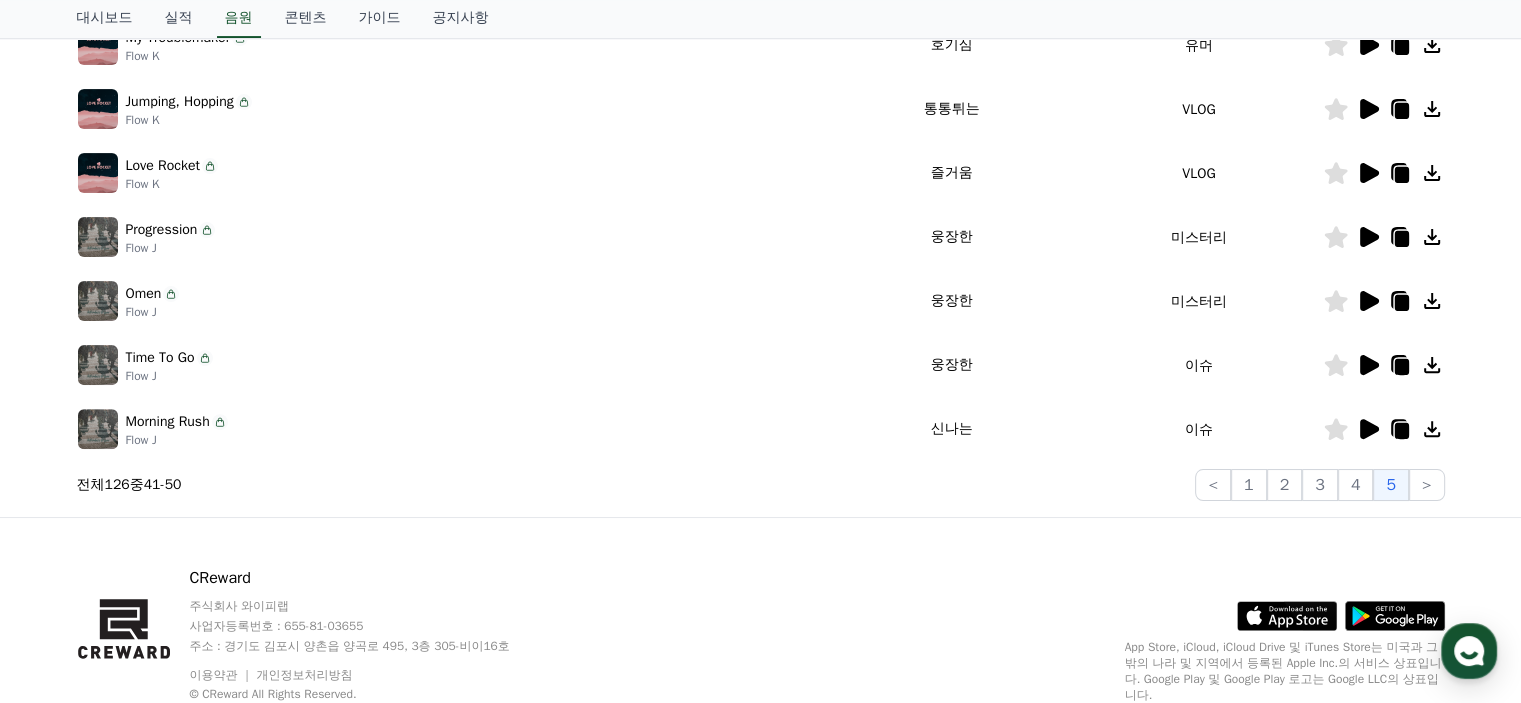 scroll, scrollTop: 589, scrollLeft: 0, axis: vertical 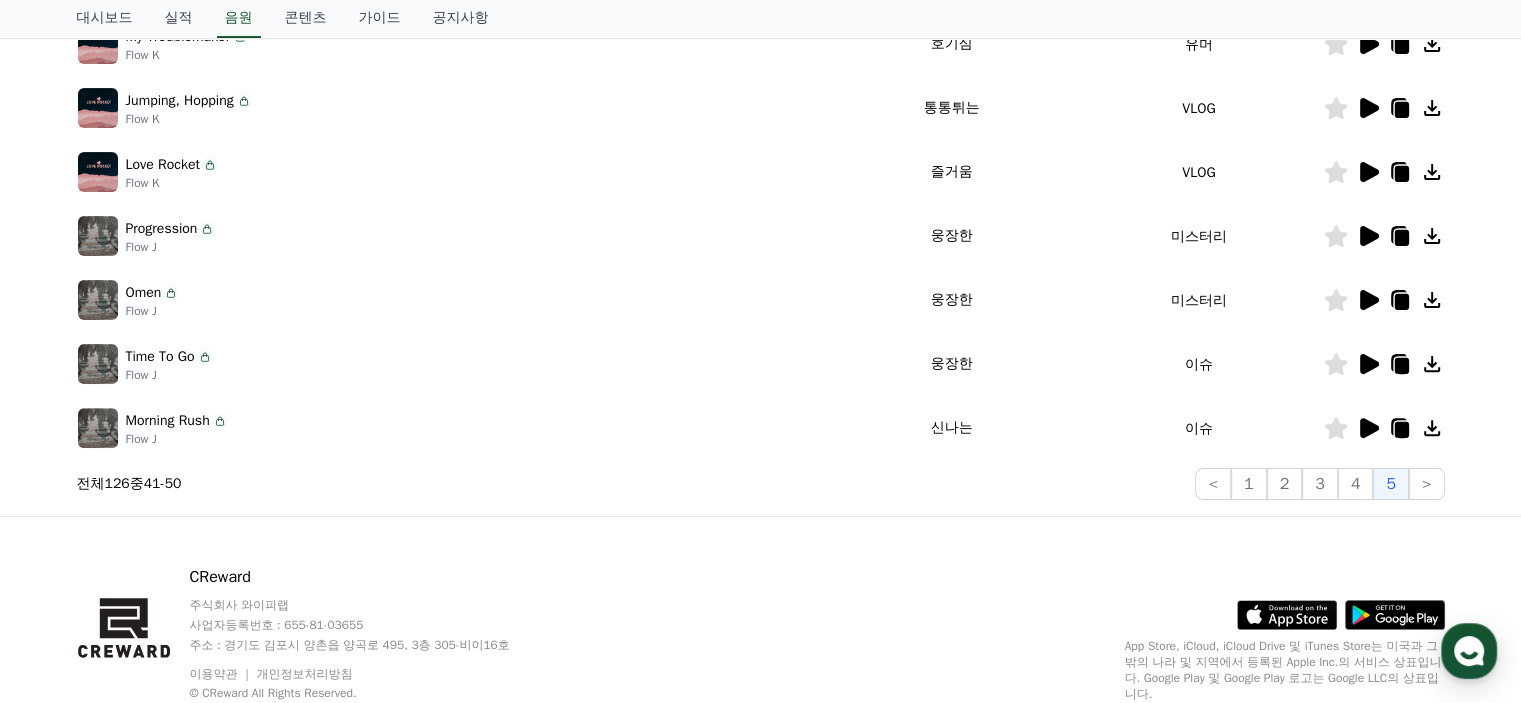 click on "크리워드 음원 서비스 이용 시 유의사항   음원   * 볼륨은 15% 이상으로 설정해주세요.   * 35초 미만은 수익이 적거나 발생하지 않을 수 있습니다.   테마       즐겨찾기   쇼핑사운드     채널 등록하기         곡 테마 카테고리     Who’s Next     Flow J   신나는 이슈           After Love     Flow K   잔잔한 VLOG           Red Eye Rabbit     Flow K   그루브 이슈           My Troublemaker     Flow K   호기심 유머           Jumping, Hopping     Flow K   통통튀는 VLOG           Love Rocket     Flow K   즐거움 VLOG           Progression     Flow J   웅장한 미스터리           Omen     Flow J   웅장한 미스터리           Time To Go     Flow J   웅장한 이슈           Morning Rush     Flow J   신나는 이슈         전체  126  중  41  -  50   <   1 2 3 4 5   >" at bounding box center [761, 32] 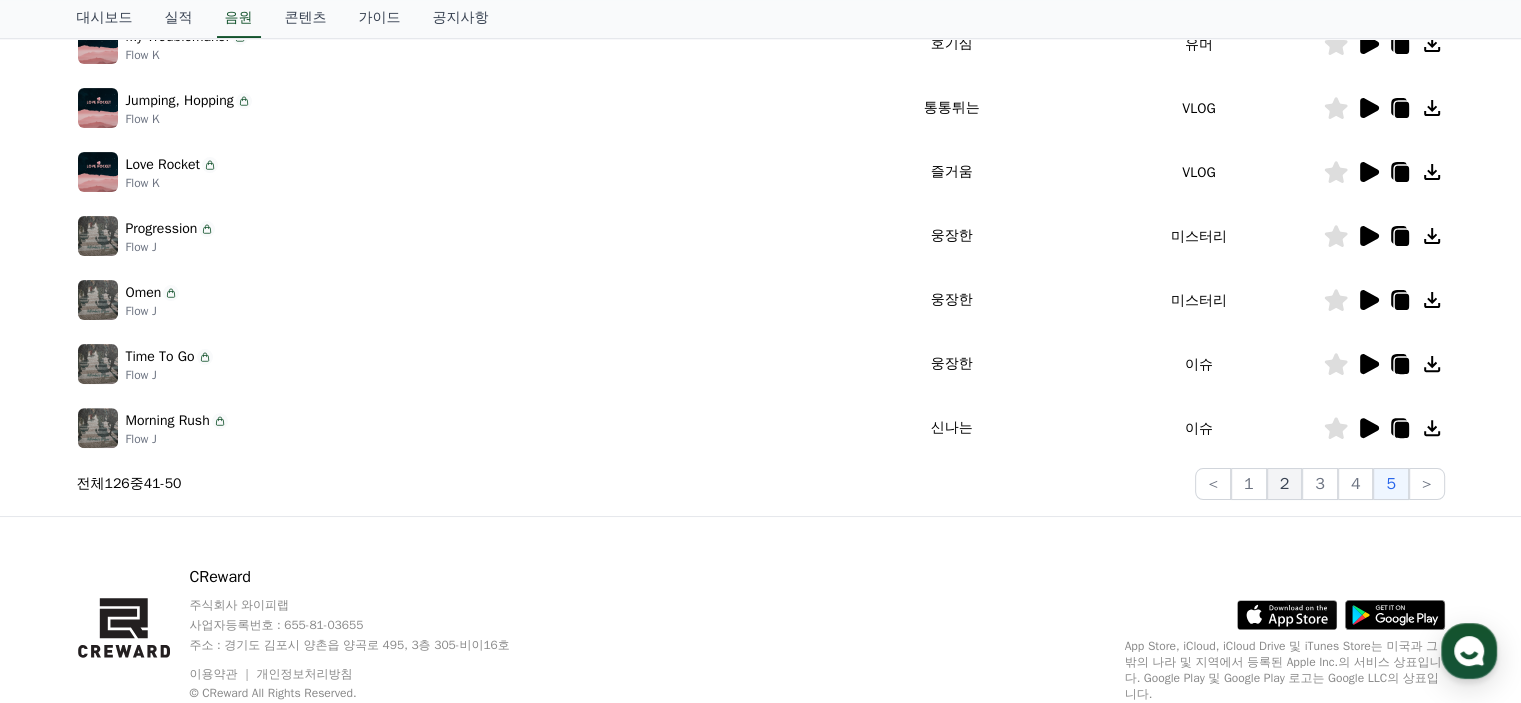click on "2" 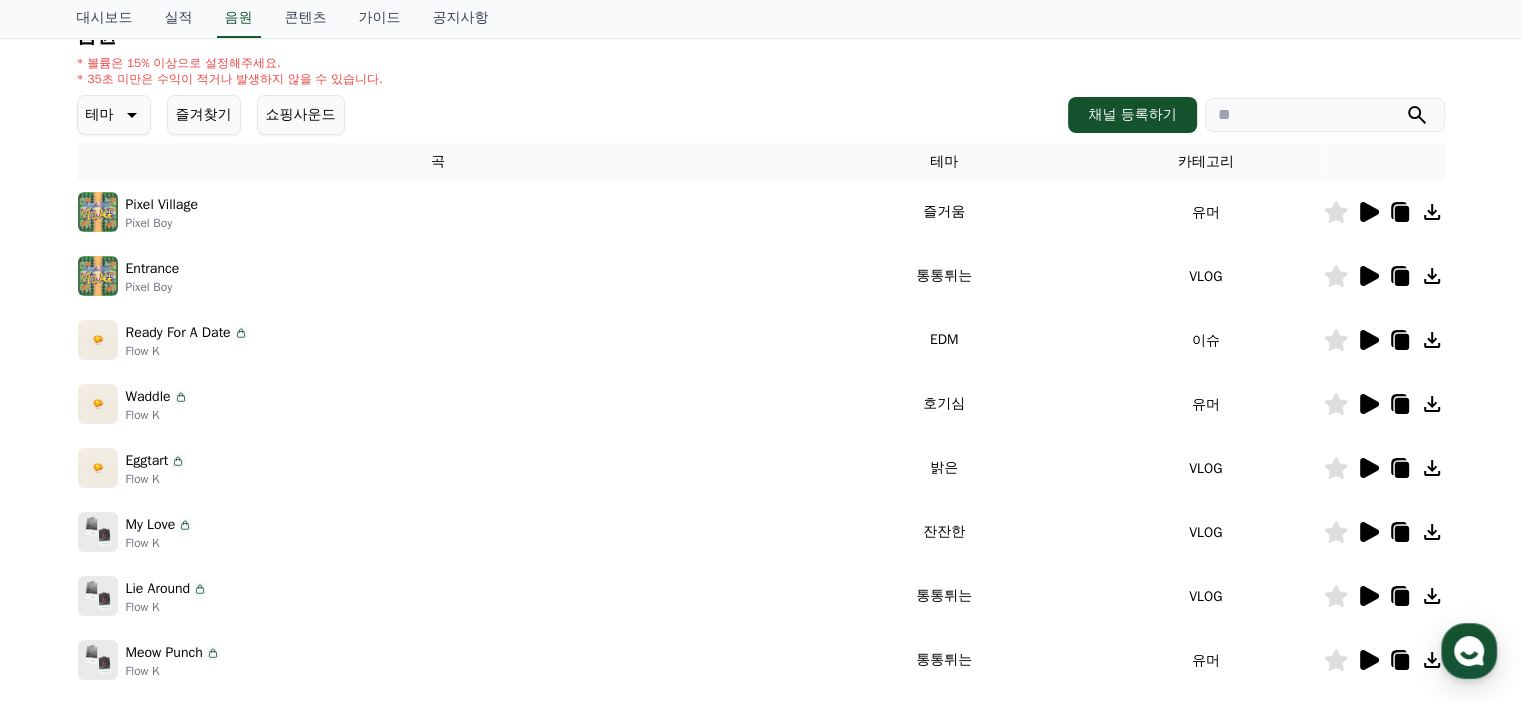 scroll, scrollTop: 189, scrollLeft: 0, axis: vertical 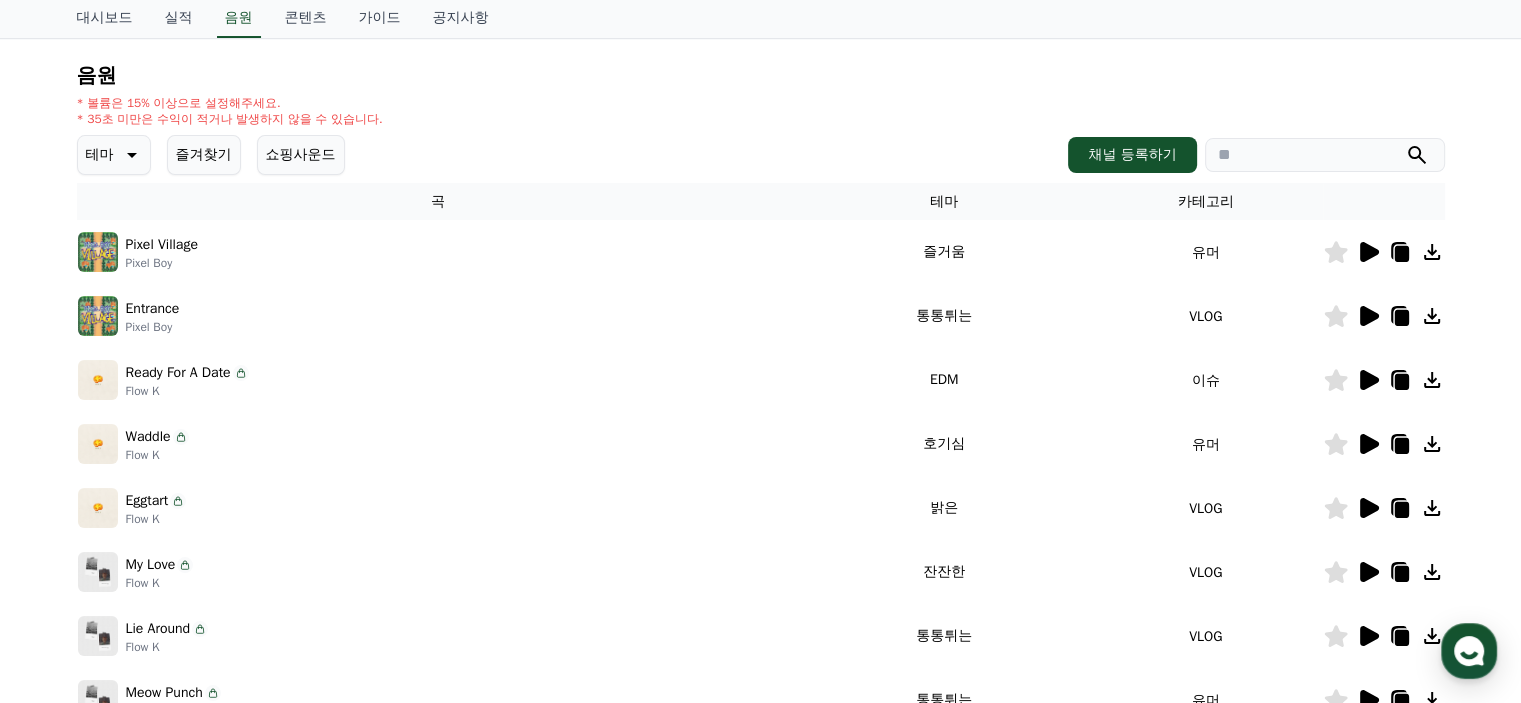 click 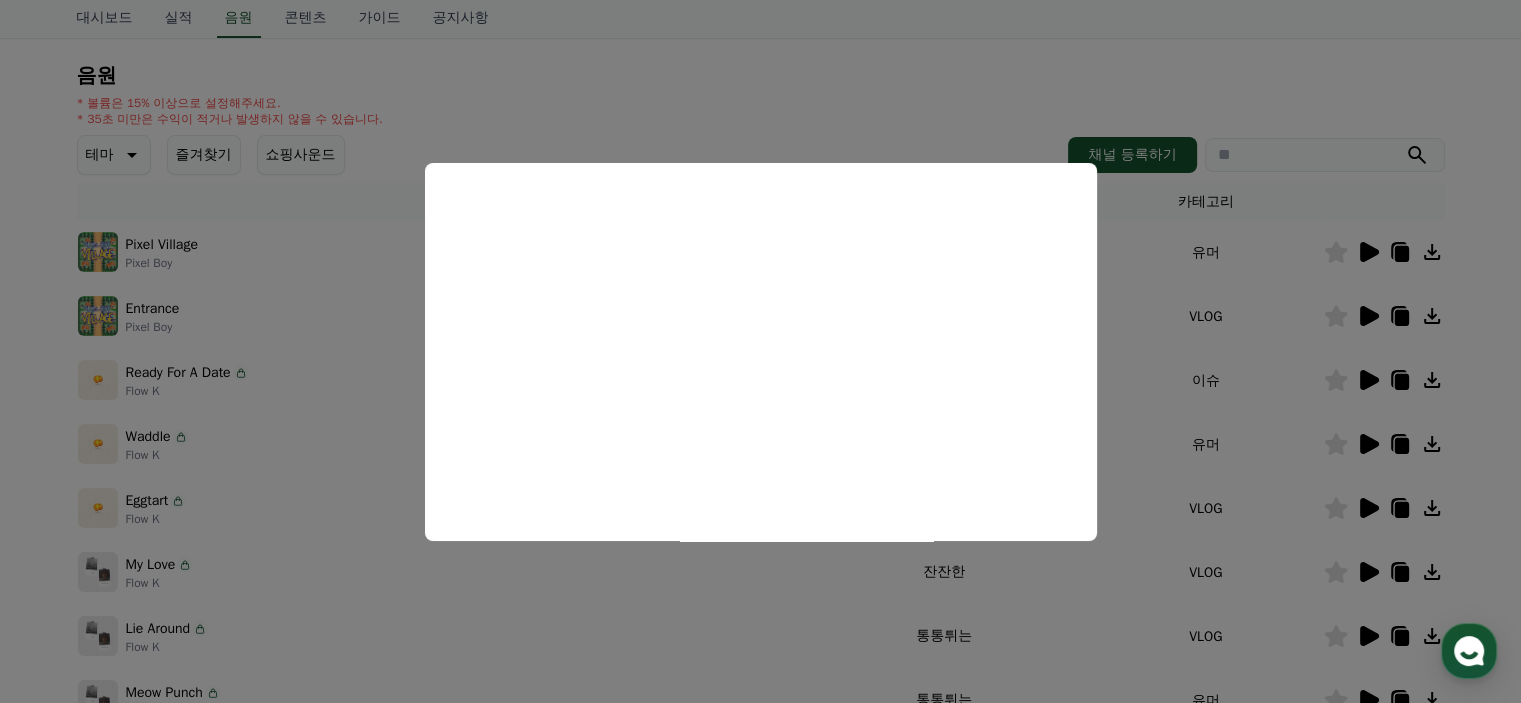 click at bounding box center (760, 351) 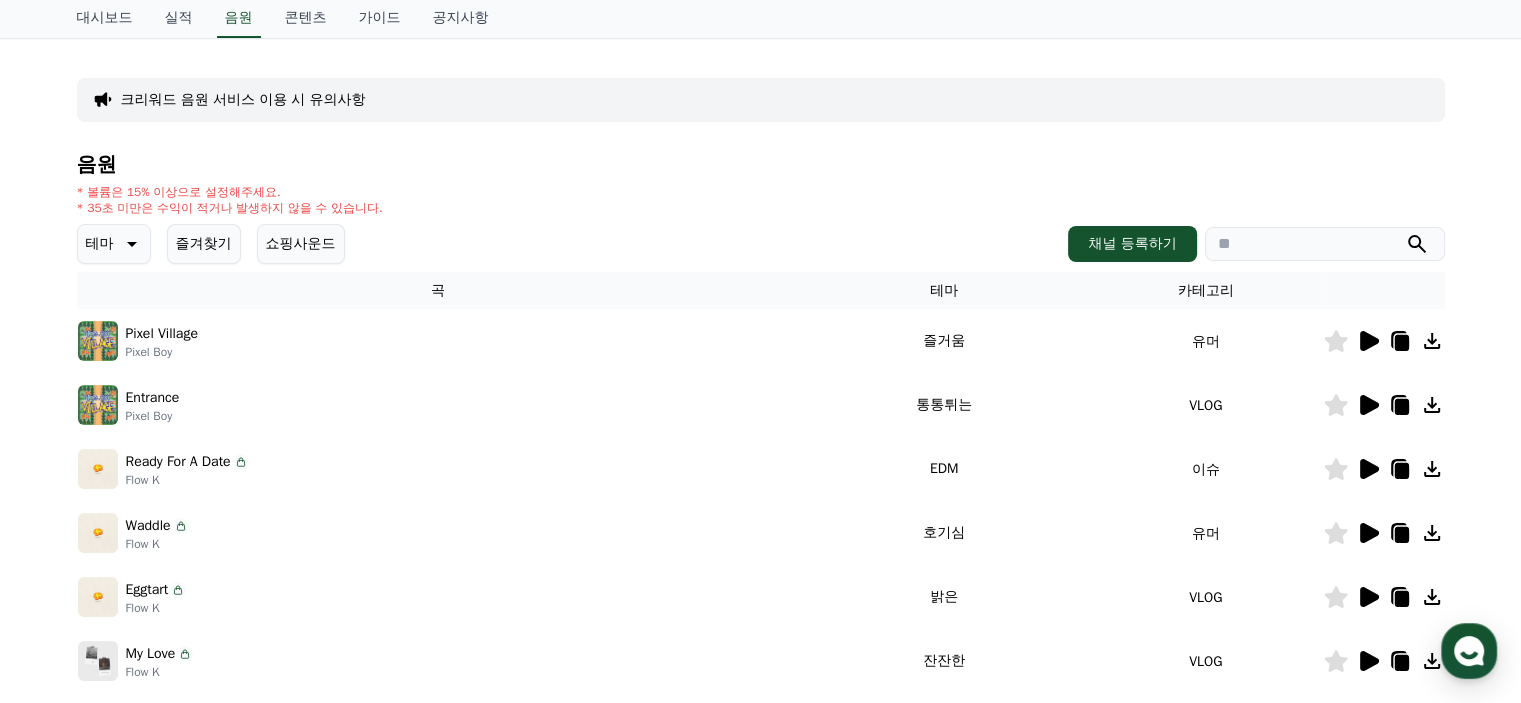 scroll, scrollTop: 0, scrollLeft: 0, axis: both 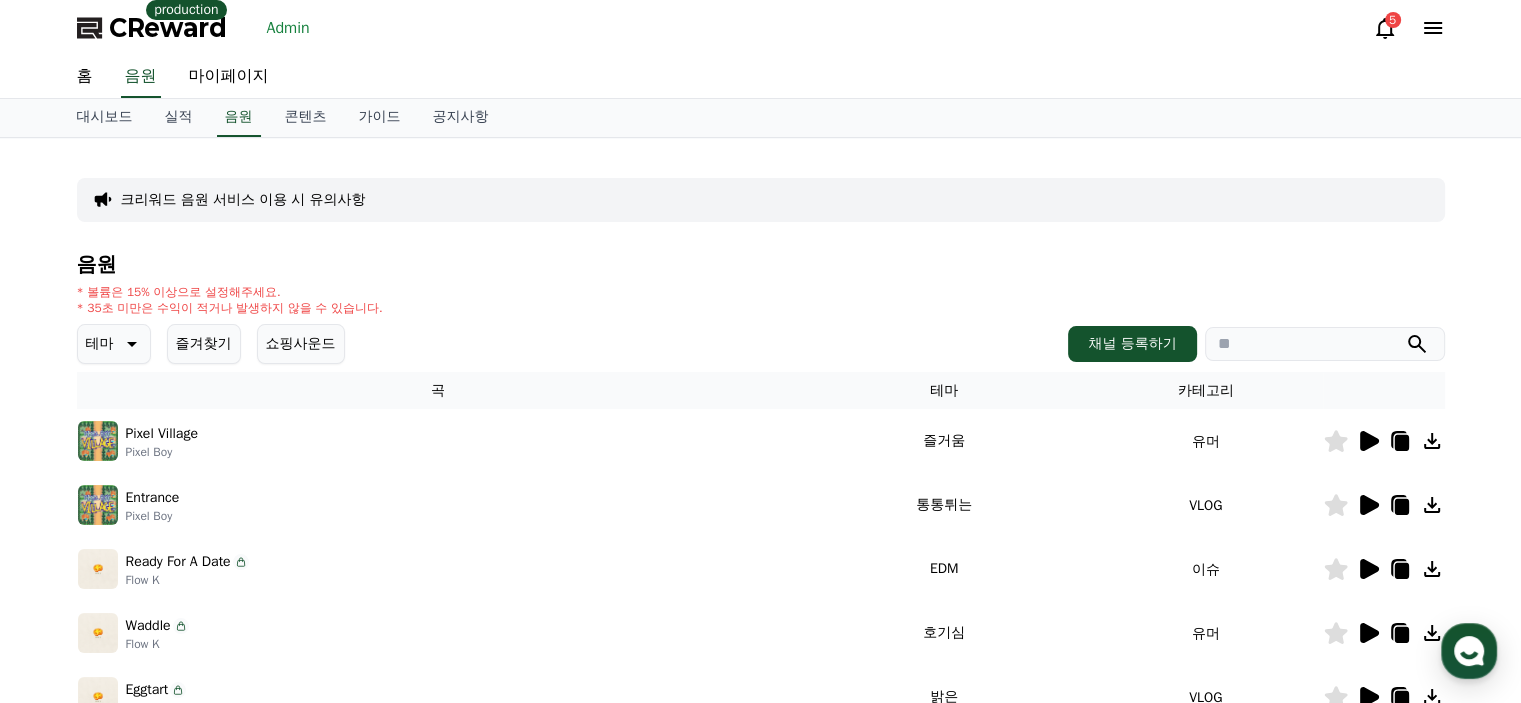 click on "Admin" at bounding box center [288, 28] 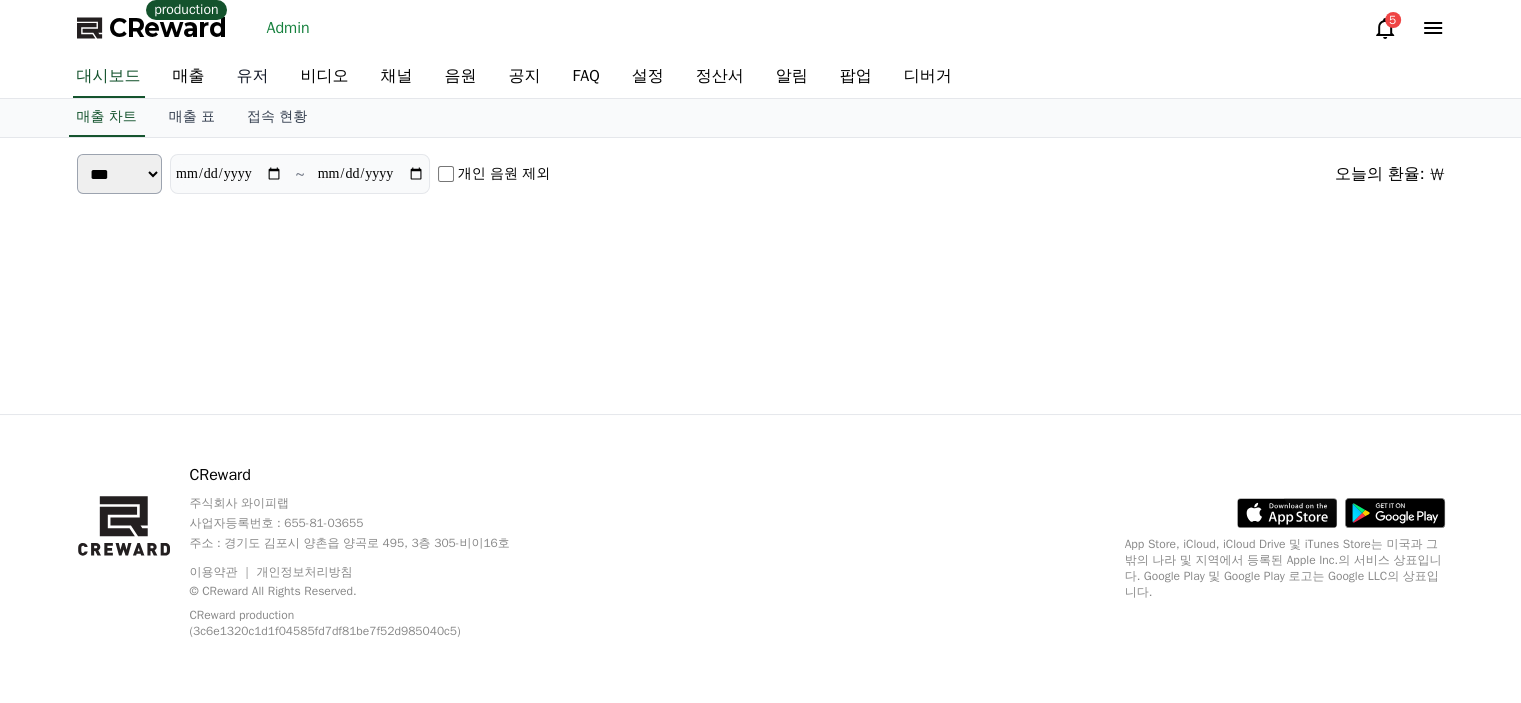 click on "유저" at bounding box center (253, 77) 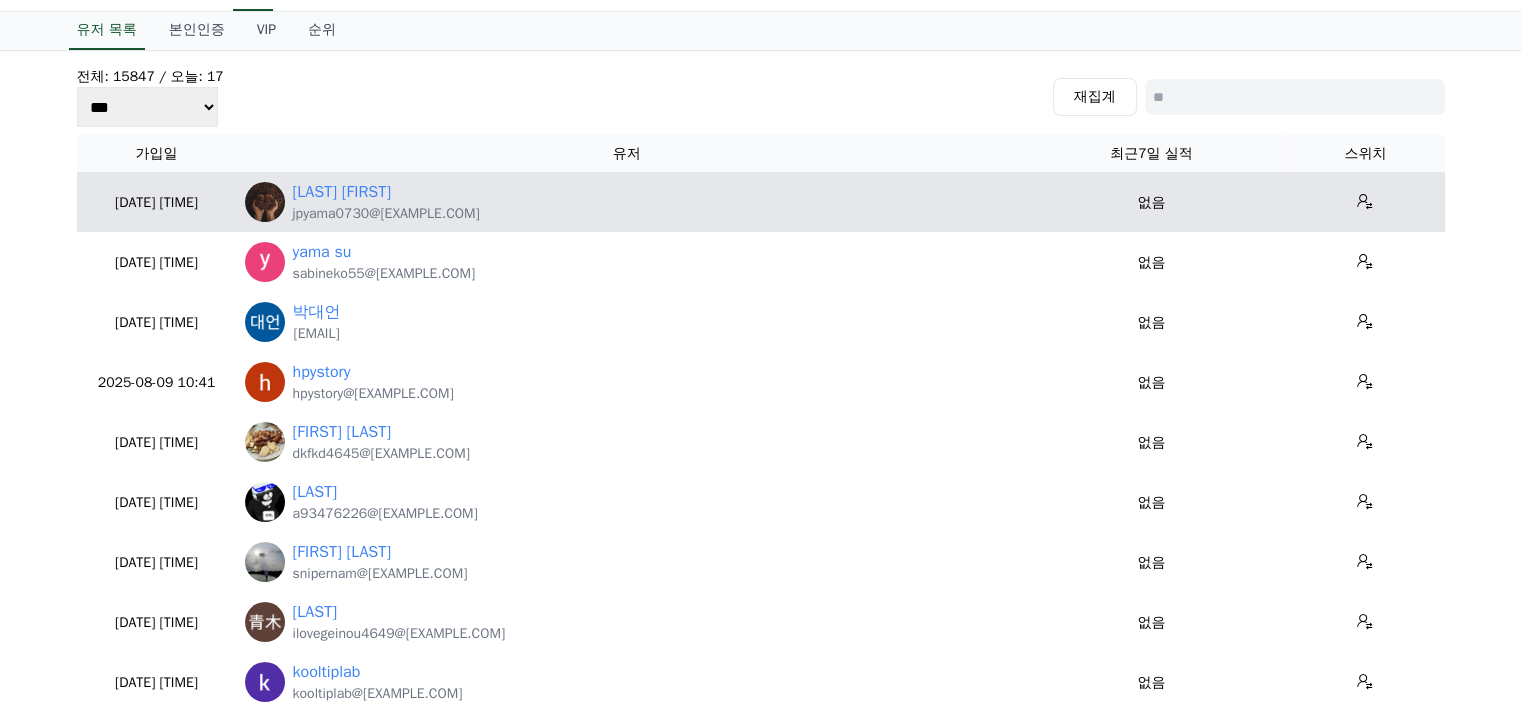 scroll, scrollTop: 0, scrollLeft: 0, axis: both 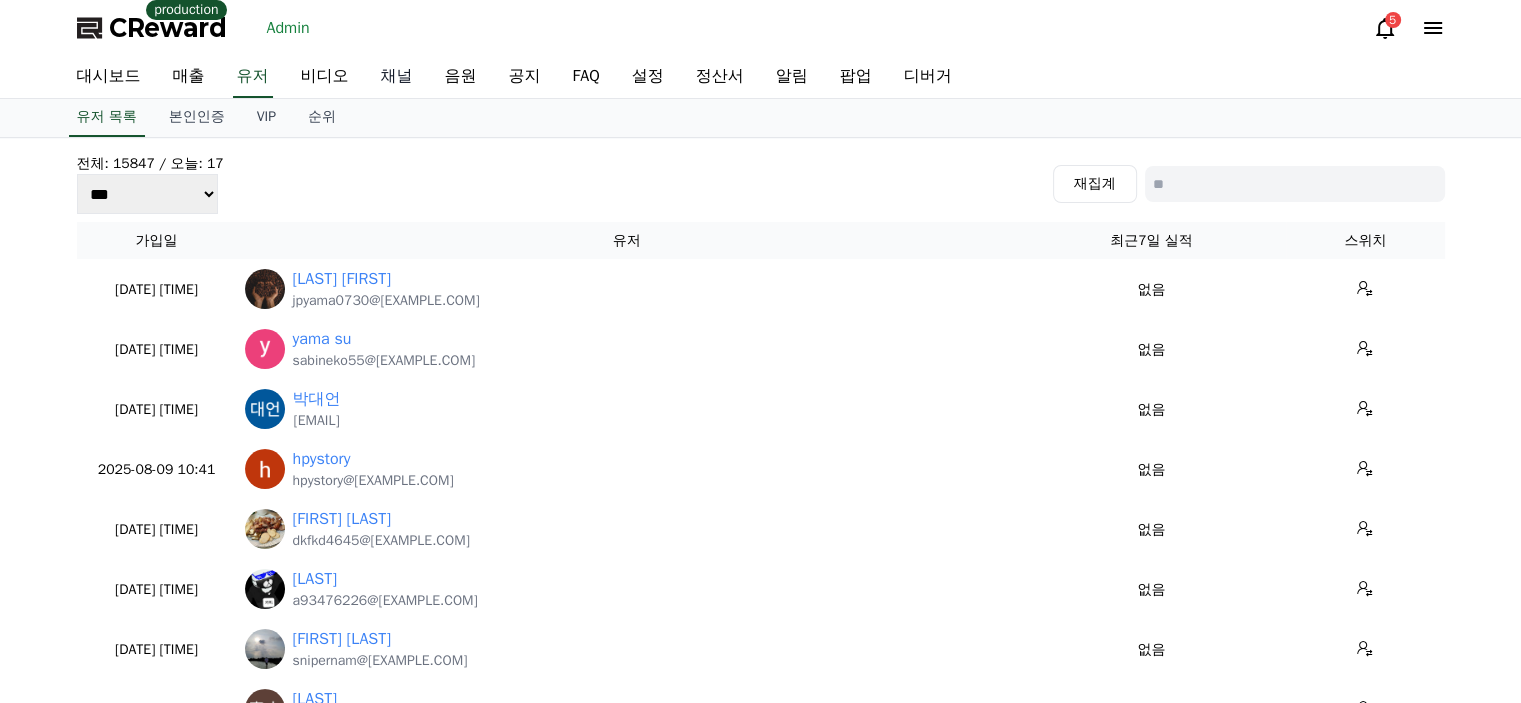 click on "채널" at bounding box center [397, 77] 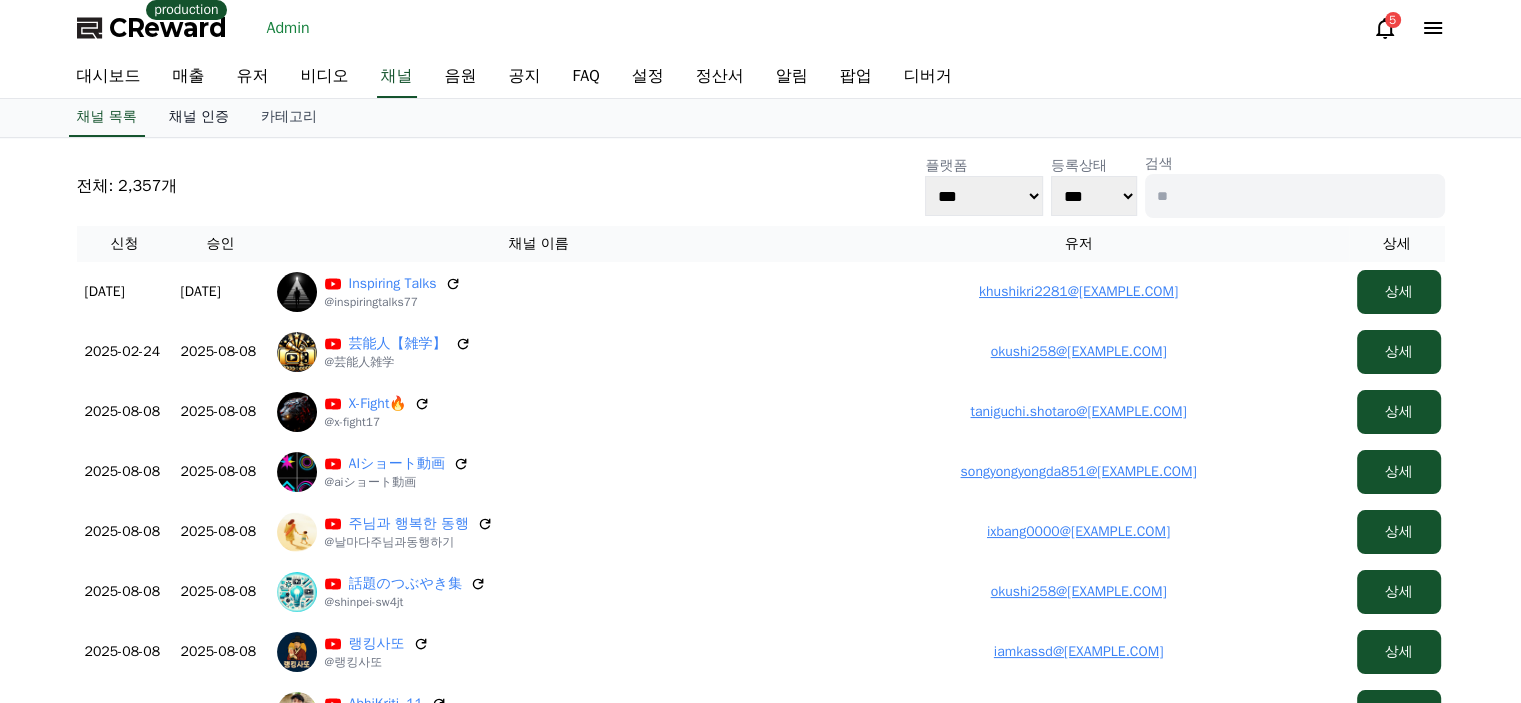 click on "채널 인증" at bounding box center [199, 118] 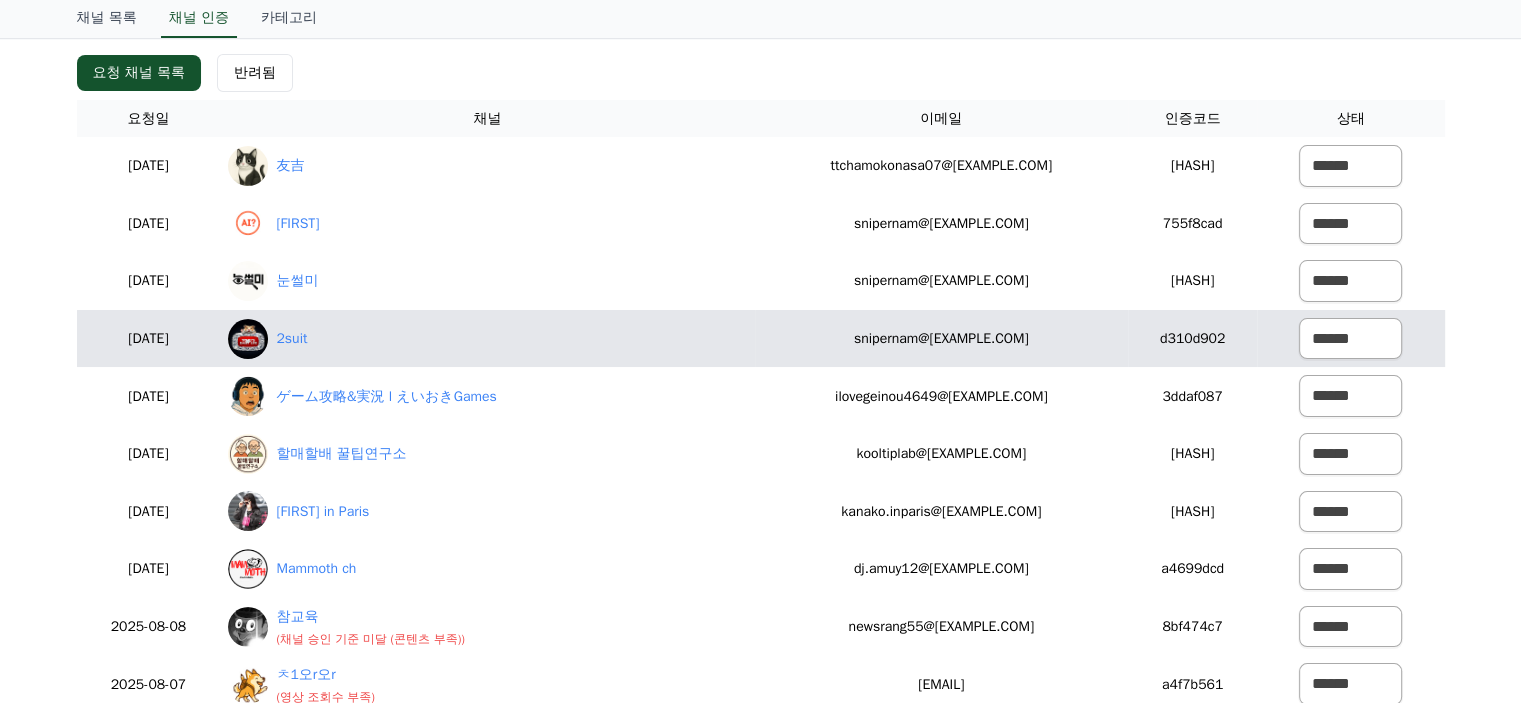 scroll, scrollTop: 200, scrollLeft: 0, axis: vertical 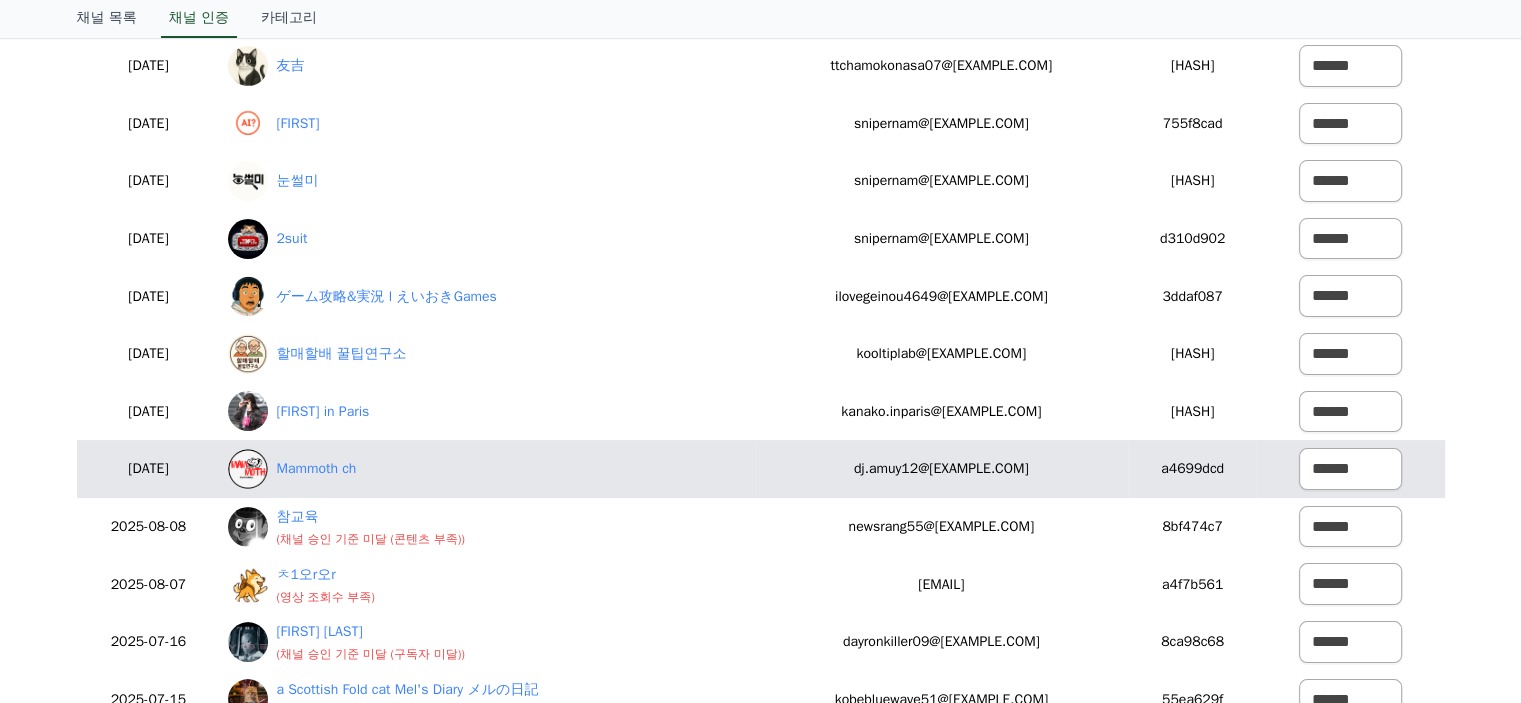 click on "Mammoth ch" at bounding box center [487, 469] 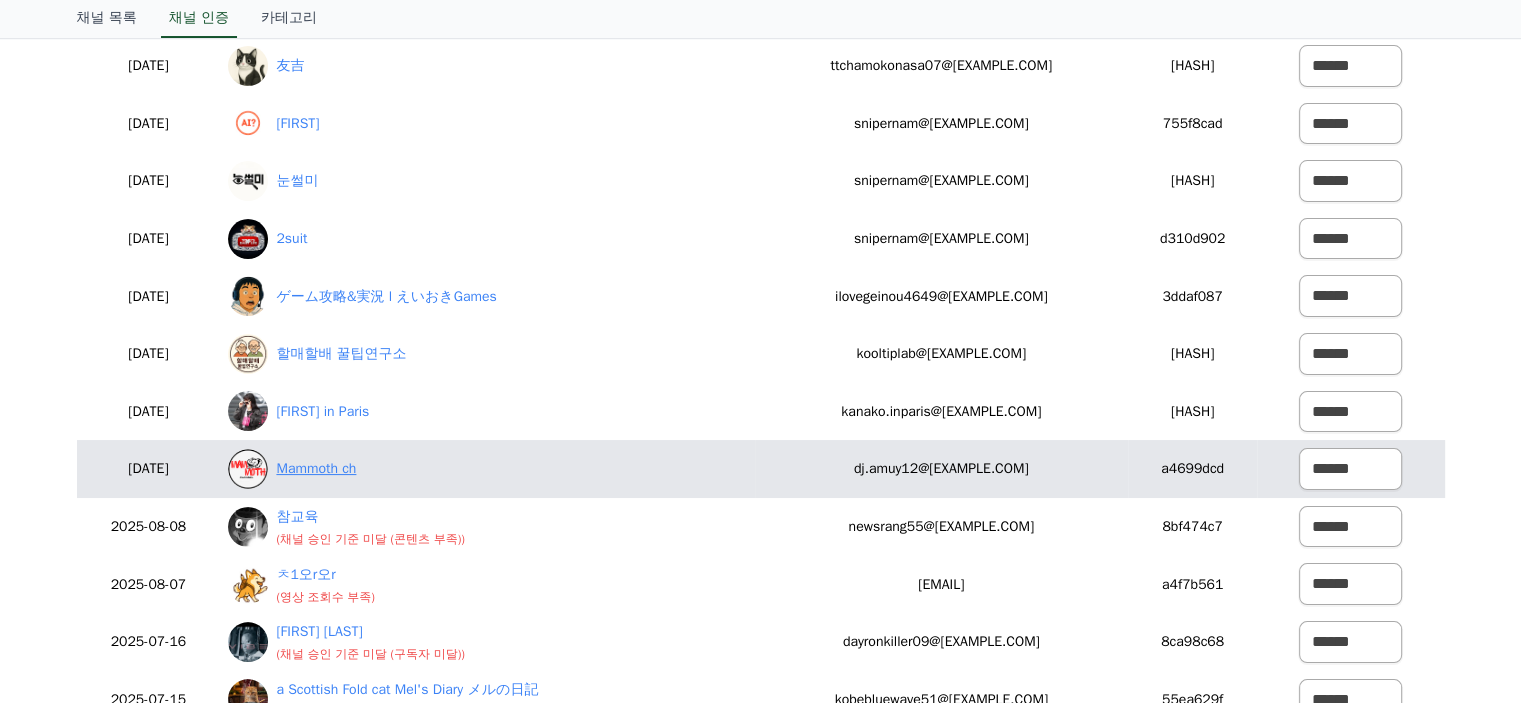 click on "Mammoth ch" at bounding box center [316, 468] 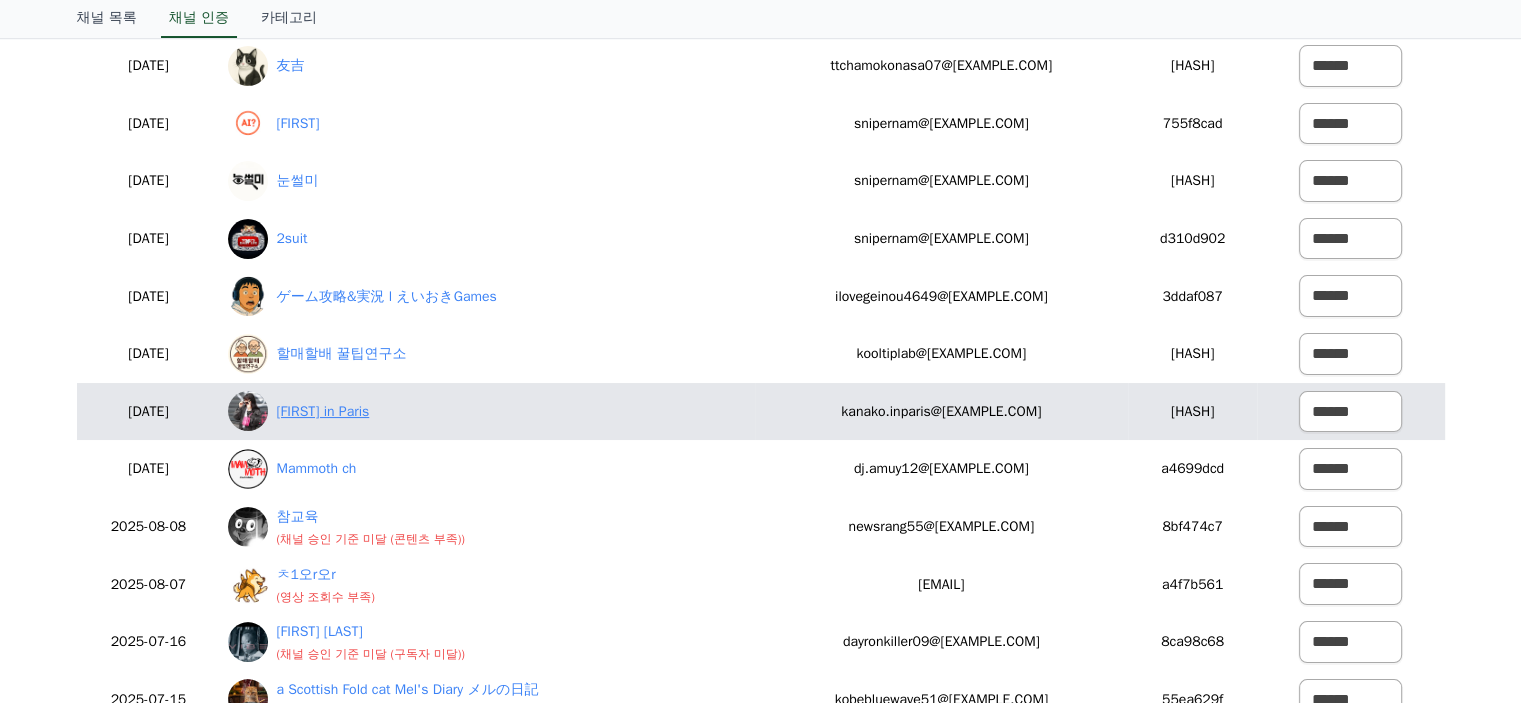 click on "Kanako in Paris" at bounding box center (322, 411) 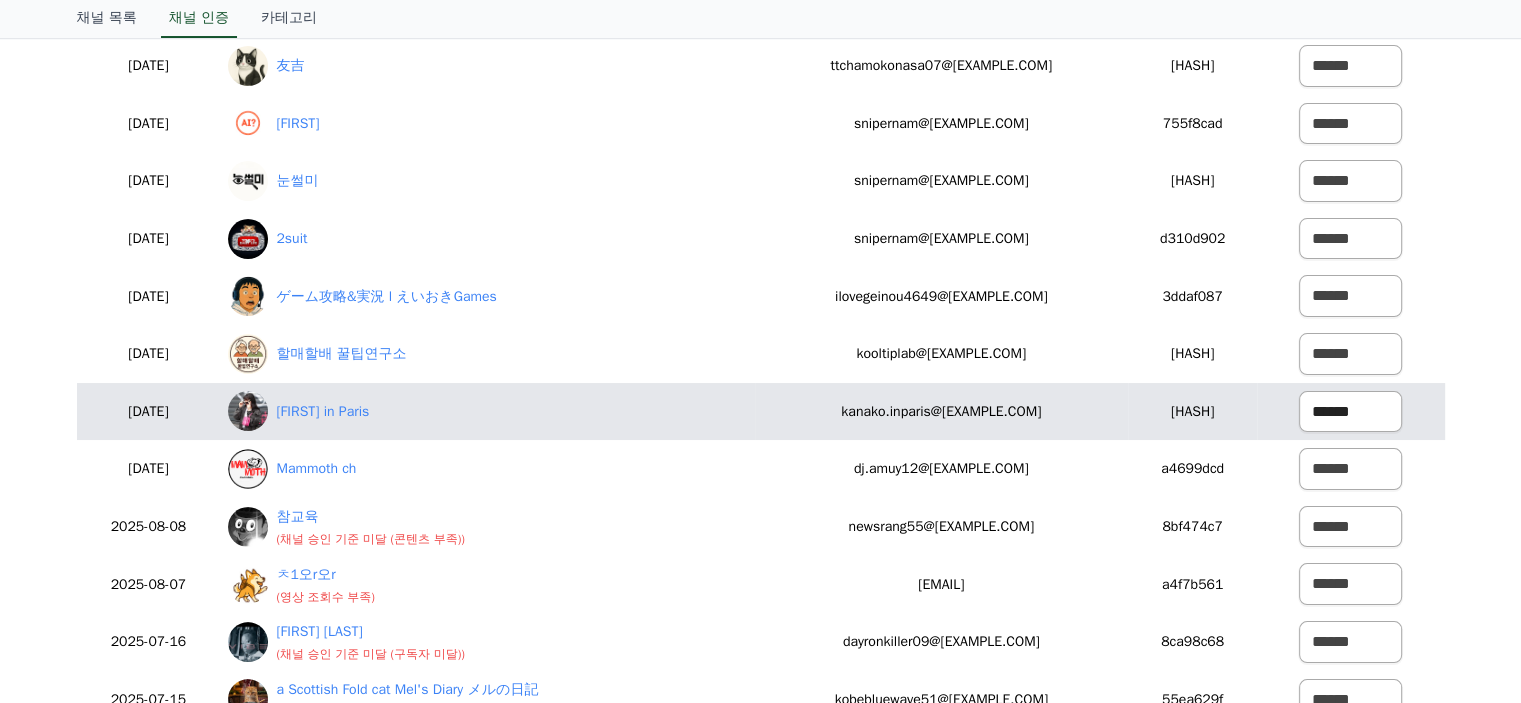 click on "******   ***   ***" at bounding box center [1350, 412] 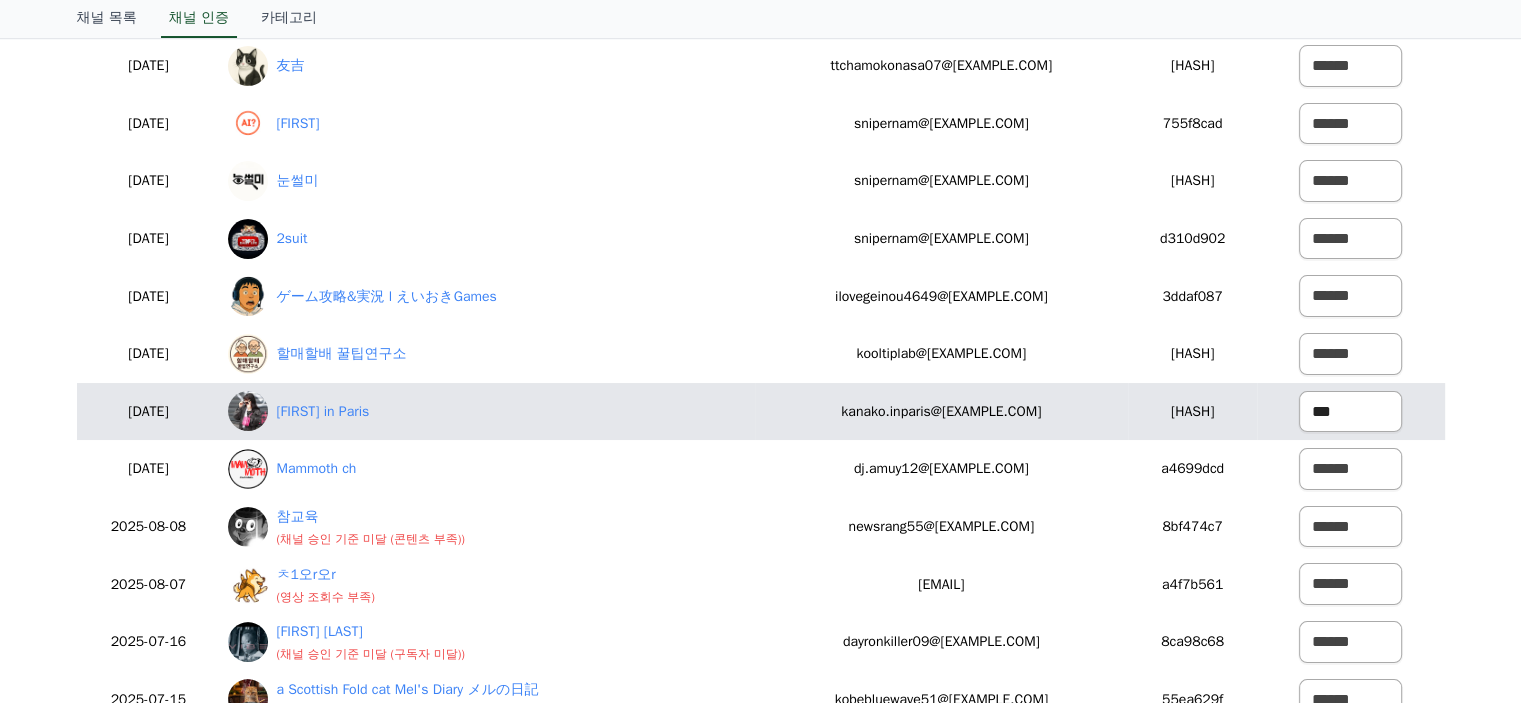 click on "******   ***   ***" at bounding box center (1350, 412) 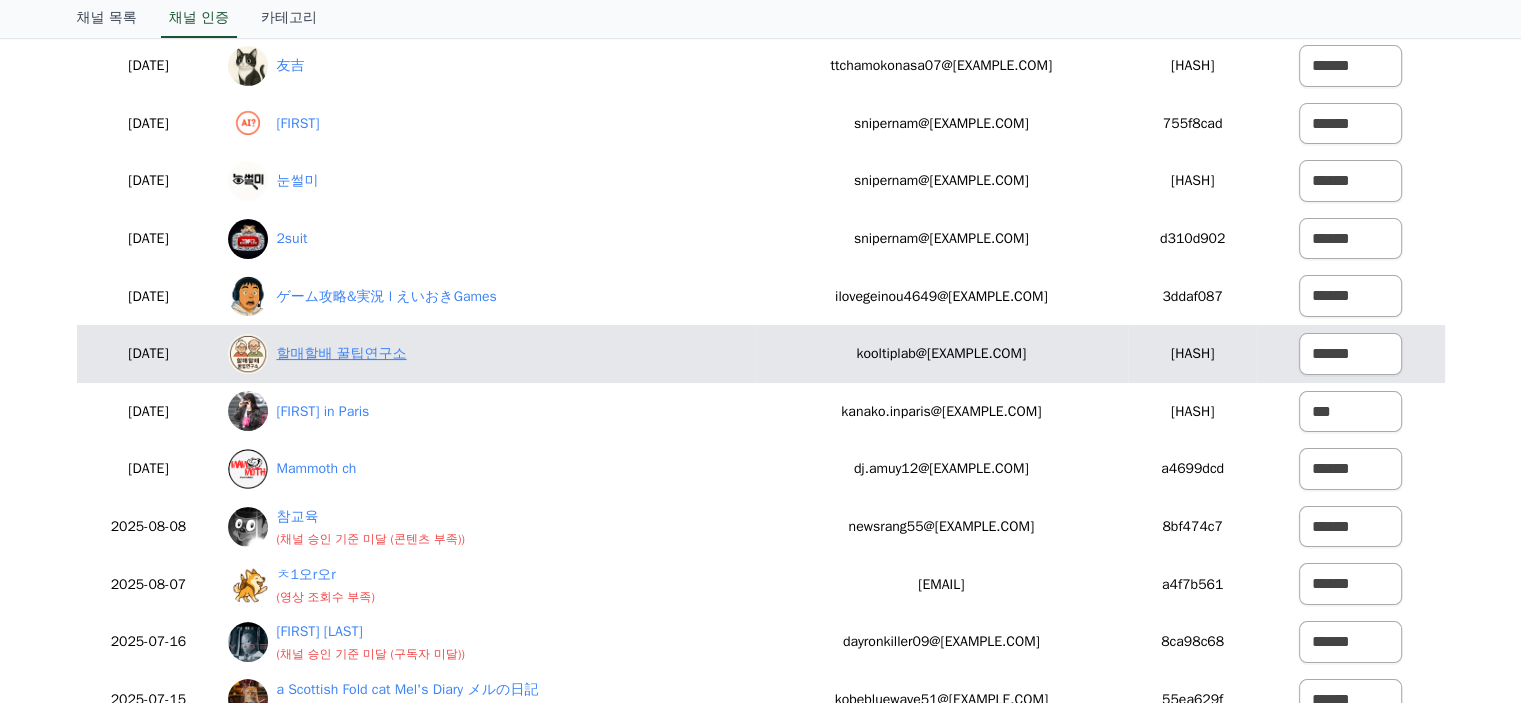 select on "*******" 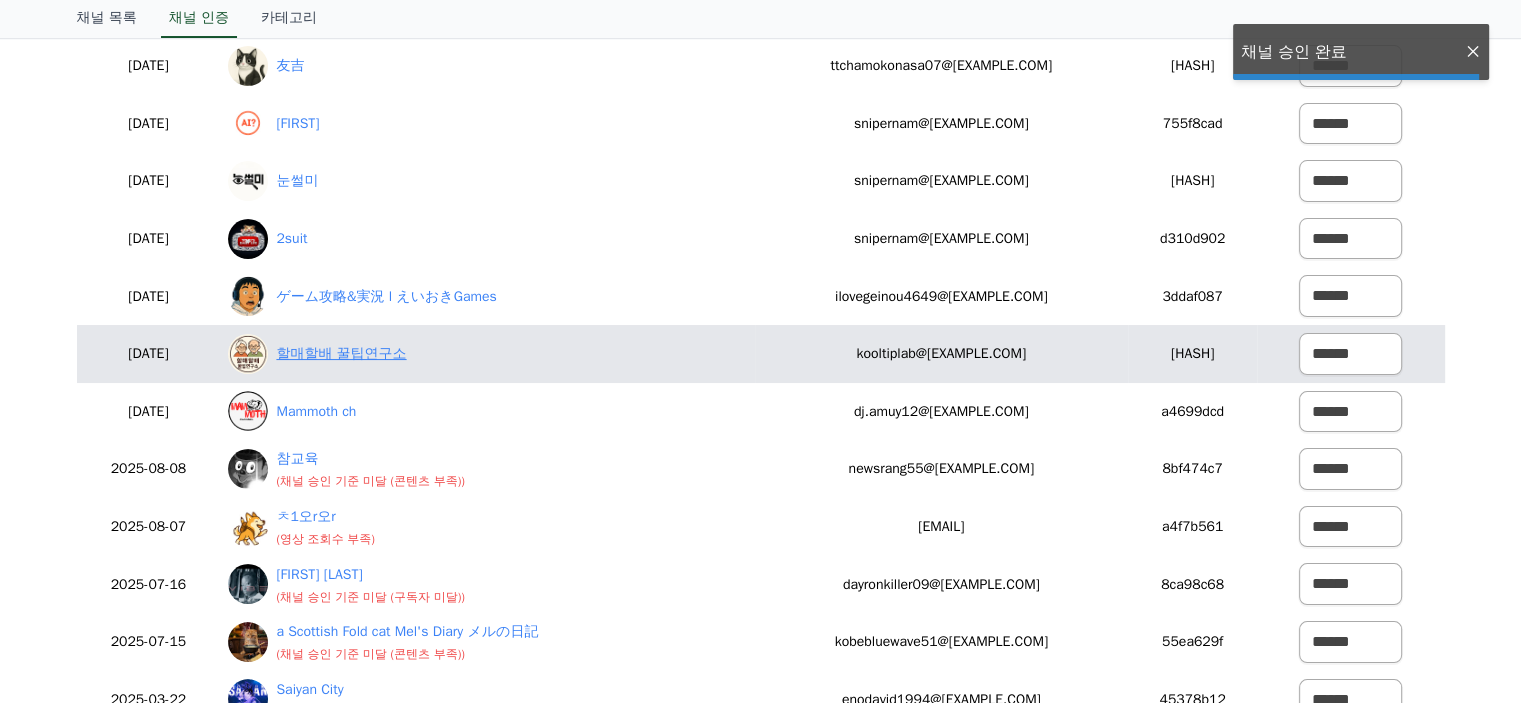 click on "할매할배 꿀팁연구소" at bounding box center [341, 353] 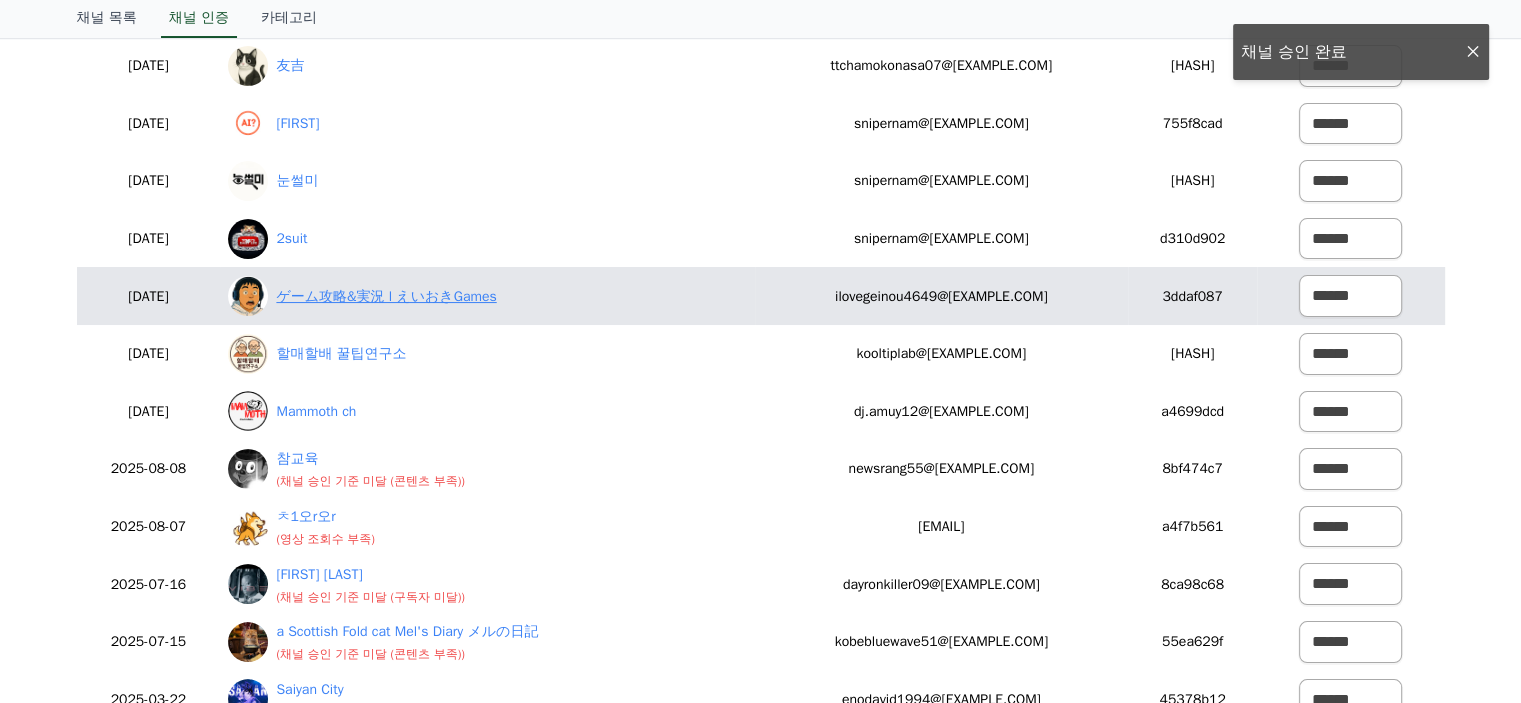 click on "ゲーム攻略&実況 l えいおきGames" at bounding box center [386, 296] 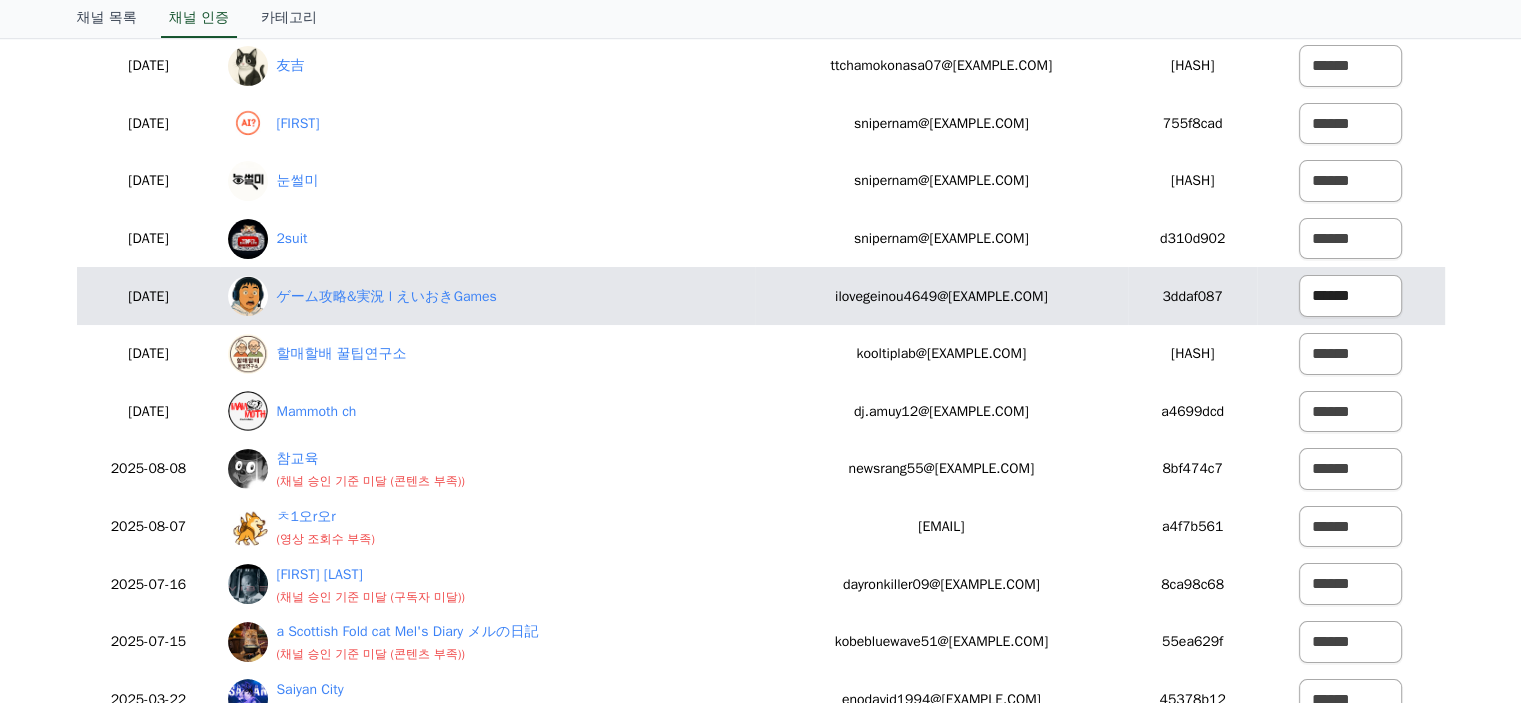 click on "******   ***   ***" at bounding box center [1350, 296] 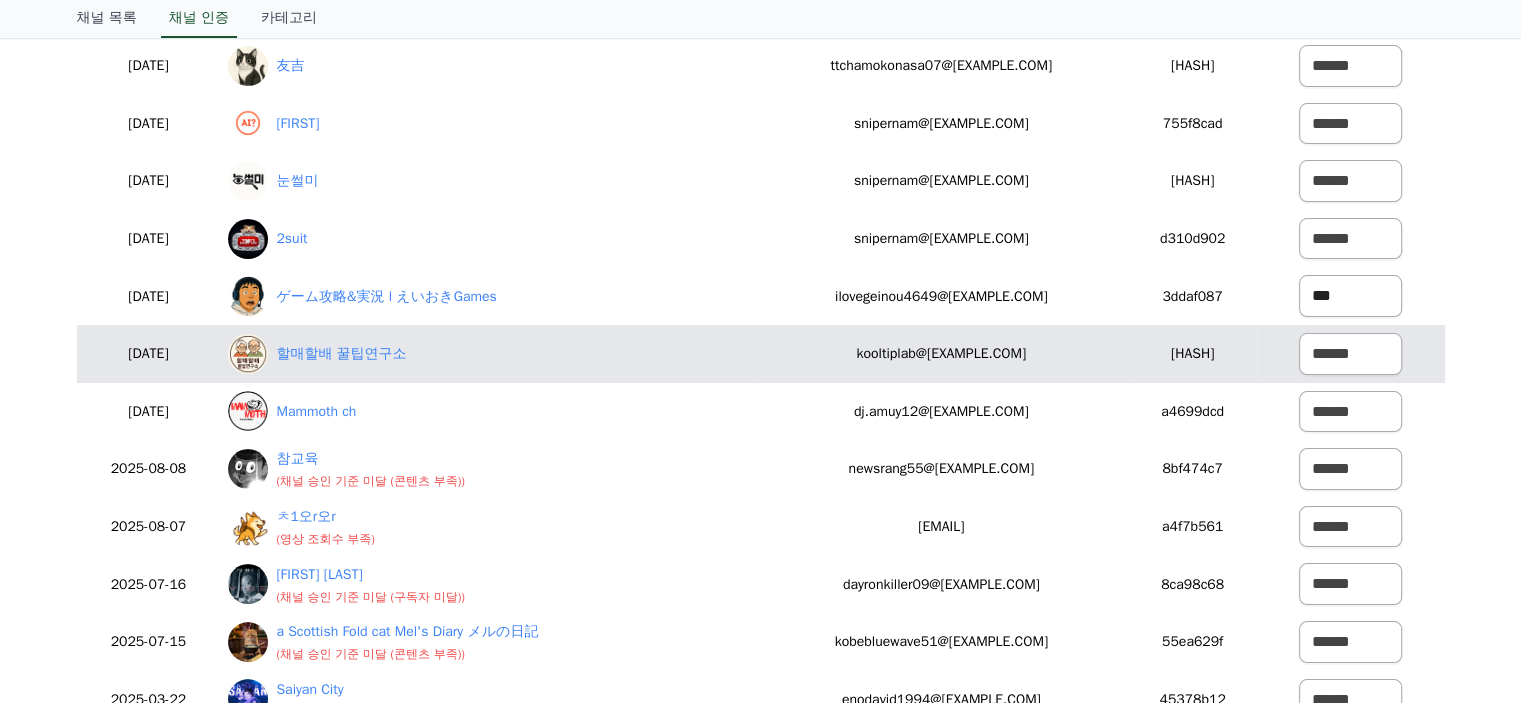 click on "******   ***   ***" at bounding box center [1350, 296] 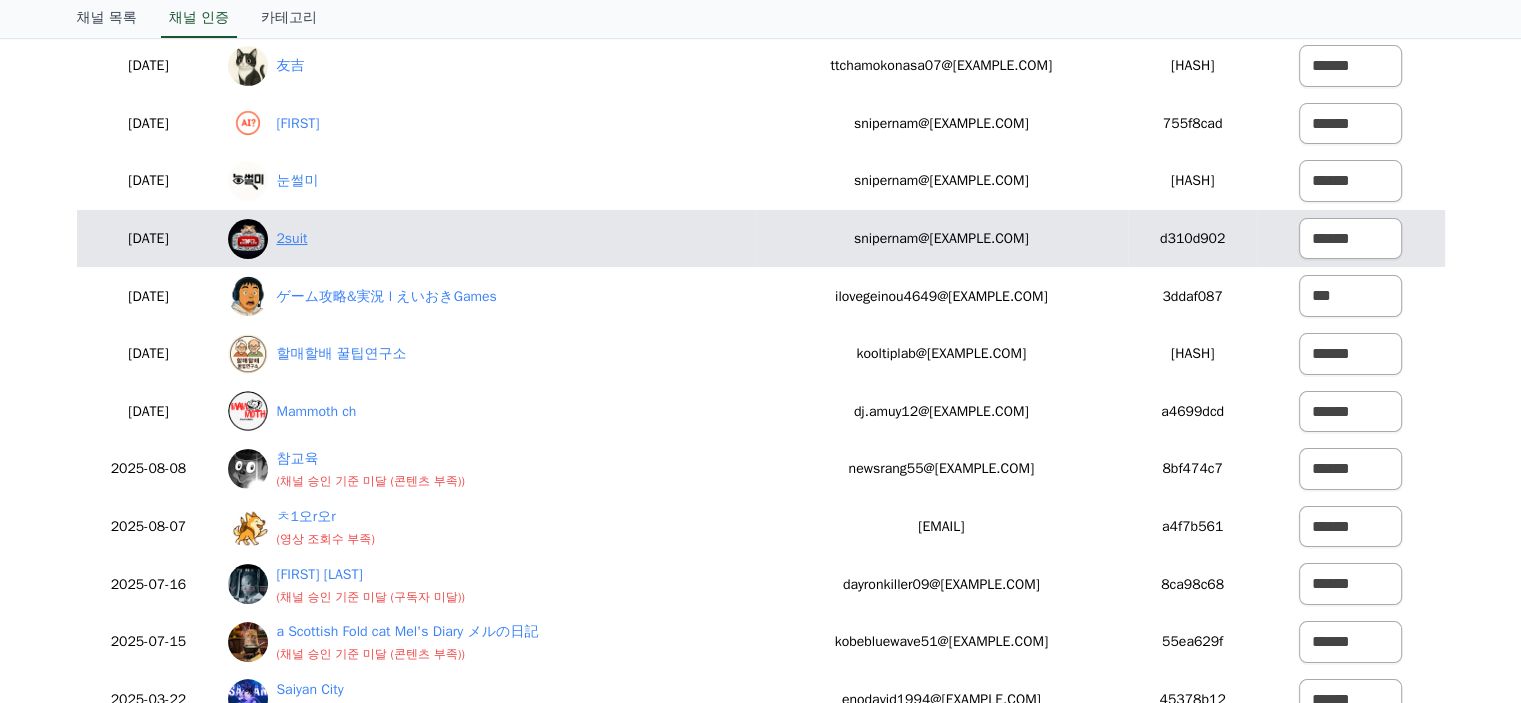 click on "2suit" at bounding box center (291, 238) 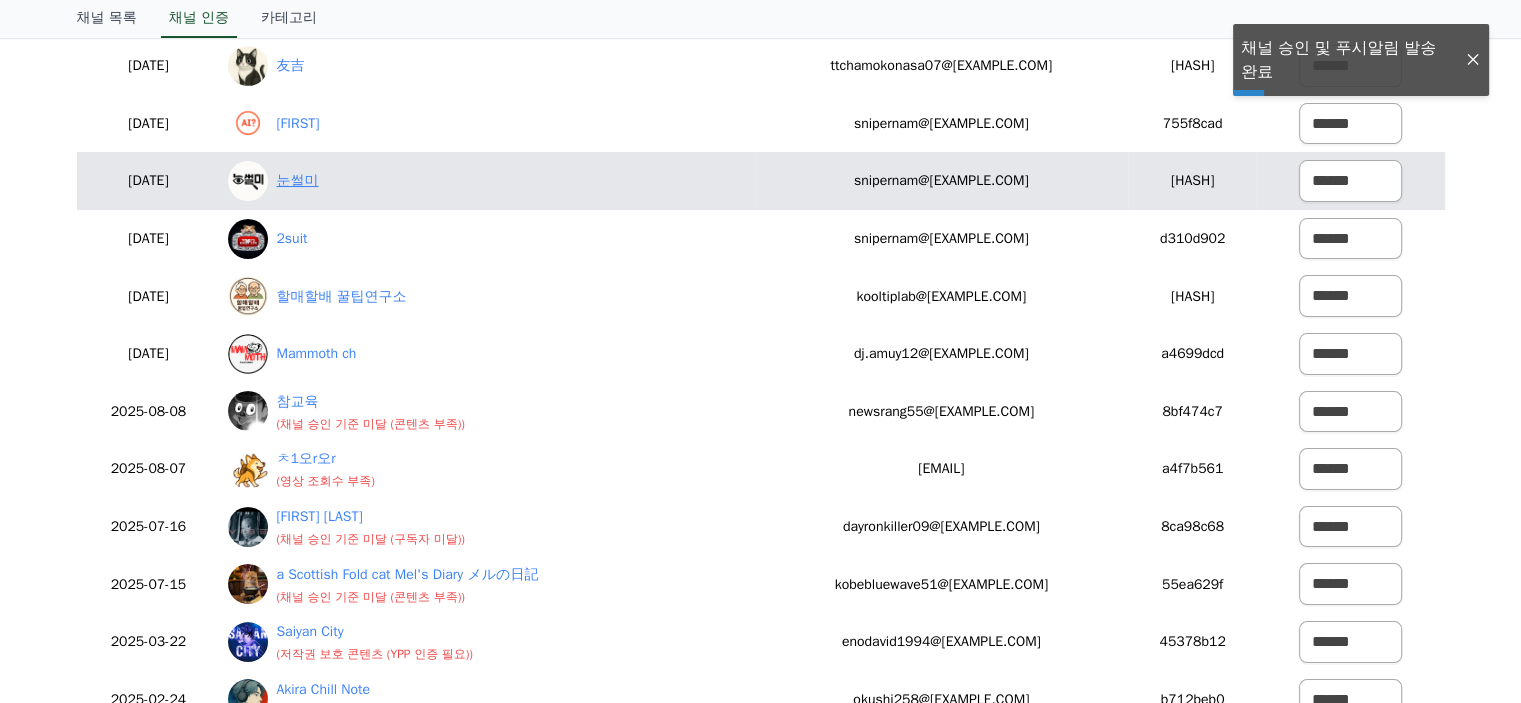 click on "눈썰미" at bounding box center [297, 180] 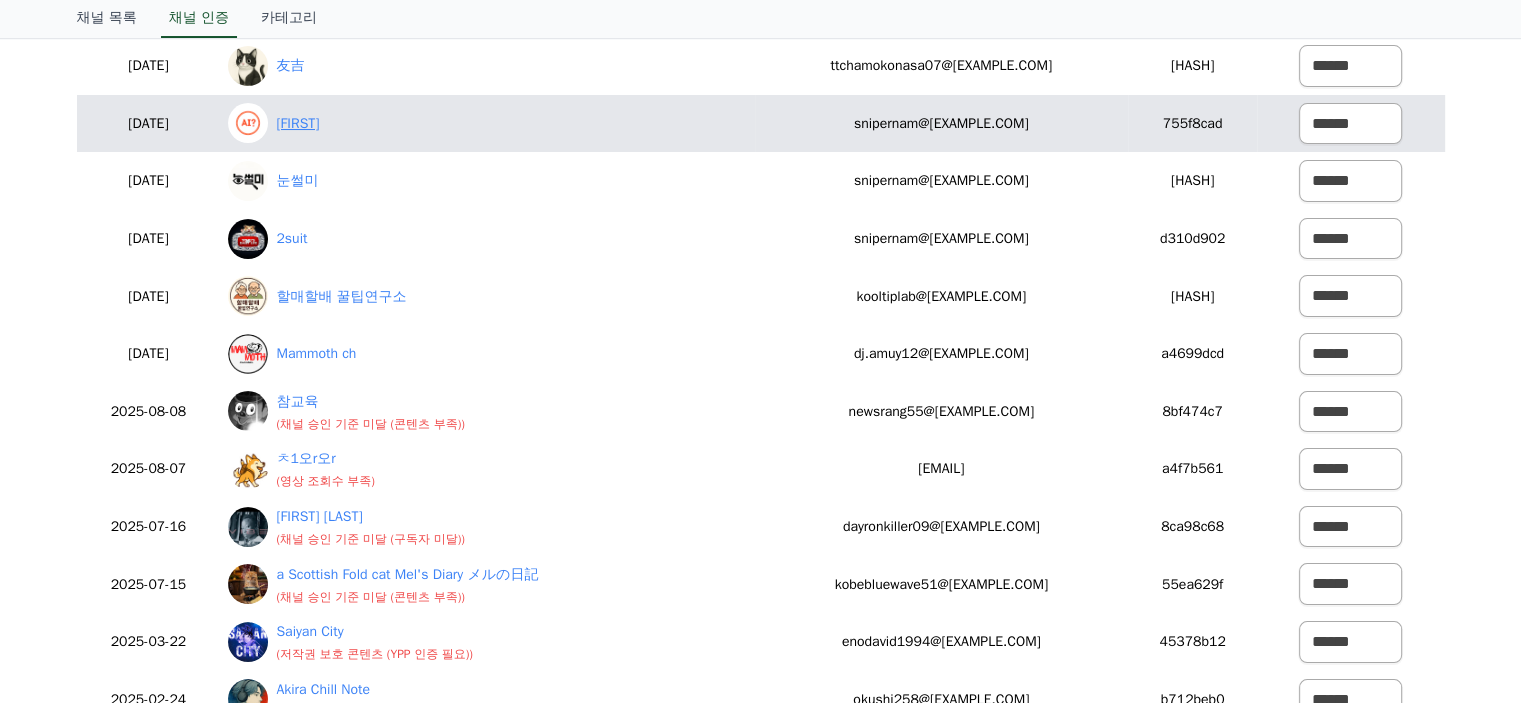 click on "AiiNG" at bounding box center (297, 123) 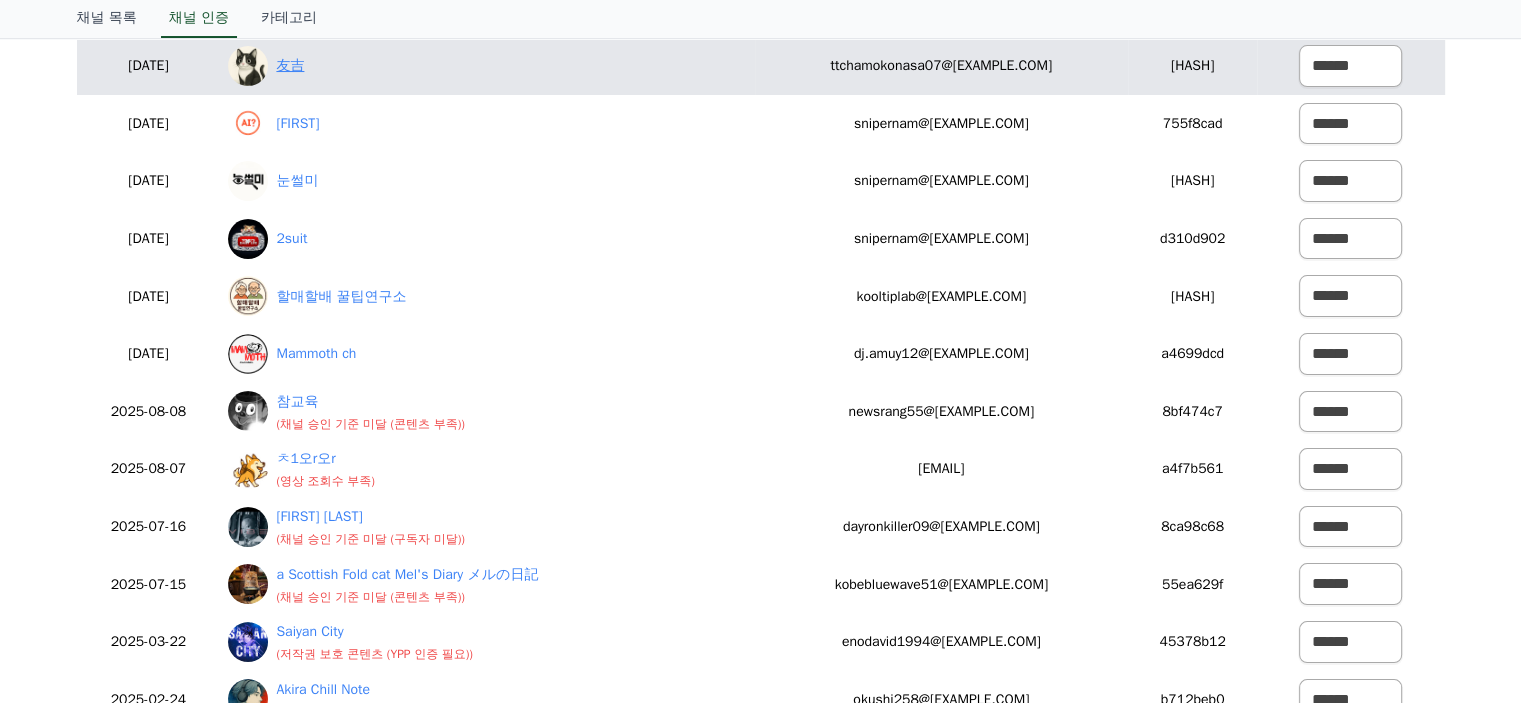 click on "友吉" at bounding box center [290, 65] 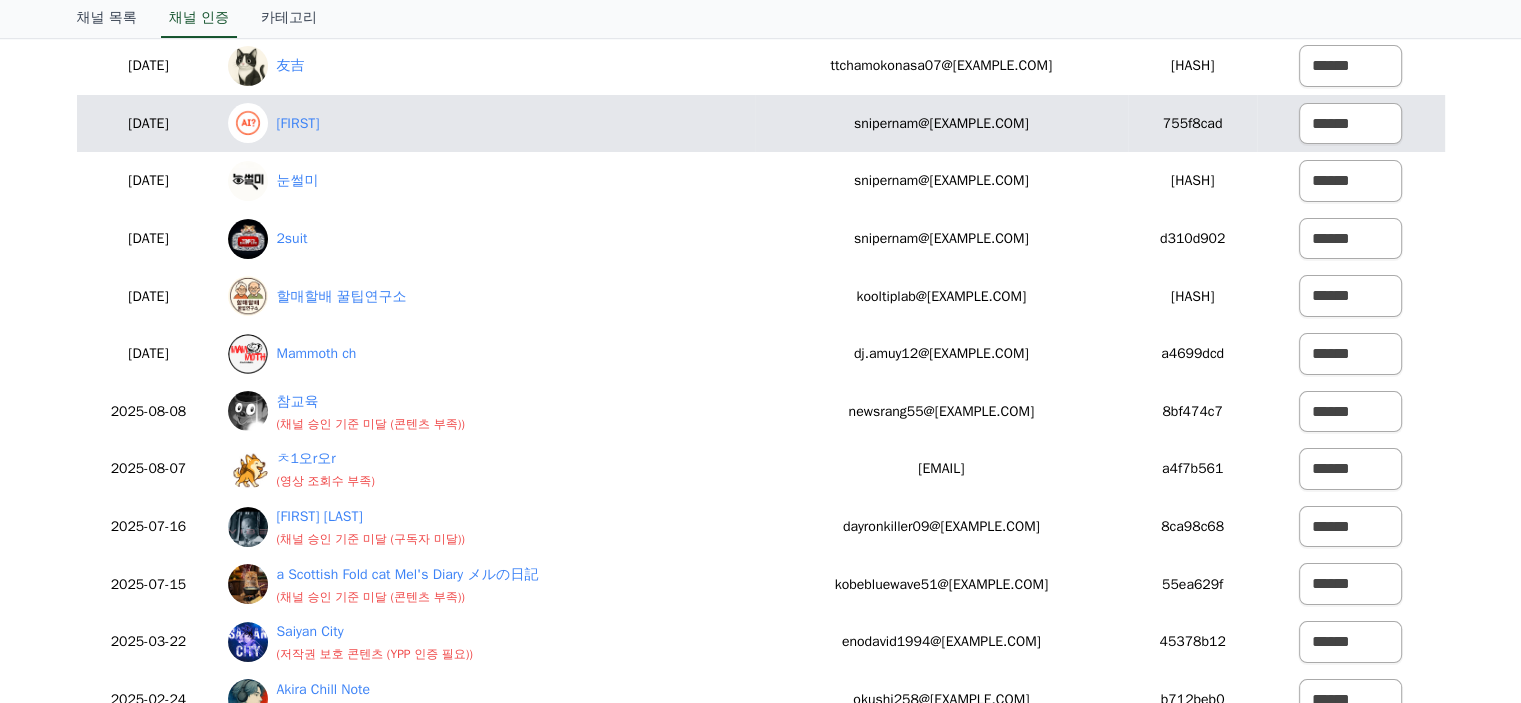scroll, scrollTop: 0, scrollLeft: 0, axis: both 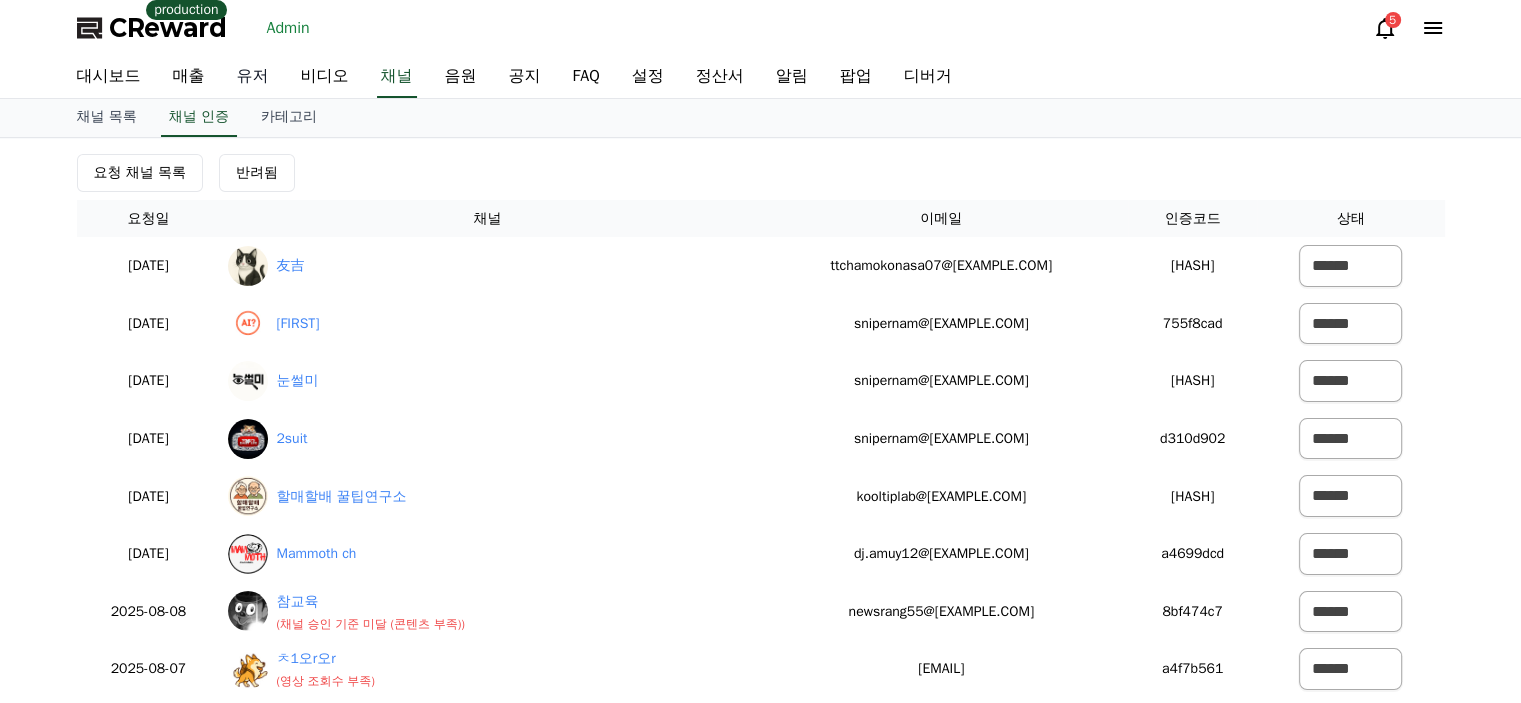 click on "유저" at bounding box center [253, 77] 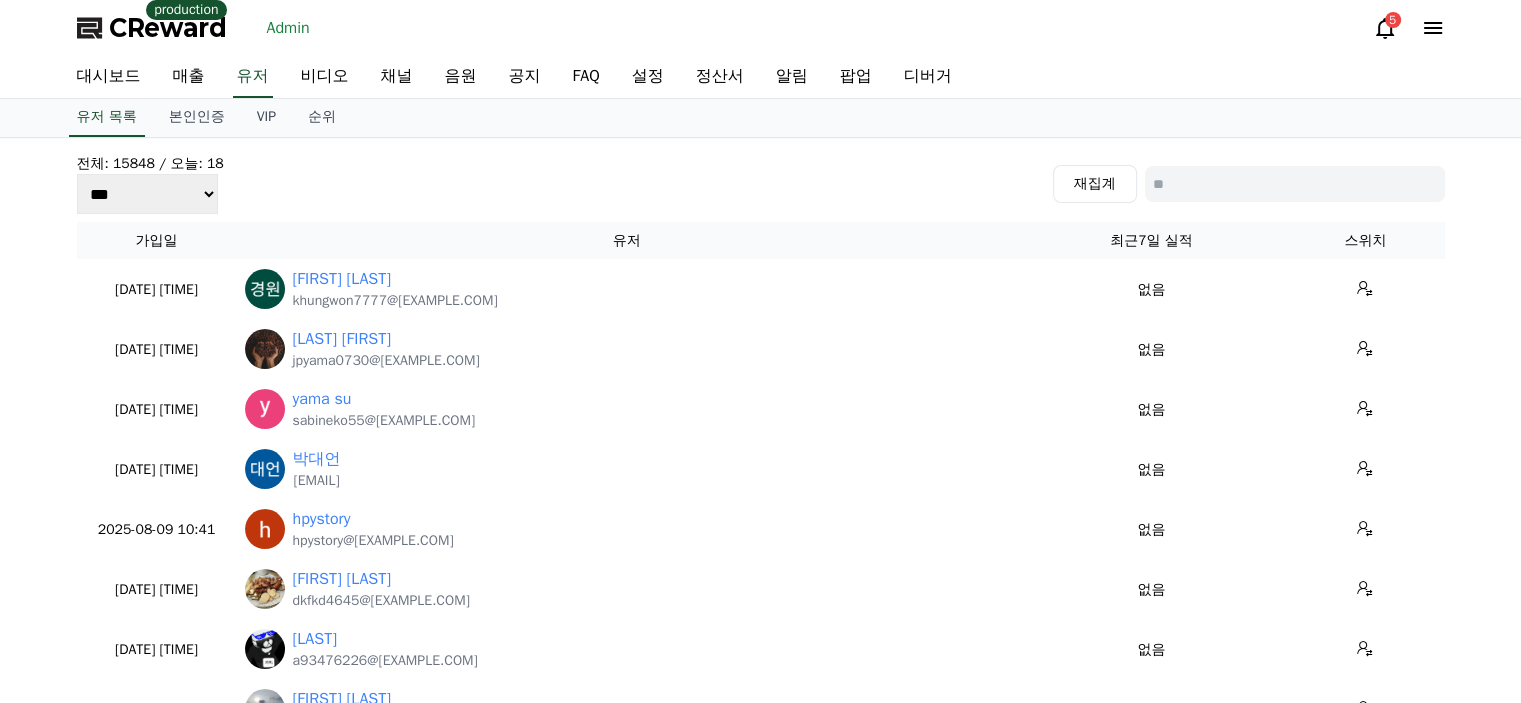 click on "CReward" at bounding box center (168, 28) 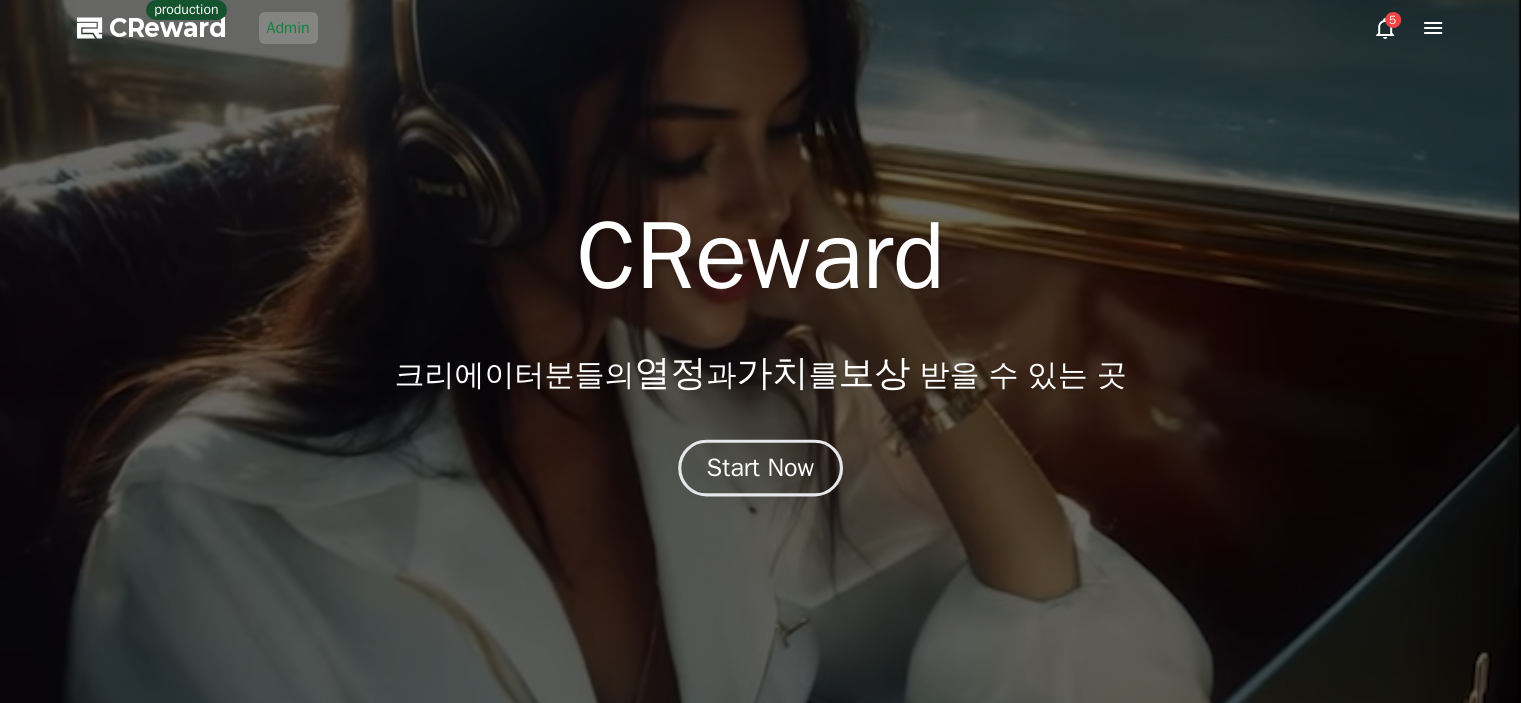 click on "Start Now" at bounding box center [761, 468] 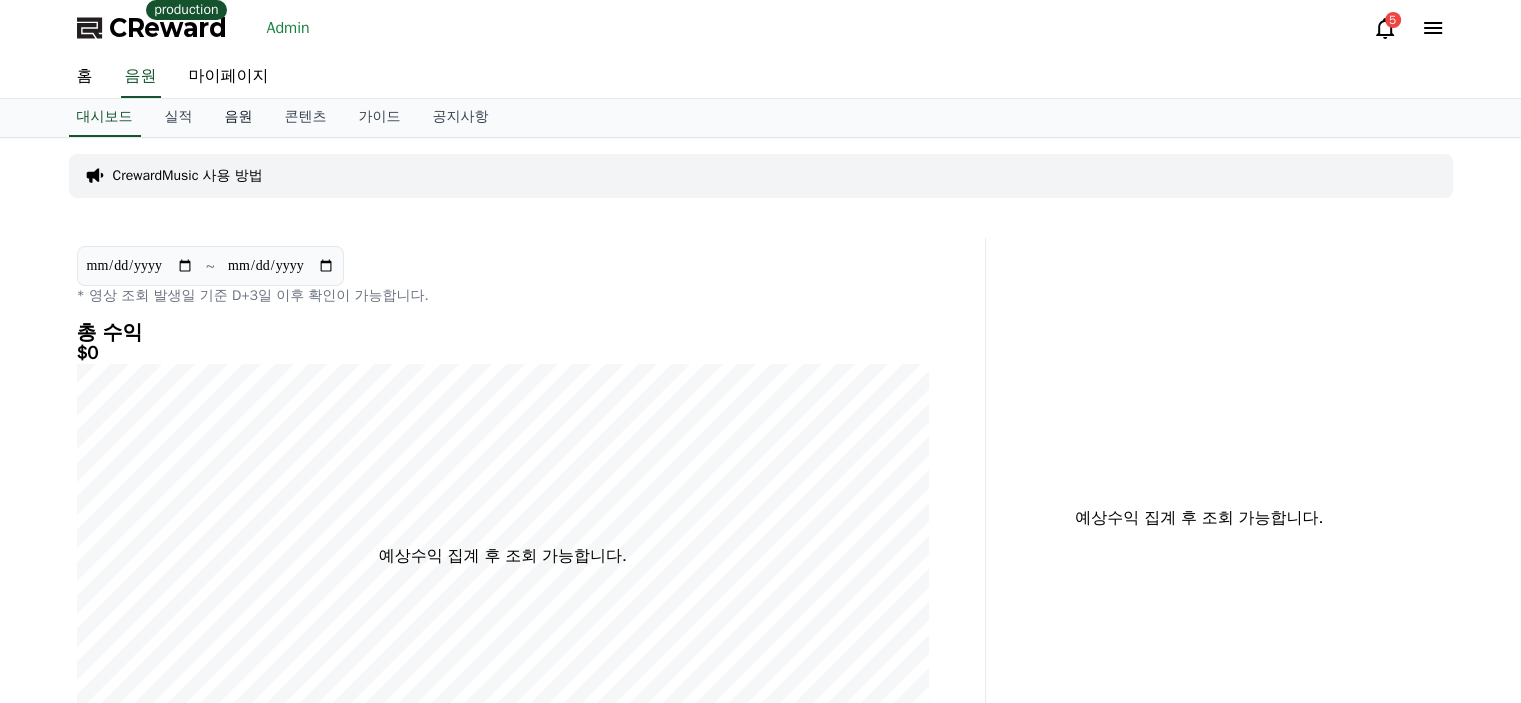 click on "음원" at bounding box center (239, 118) 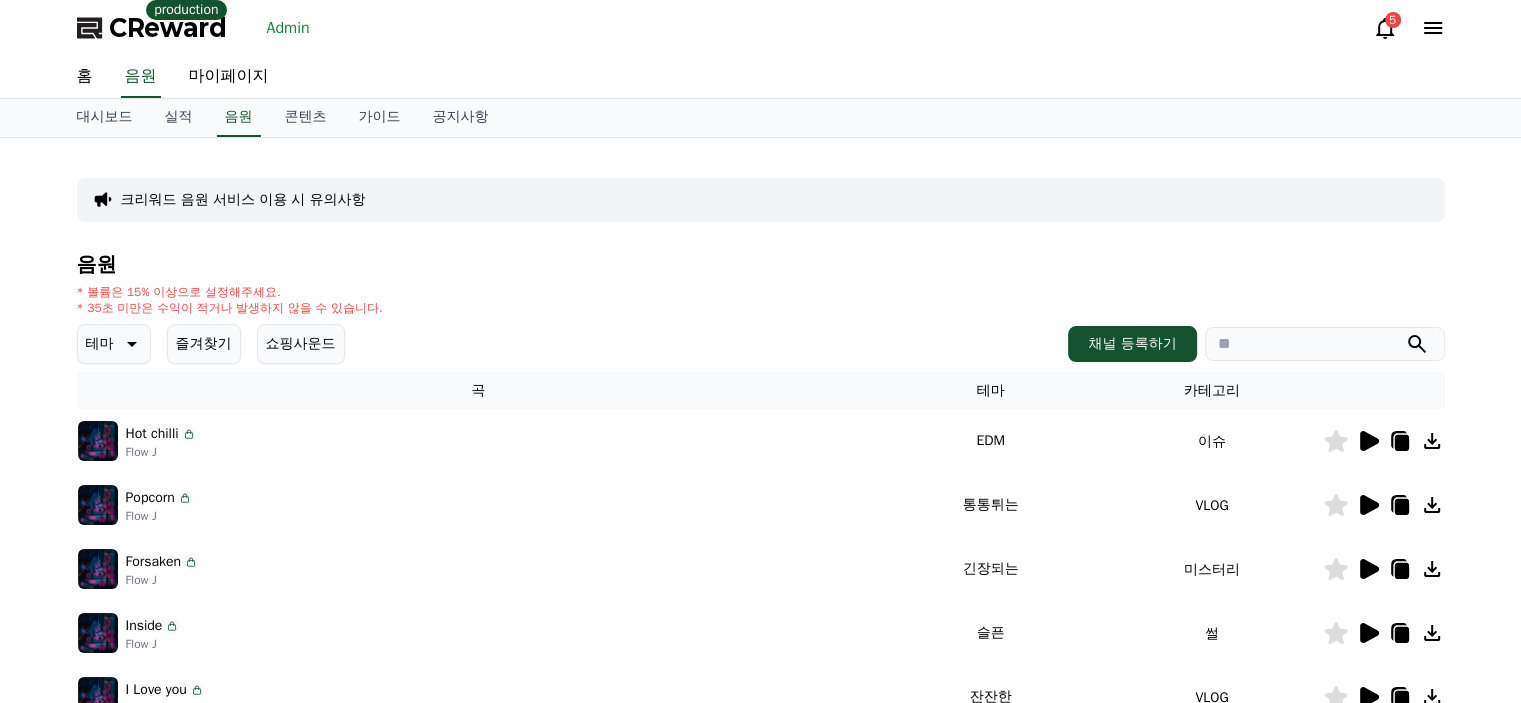 click on "Admin" at bounding box center (288, 28) 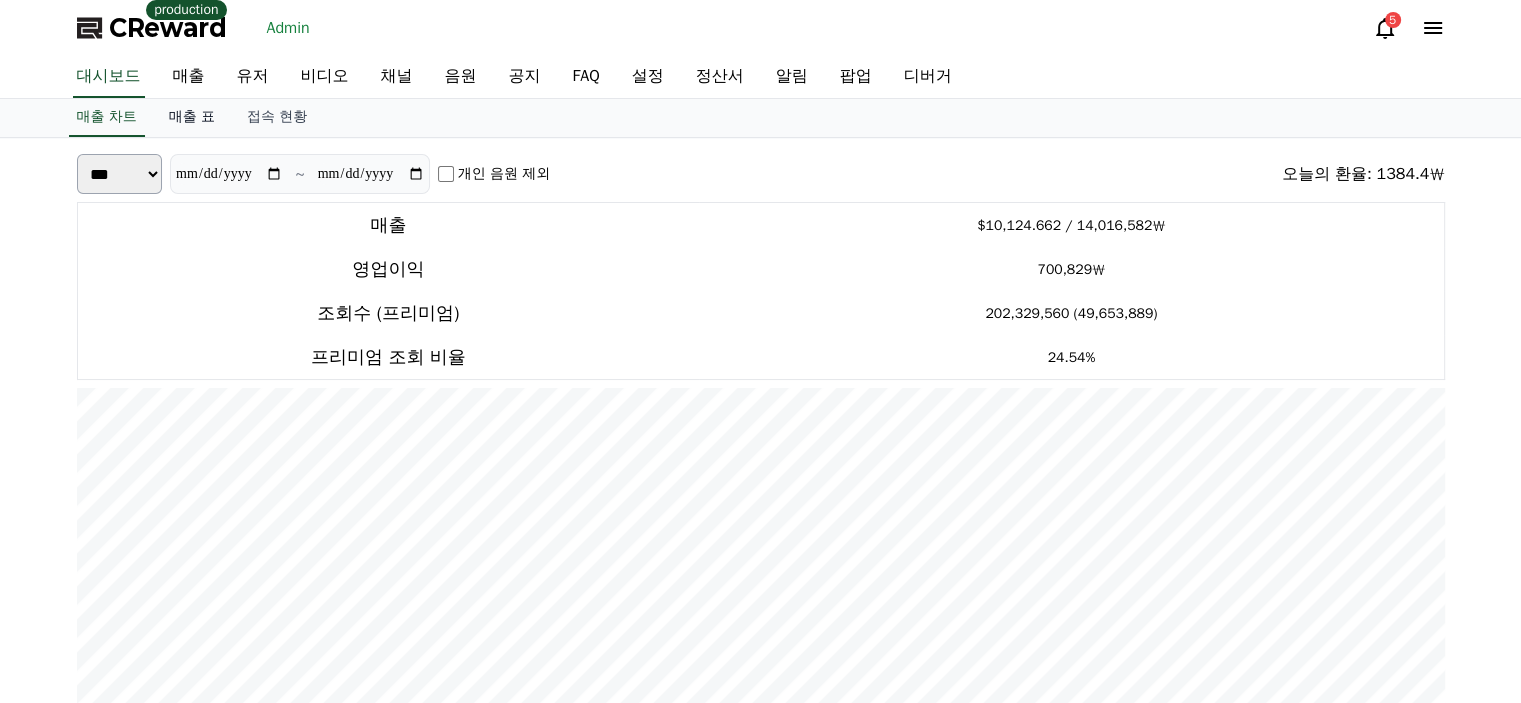 click on "매출 표" at bounding box center (192, 118) 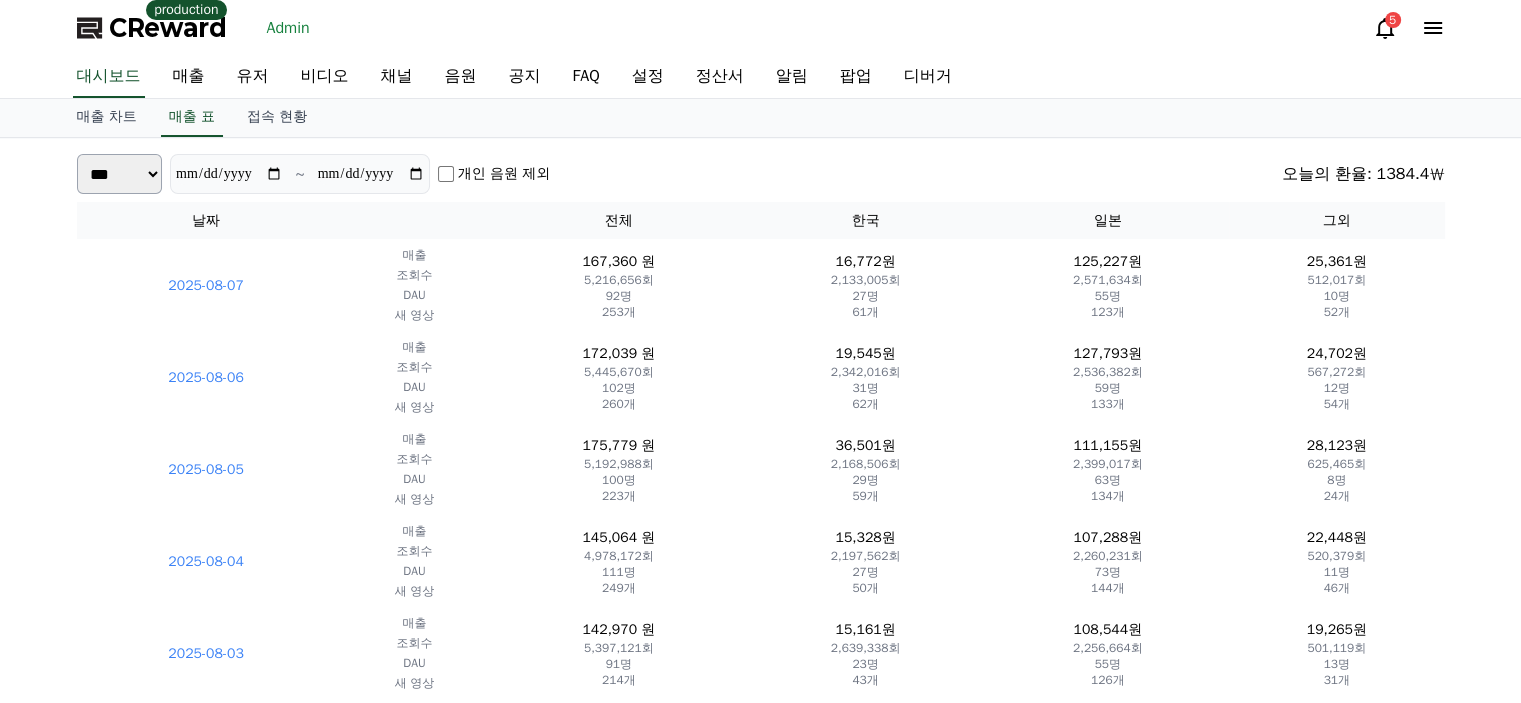 click on "**********" at bounding box center (761, 174) 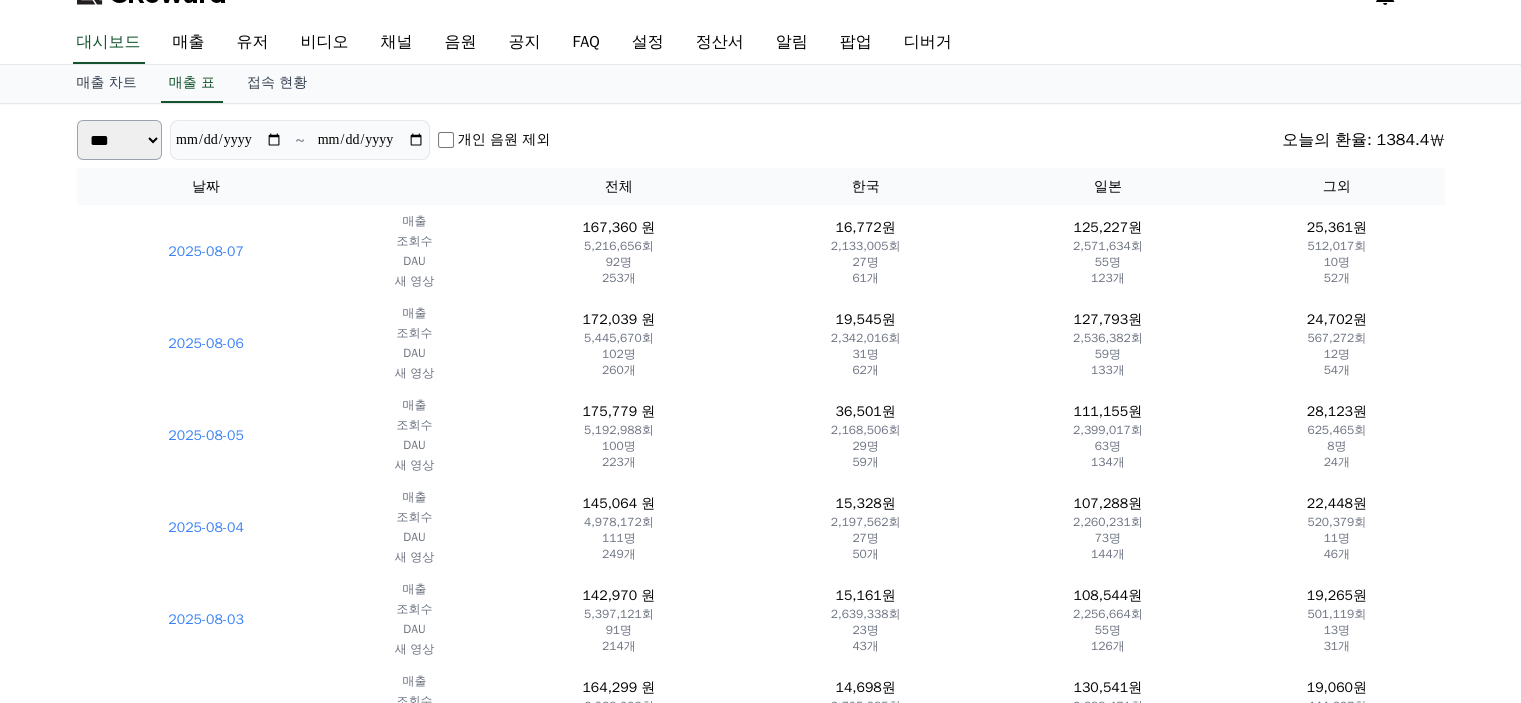 scroll, scrollTop: 0, scrollLeft: 0, axis: both 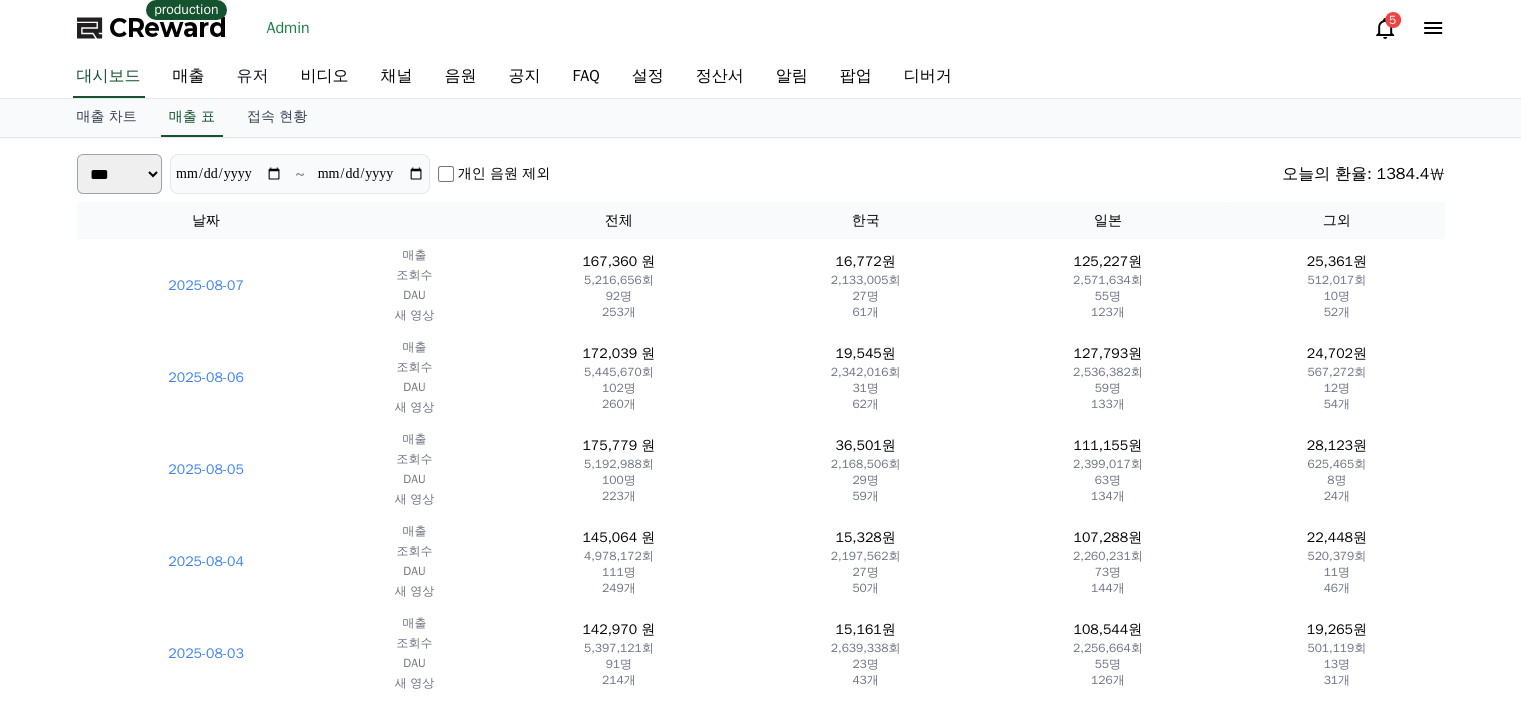 click on "유저" at bounding box center [253, 77] 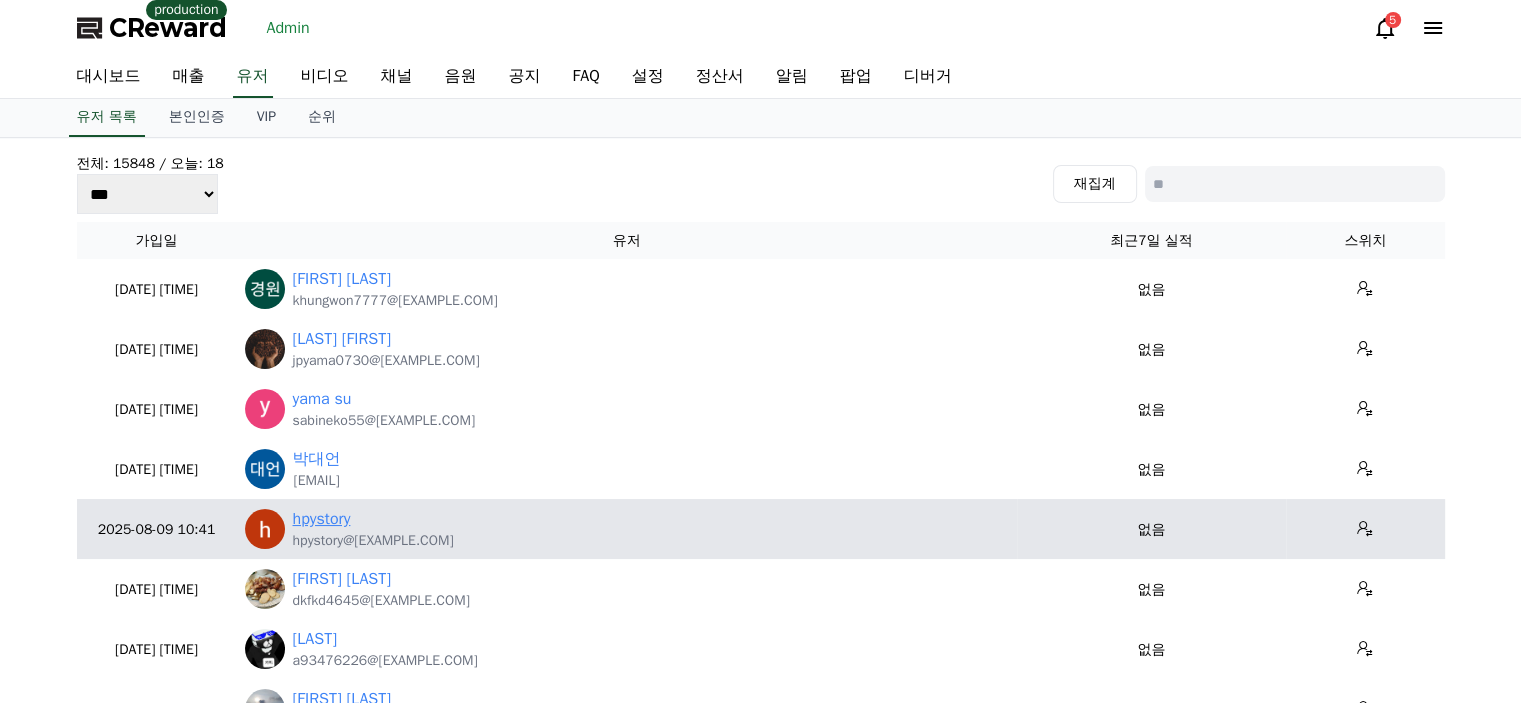 click on "hpystory" at bounding box center [322, 519] 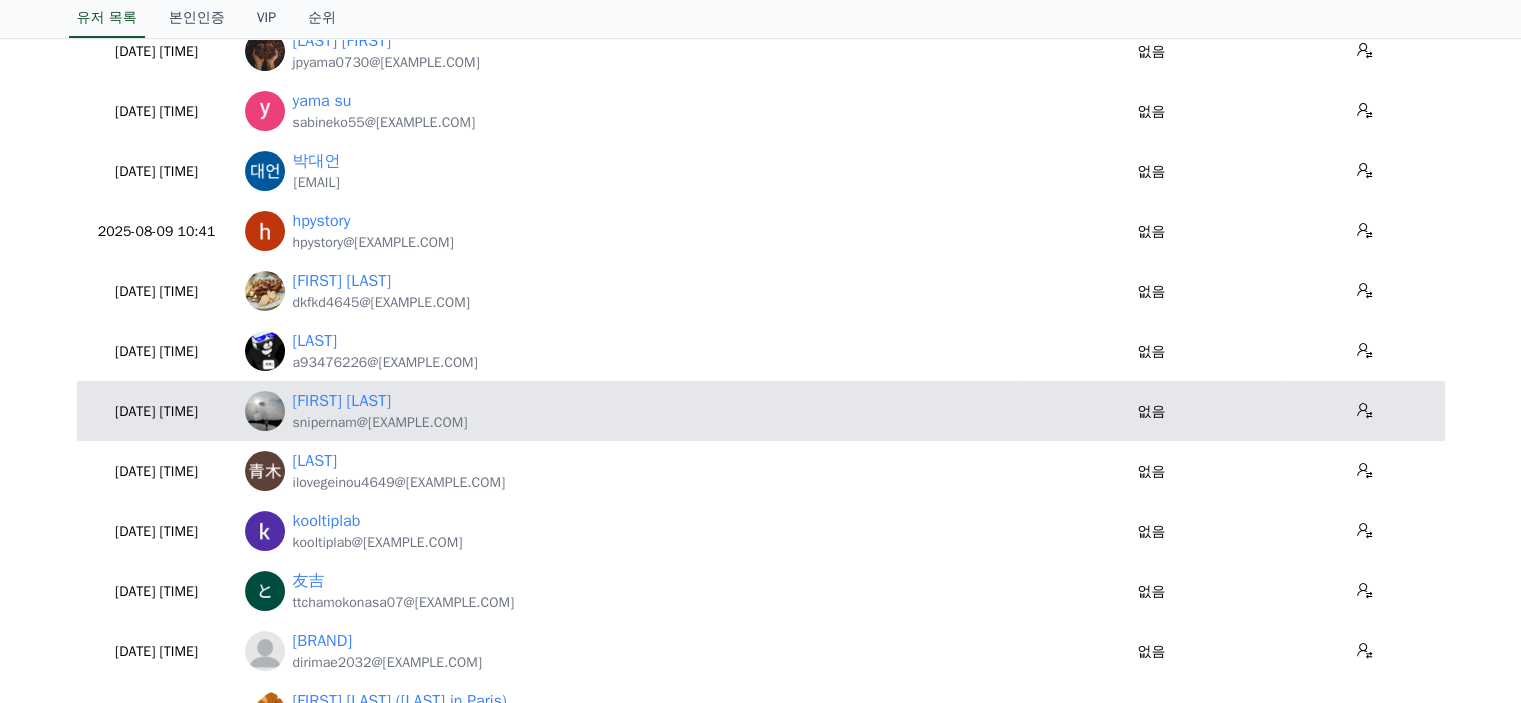 scroll, scrollTop: 300, scrollLeft: 0, axis: vertical 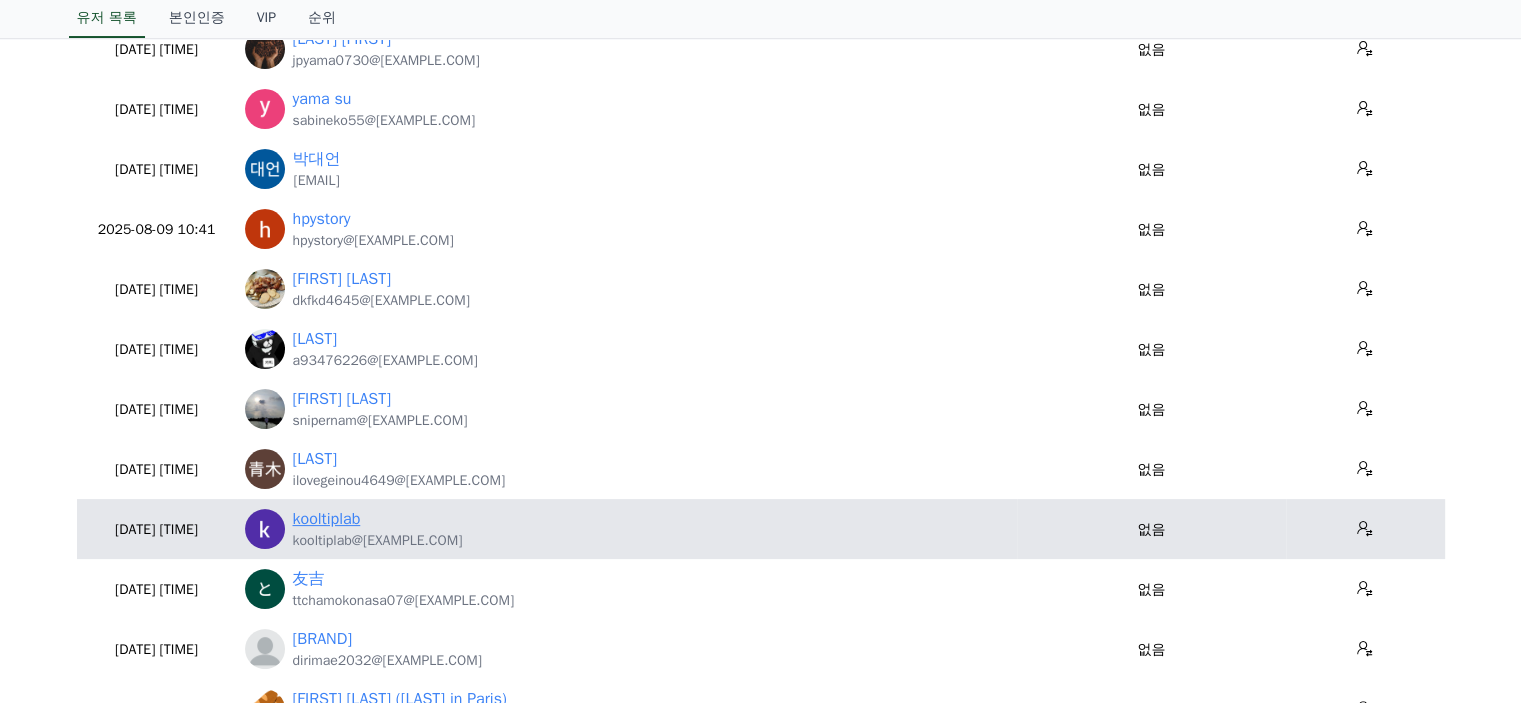 click on "kooltiplab" at bounding box center (327, 519) 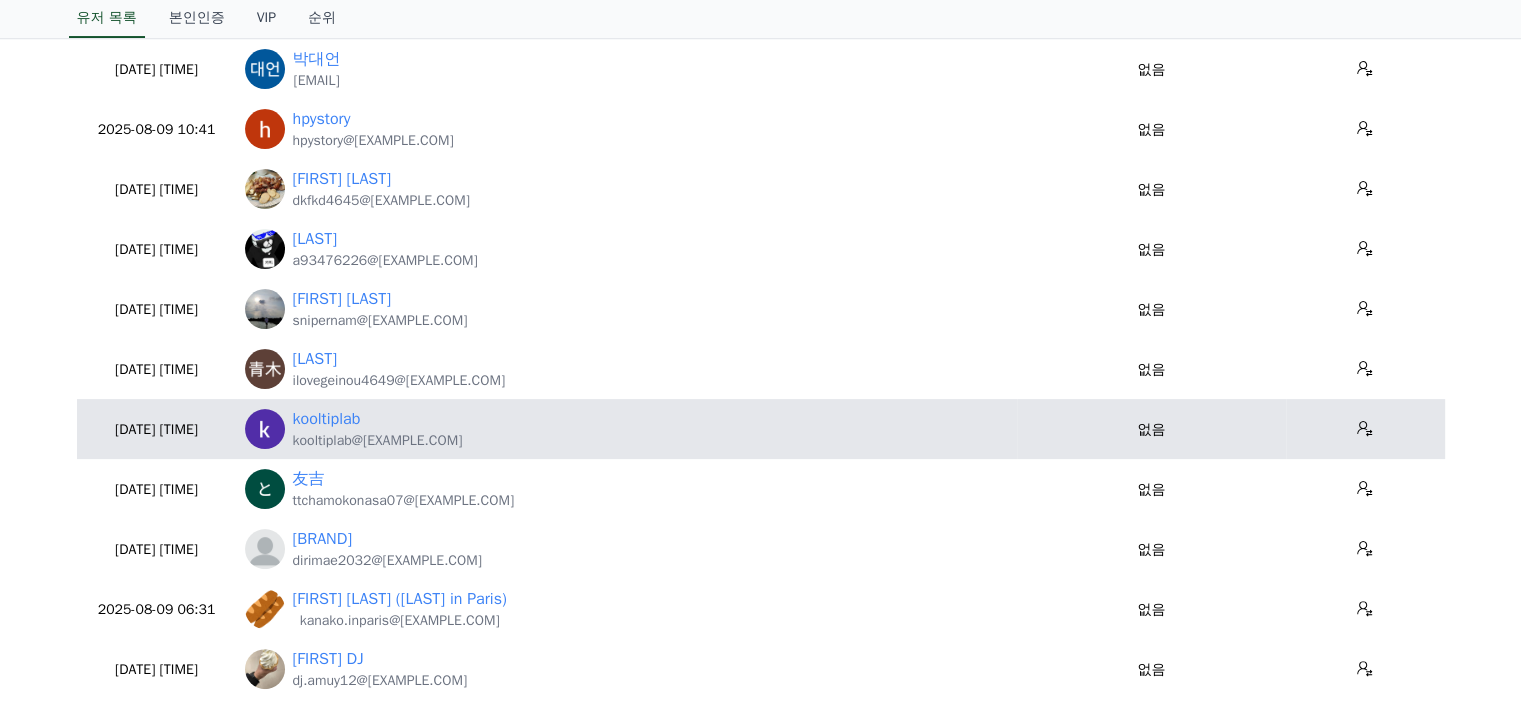 scroll, scrollTop: 500, scrollLeft: 0, axis: vertical 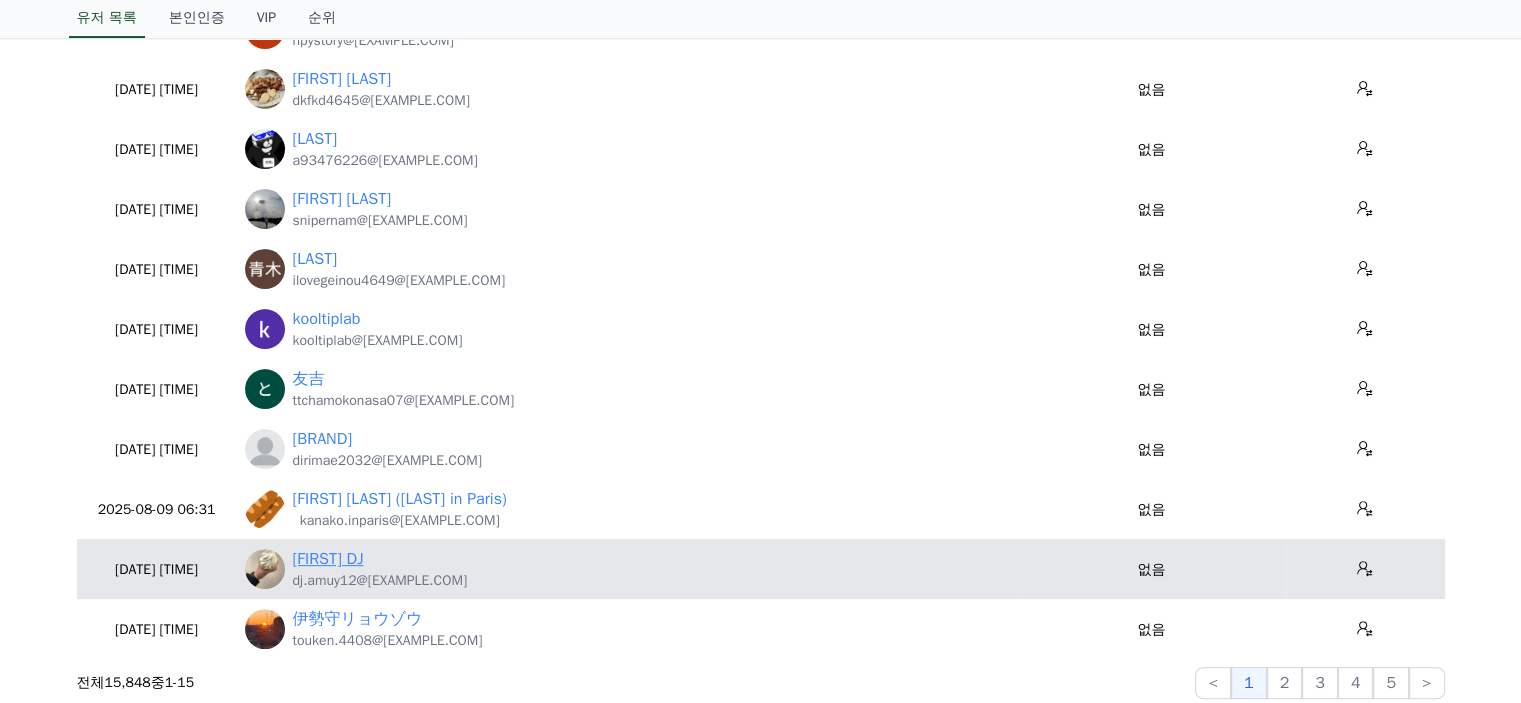 click on "amuy DJ" at bounding box center [328, 559] 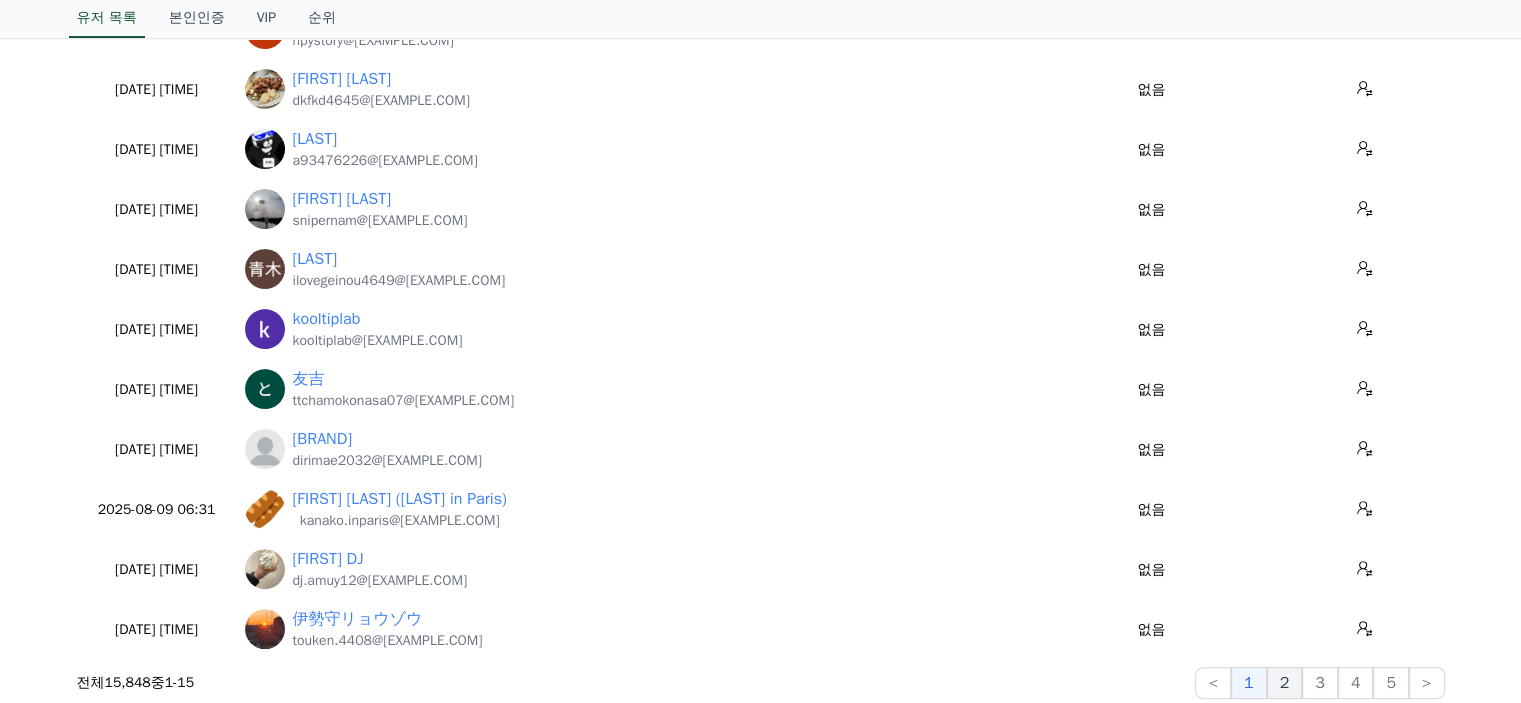 click on "2" 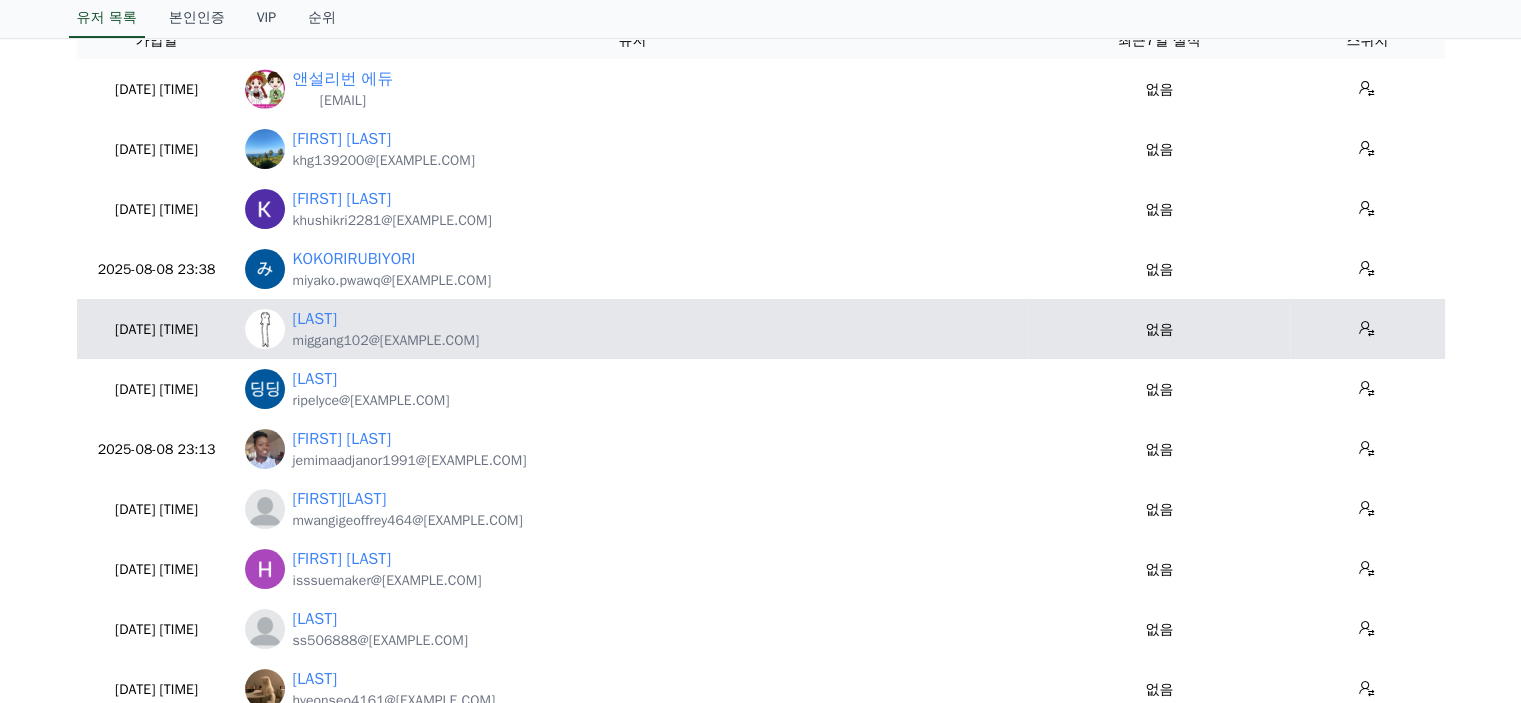 scroll, scrollTop: 100, scrollLeft: 0, axis: vertical 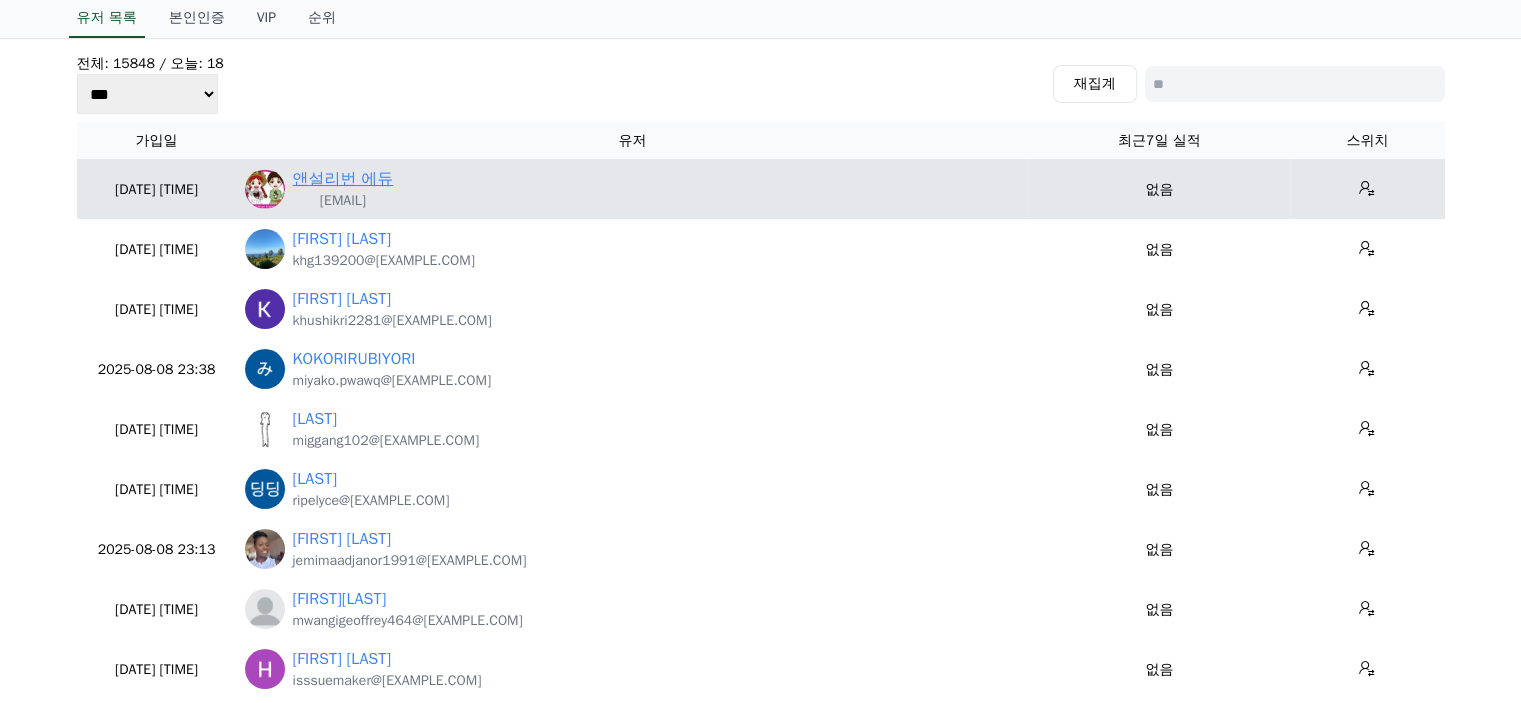click on "앤설리번 에듀" at bounding box center (343, 179) 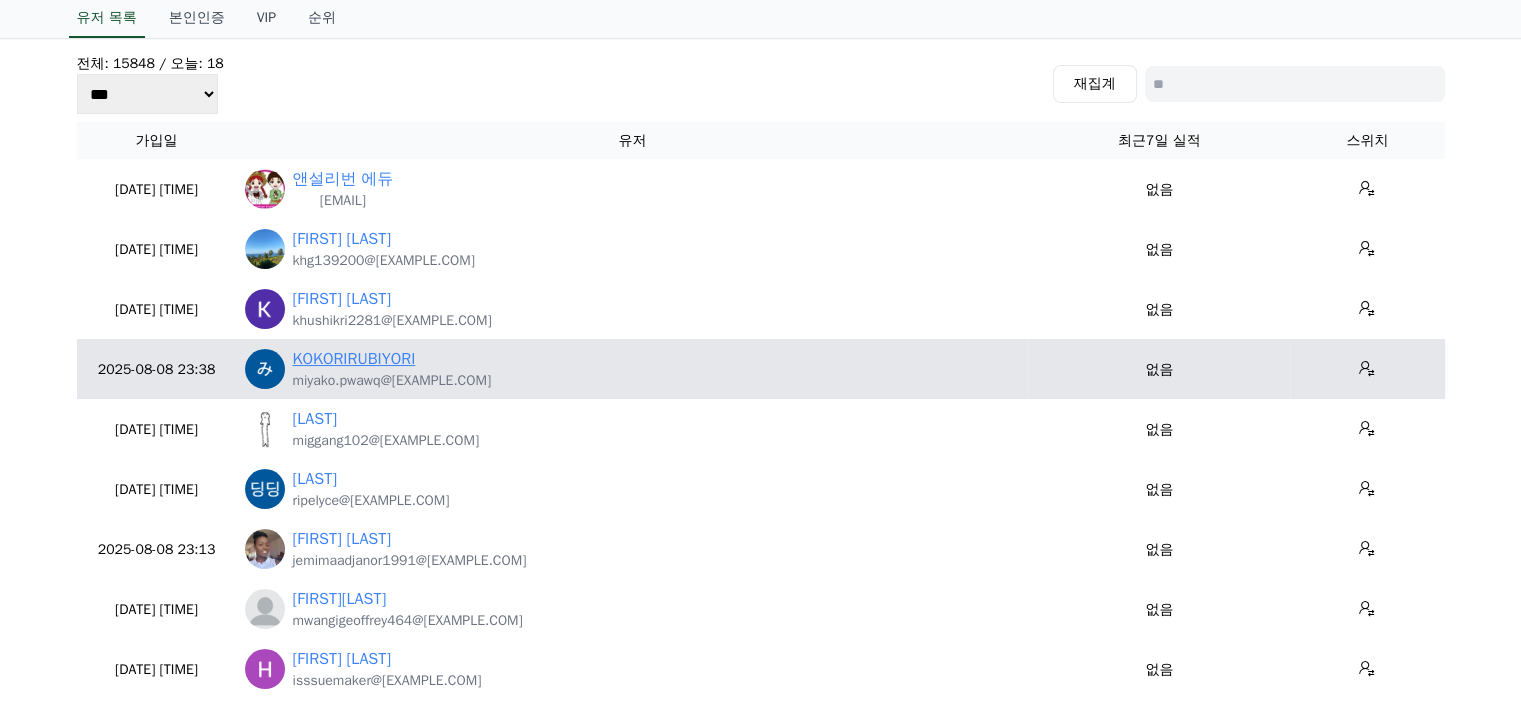 click on "KOKORIRUBIYORI" at bounding box center [354, 359] 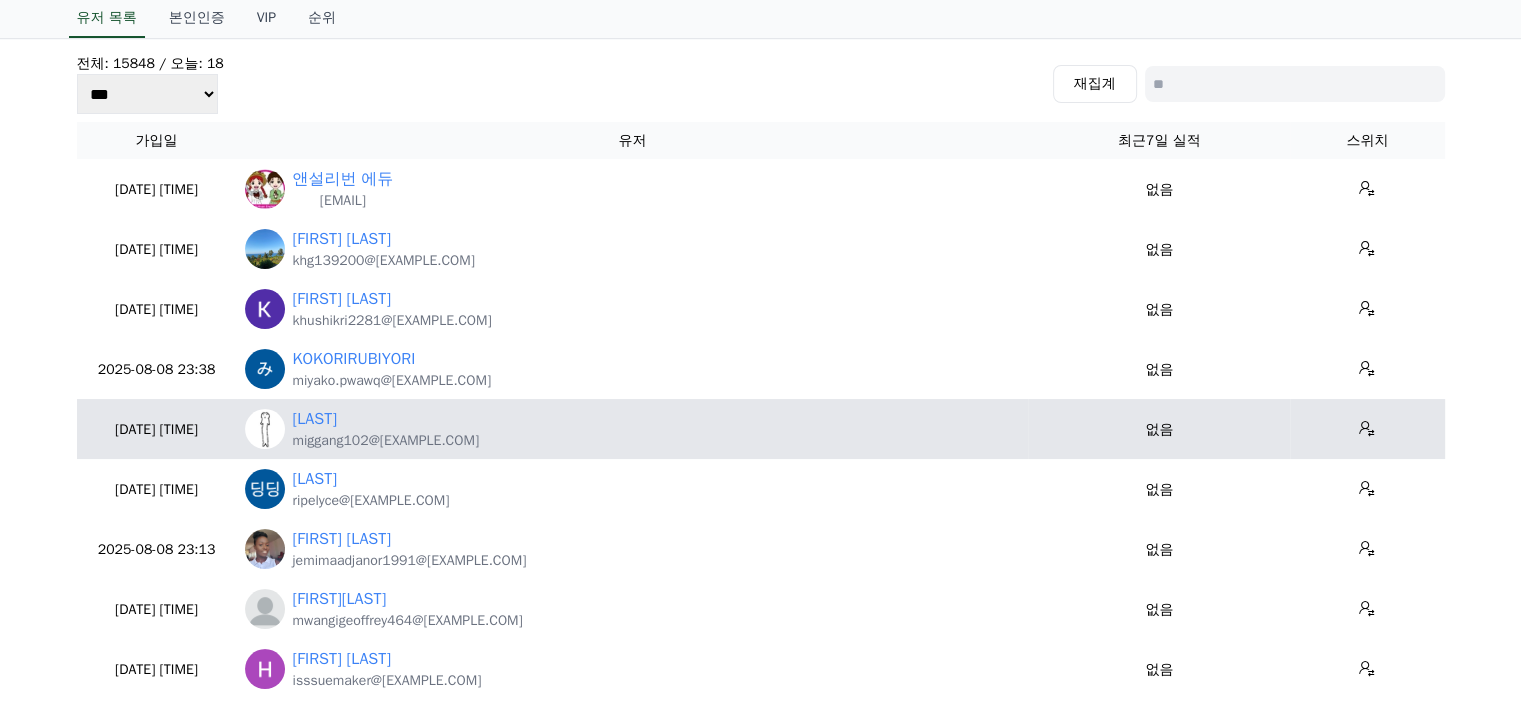 scroll, scrollTop: 200, scrollLeft: 0, axis: vertical 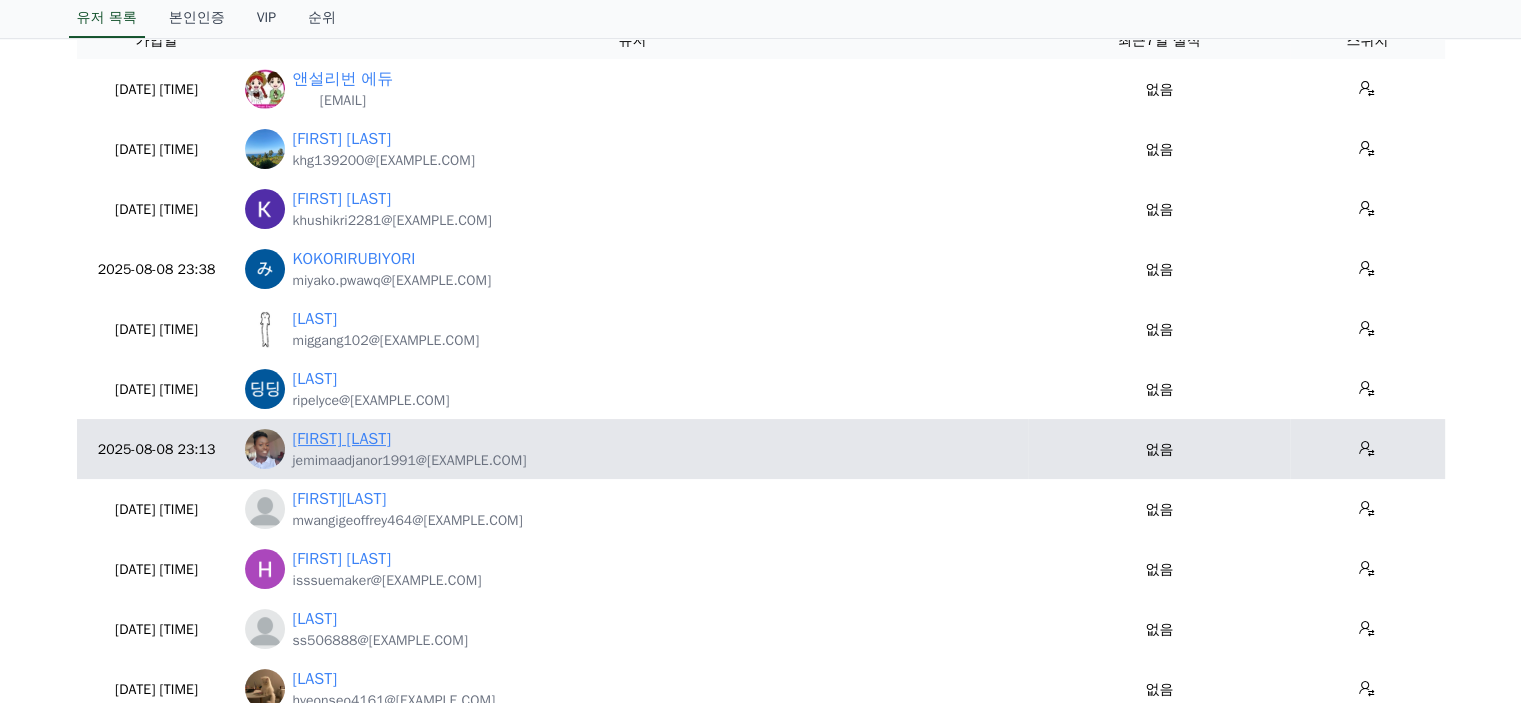 click on "Jemima Adjanor" at bounding box center [342, 439] 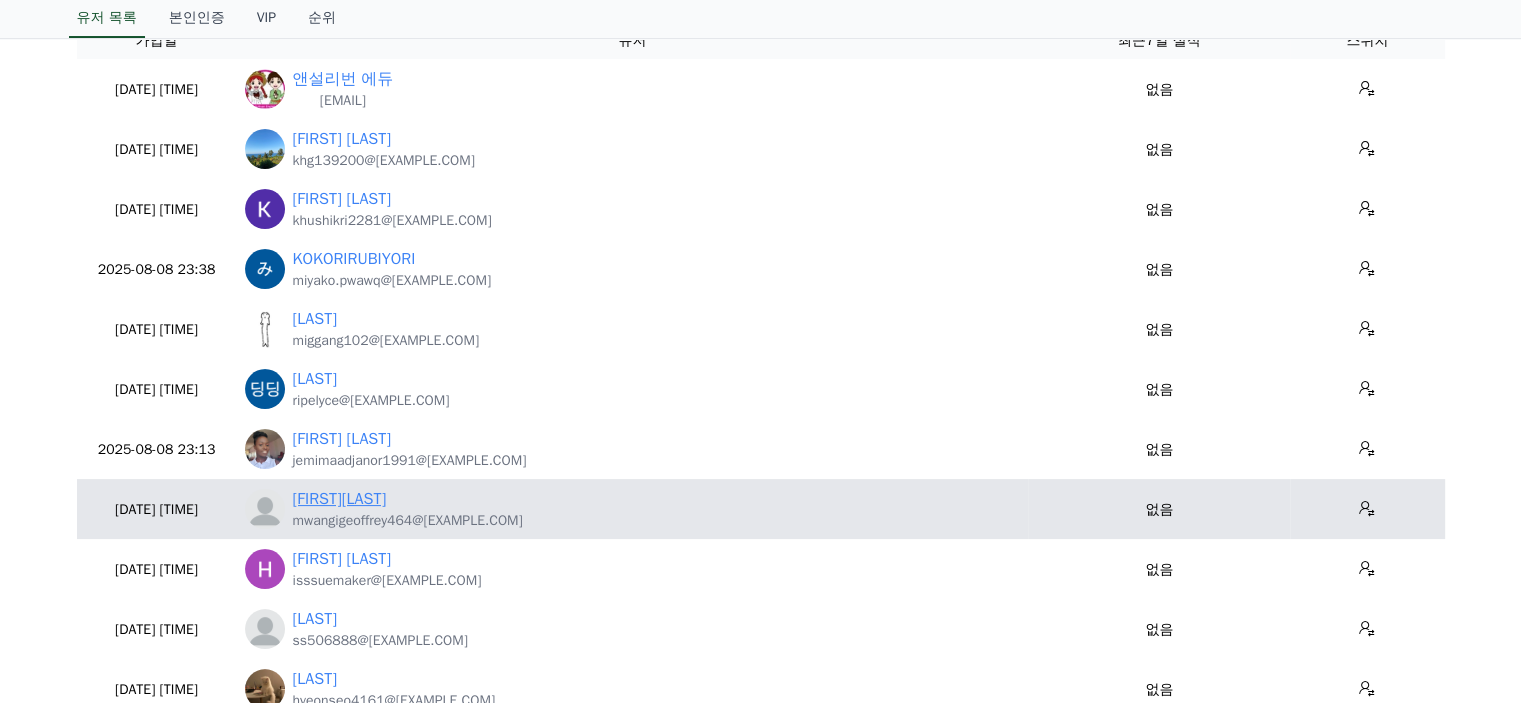click on "Jsmith" at bounding box center [340, 499] 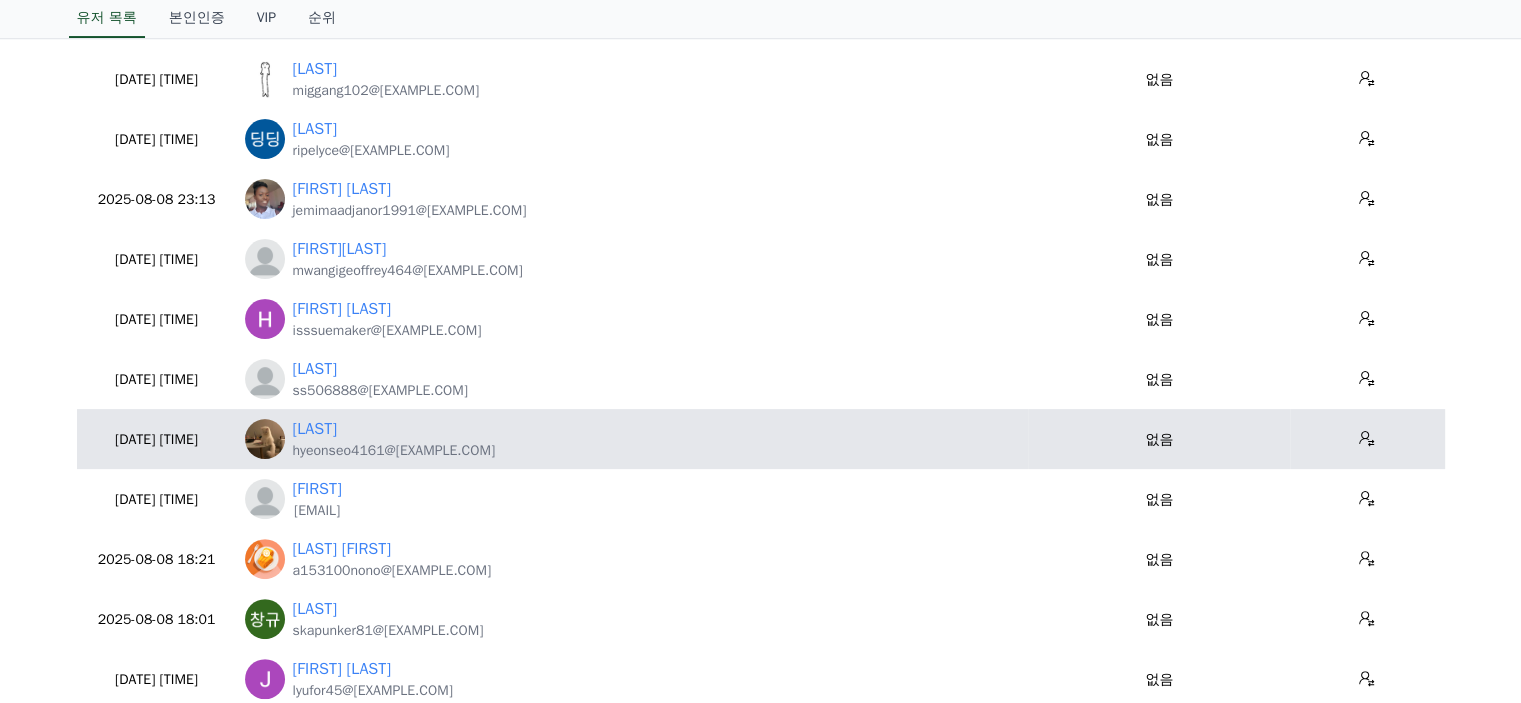 scroll, scrollTop: 500, scrollLeft: 0, axis: vertical 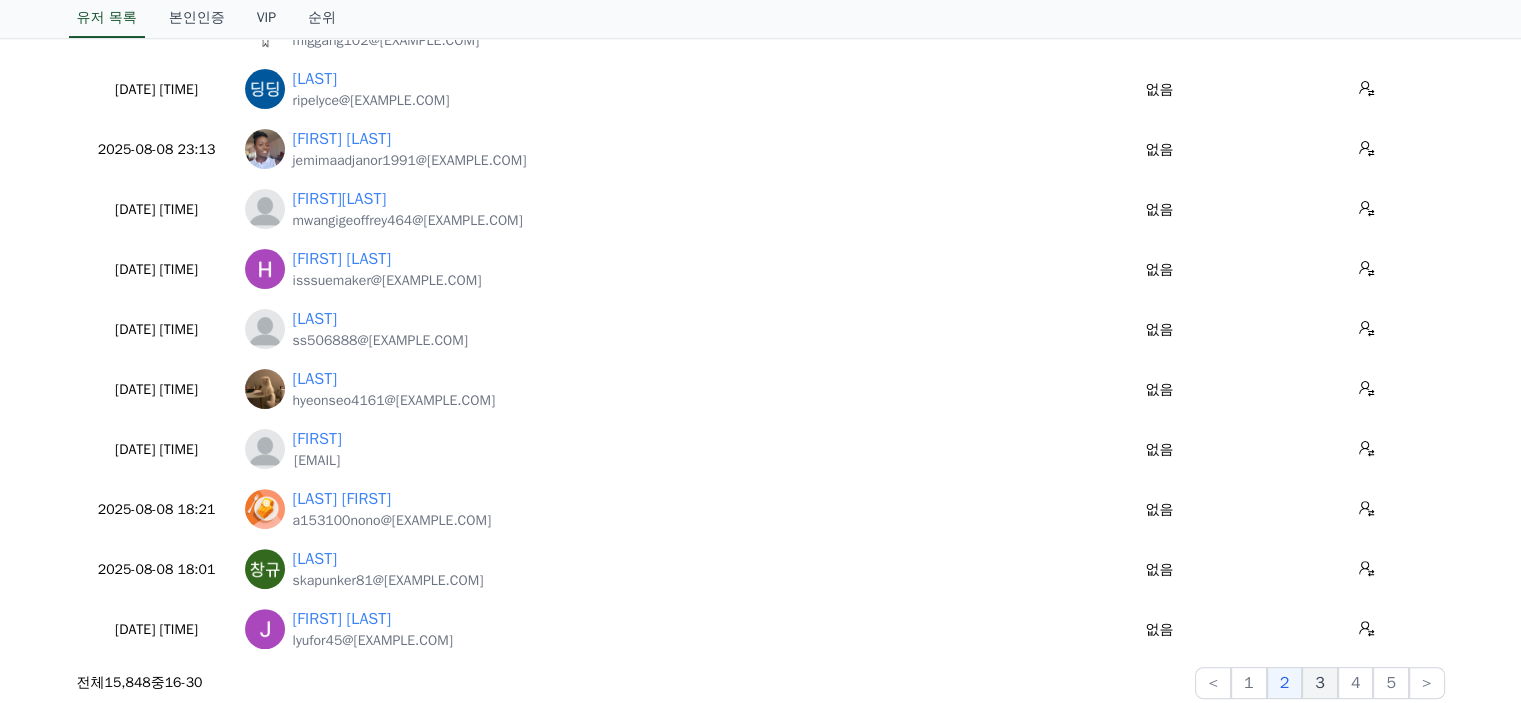 click on "3" 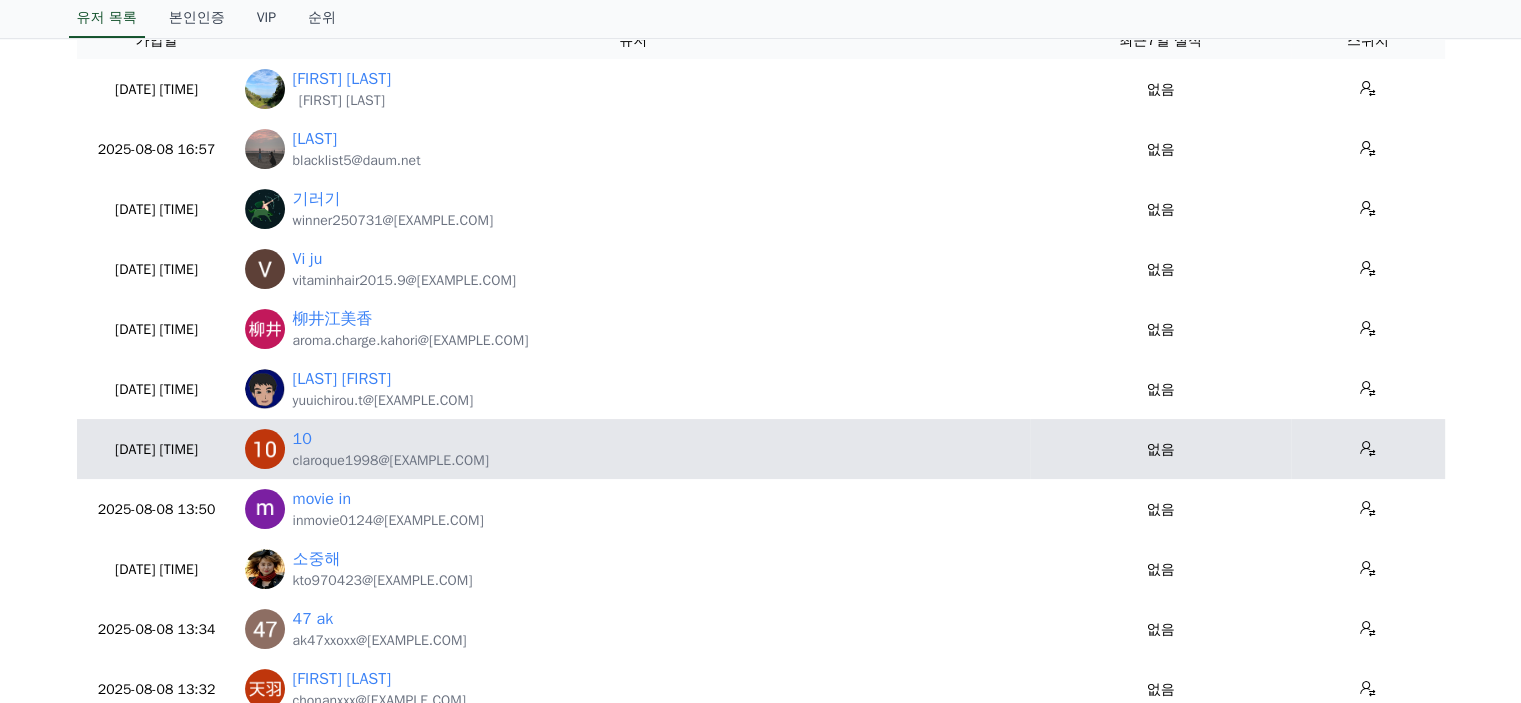 scroll, scrollTop: 0, scrollLeft: 0, axis: both 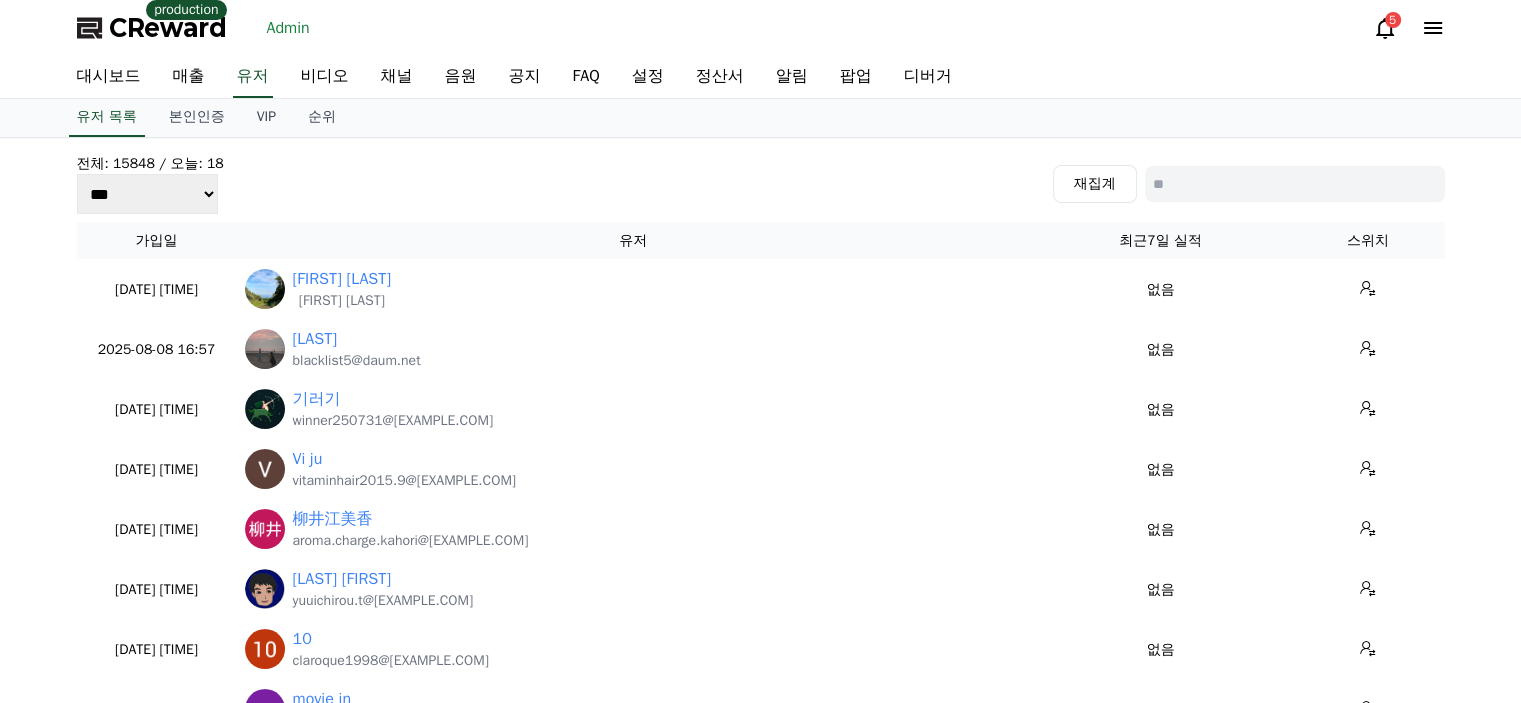 click at bounding box center [1295, 184] 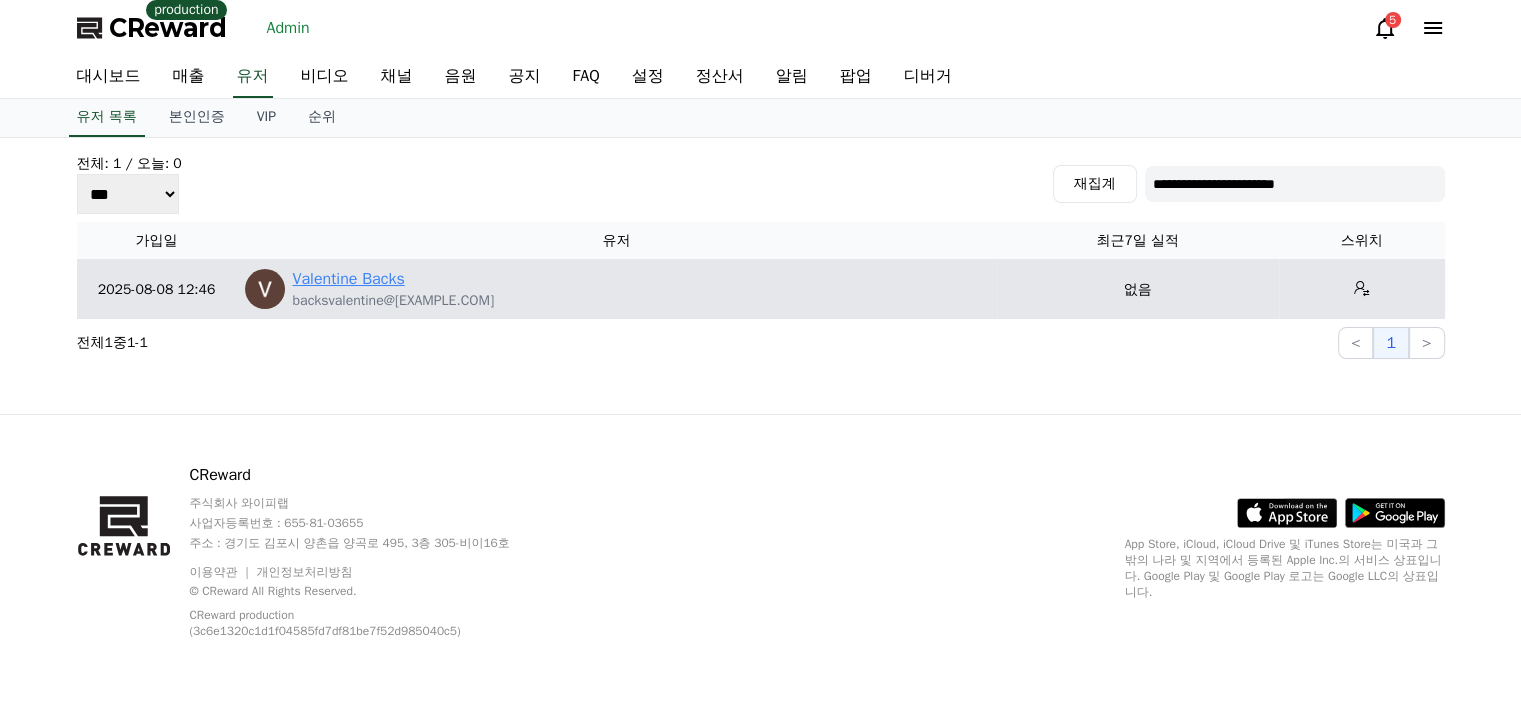 click on "Valentine Backs" at bounding box center [349, 279] 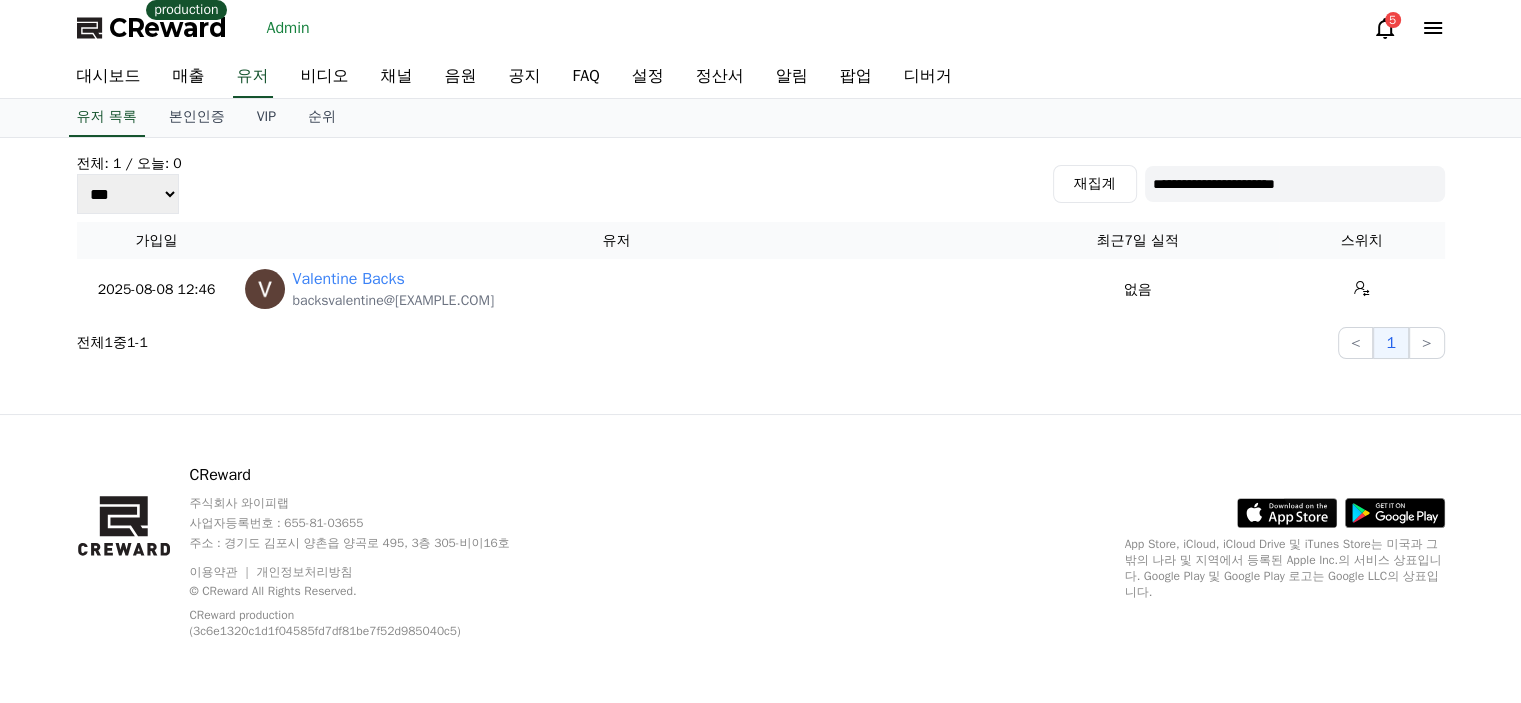 click on "**********" at bounding box center (1295, 184) 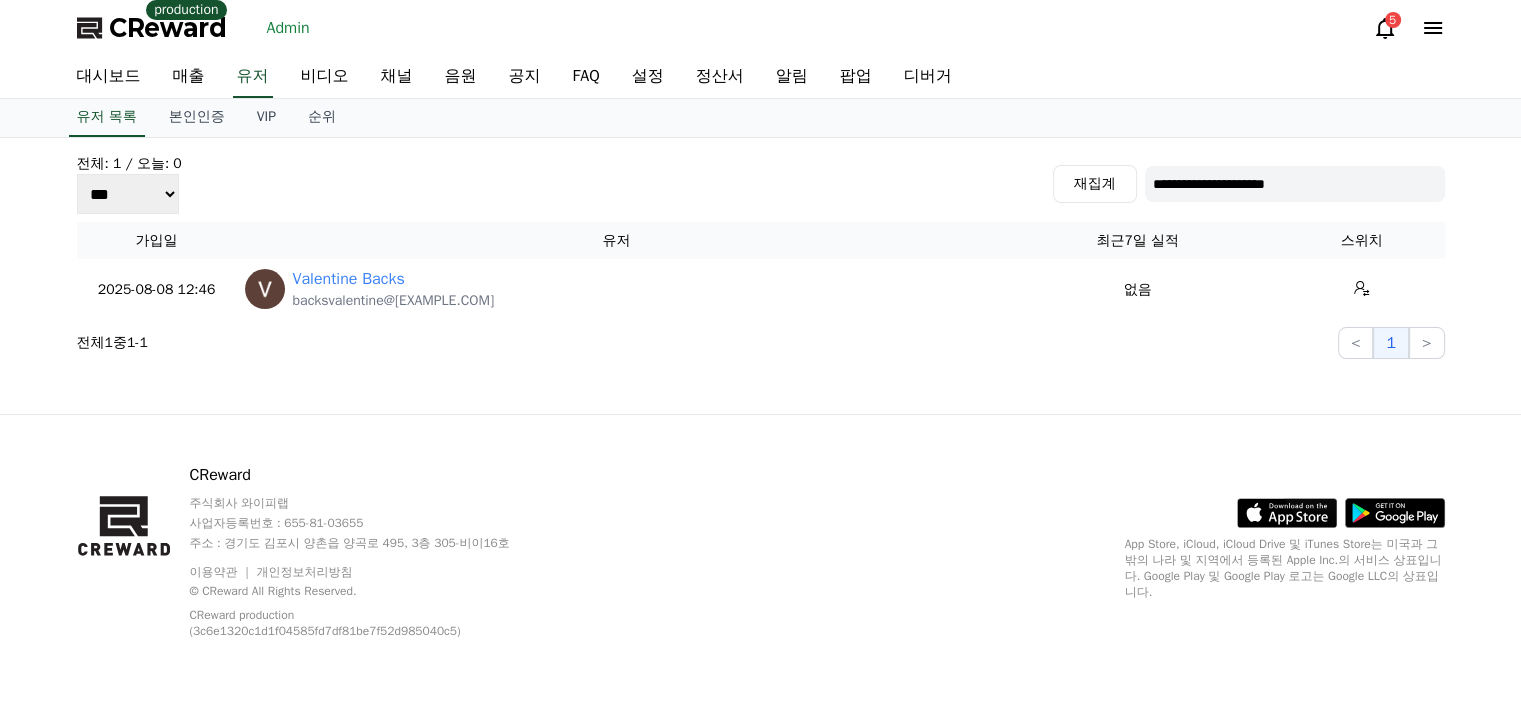 type on "**********" 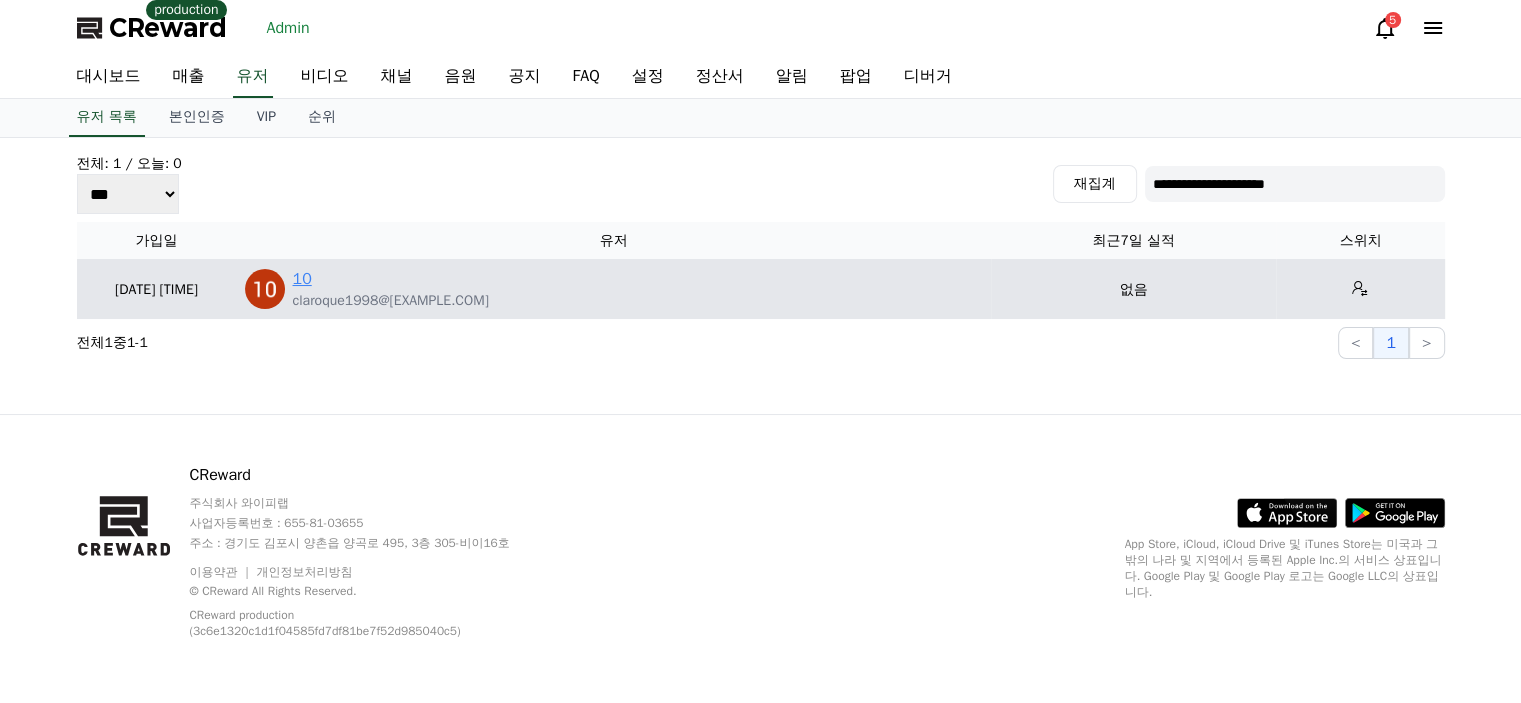 click on "10" at bounding box center [302, 279] 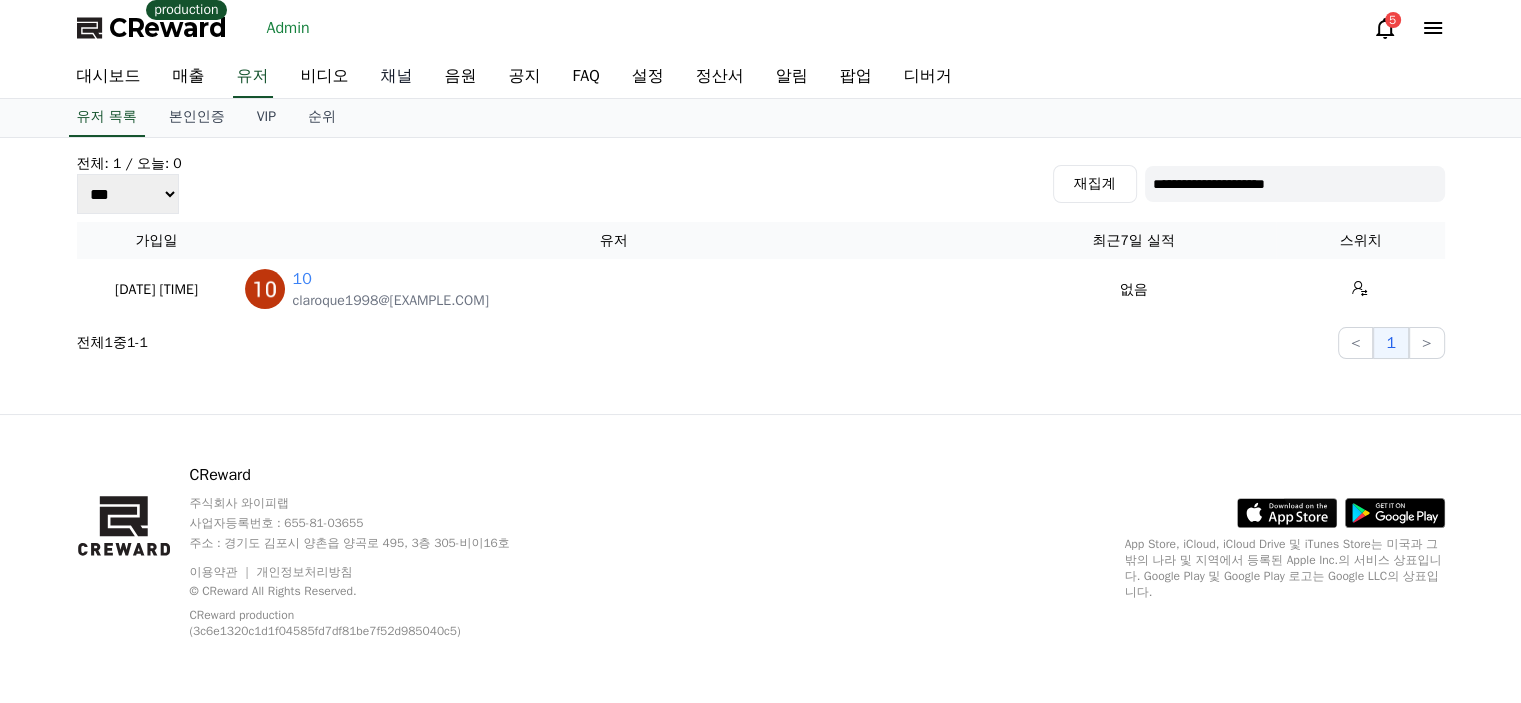 click on "채널" at bounding box center [397, 77] 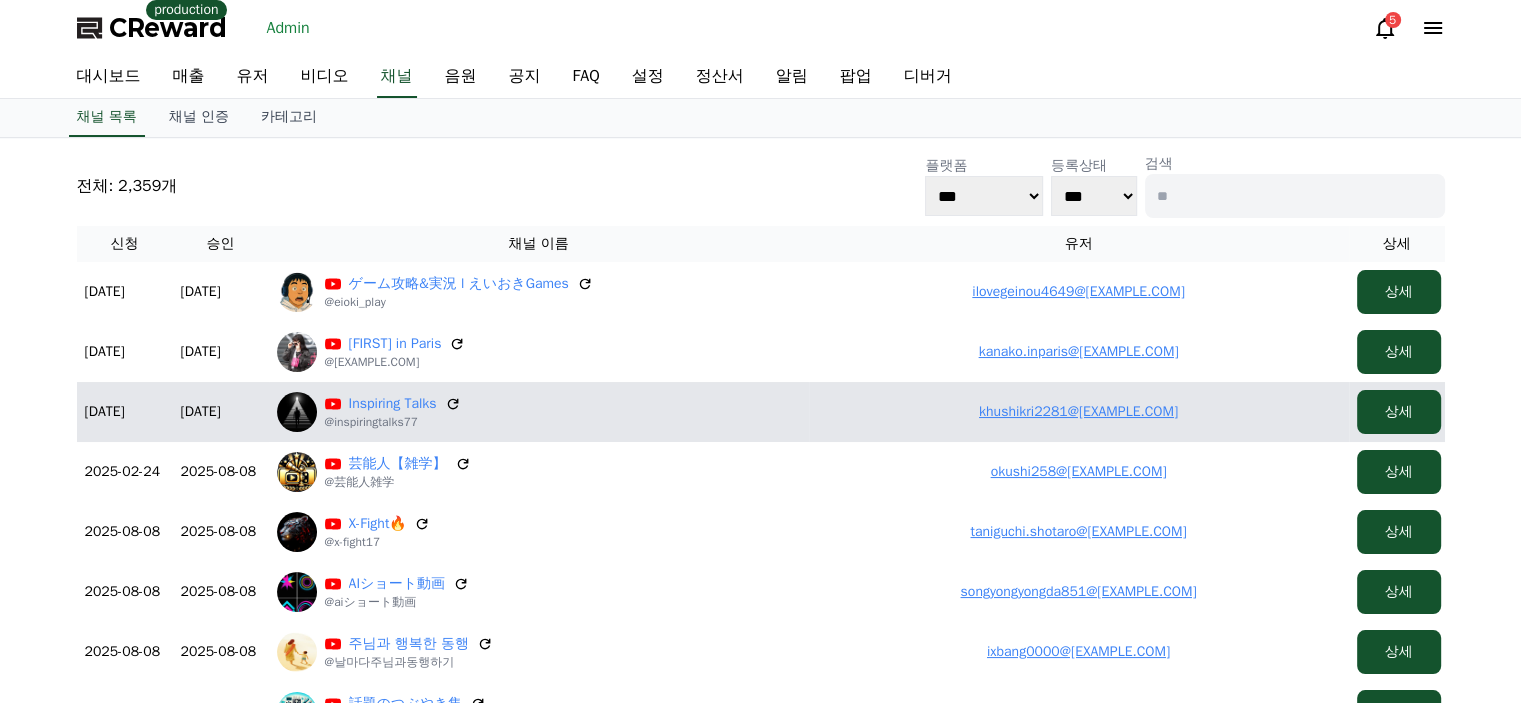 drag, startPoint x: 1192, startPoint y: 411, endPoint x: 989, endPoint y: 411, distance: 203 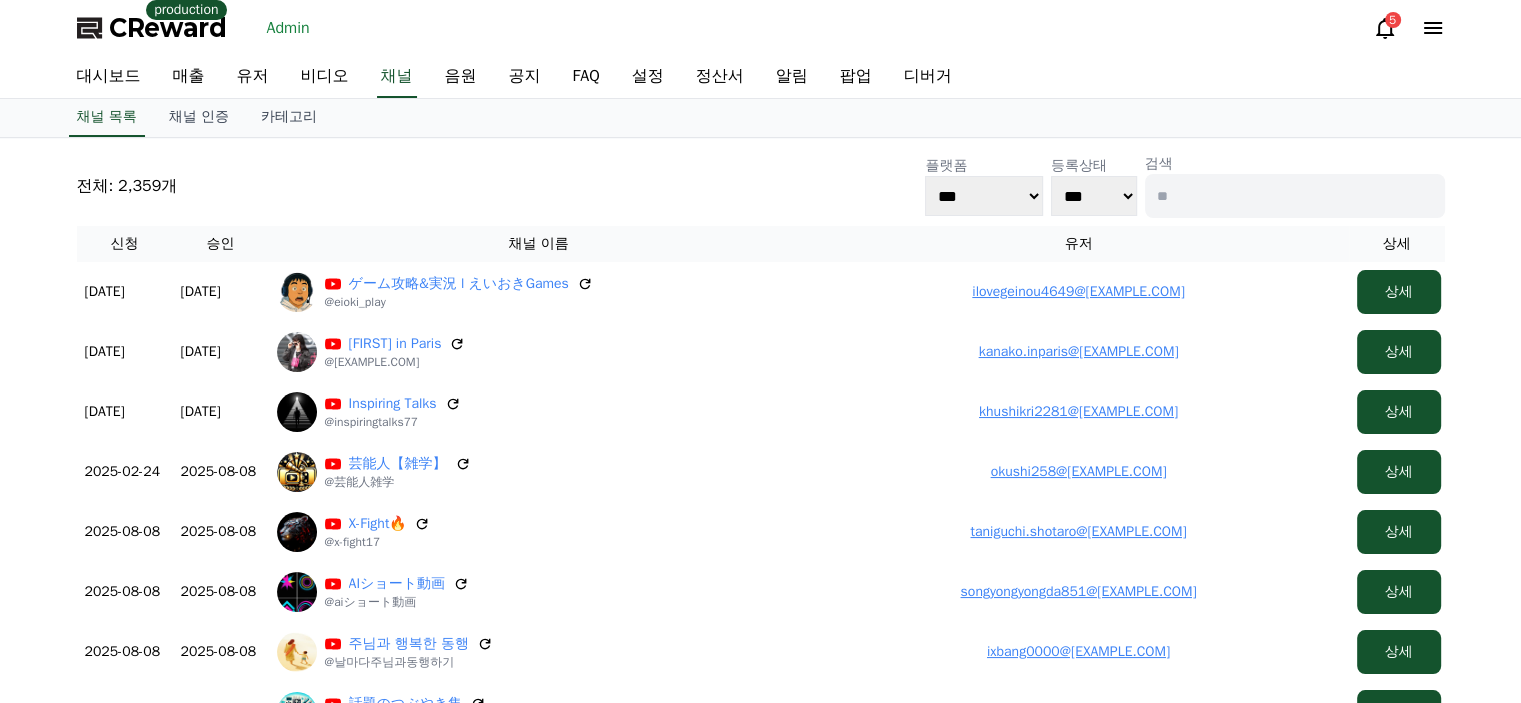 click on "전체: 2,359개   플랫폼   *** ***** ****   등록상태   *** ***   검색" at bounding box center (761, 186) 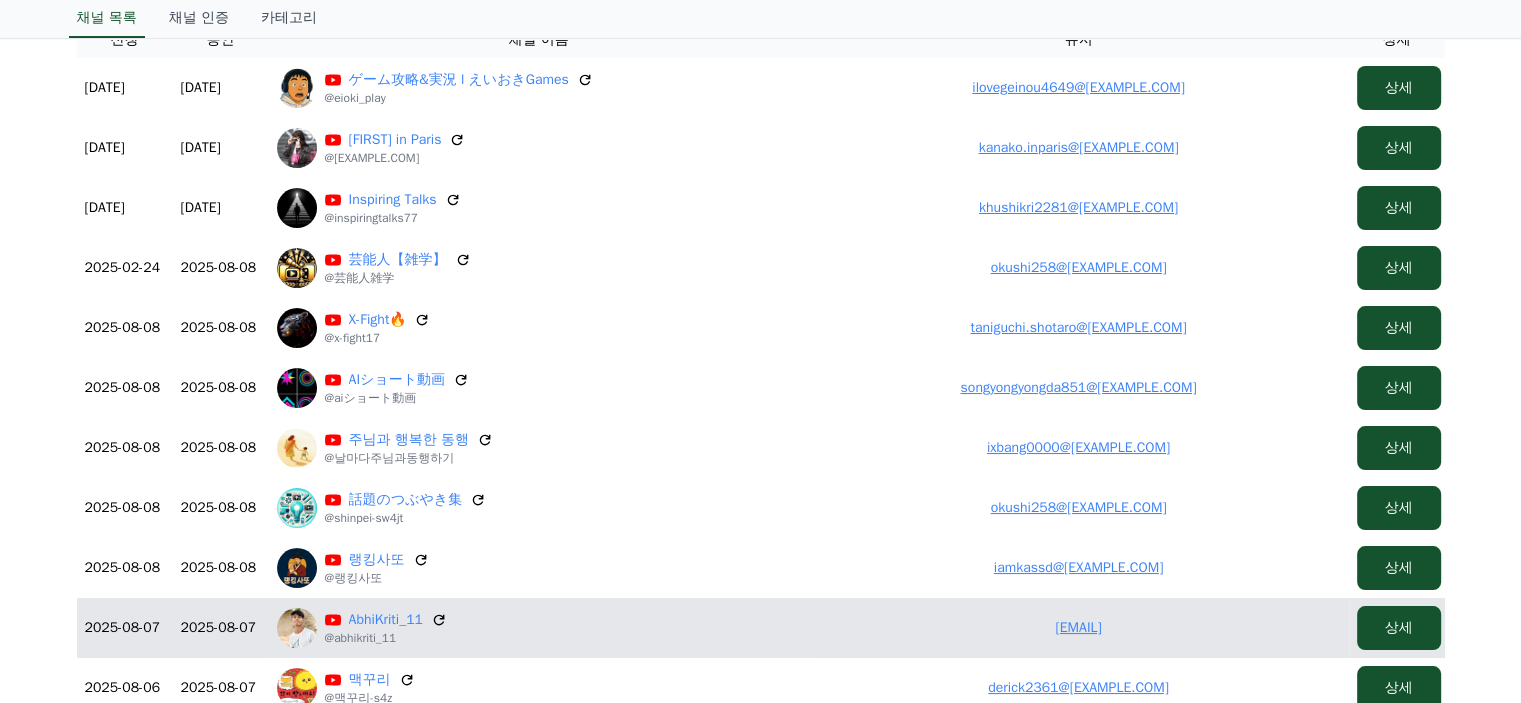 scroll, scrollTop: 0, scrollLeft: 0, axis: both 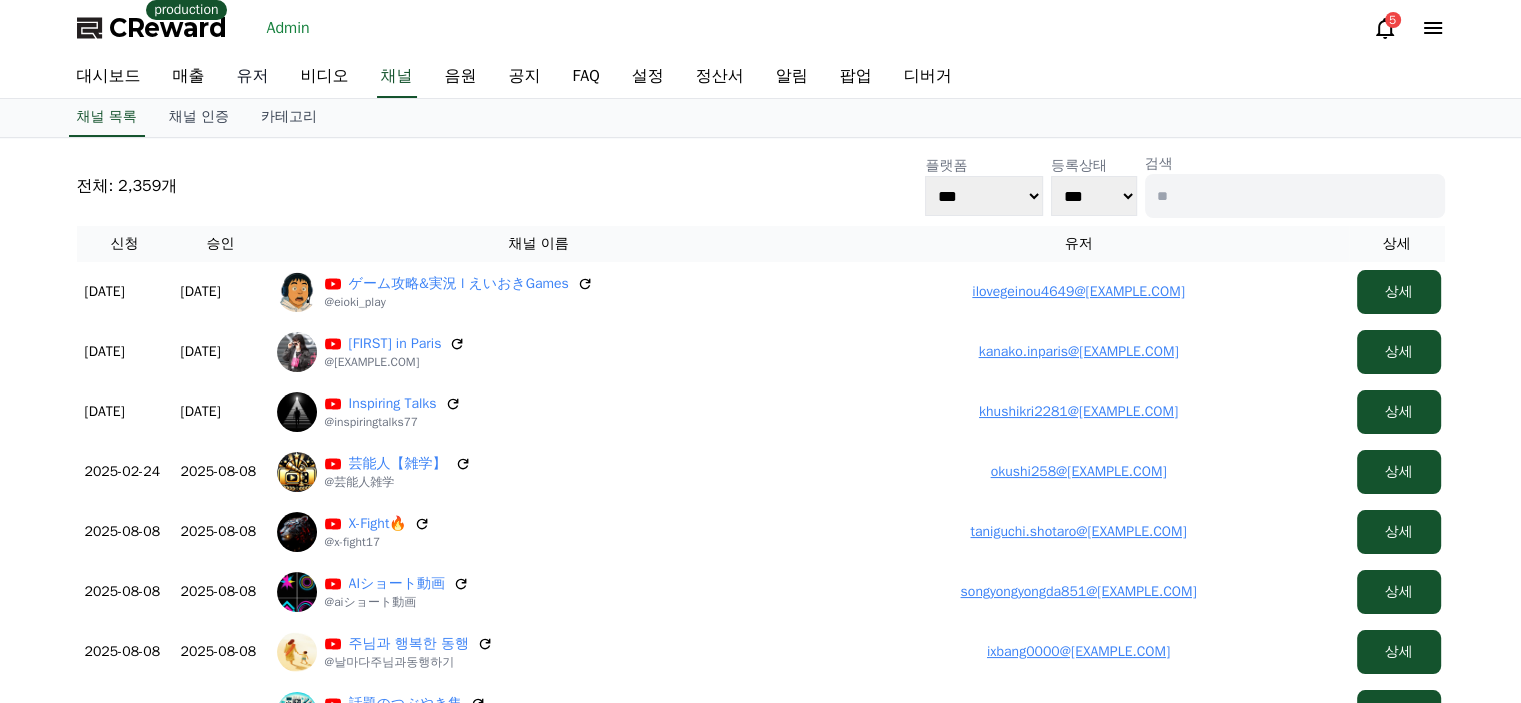 click on "유저" at bounding box center (253, 77) 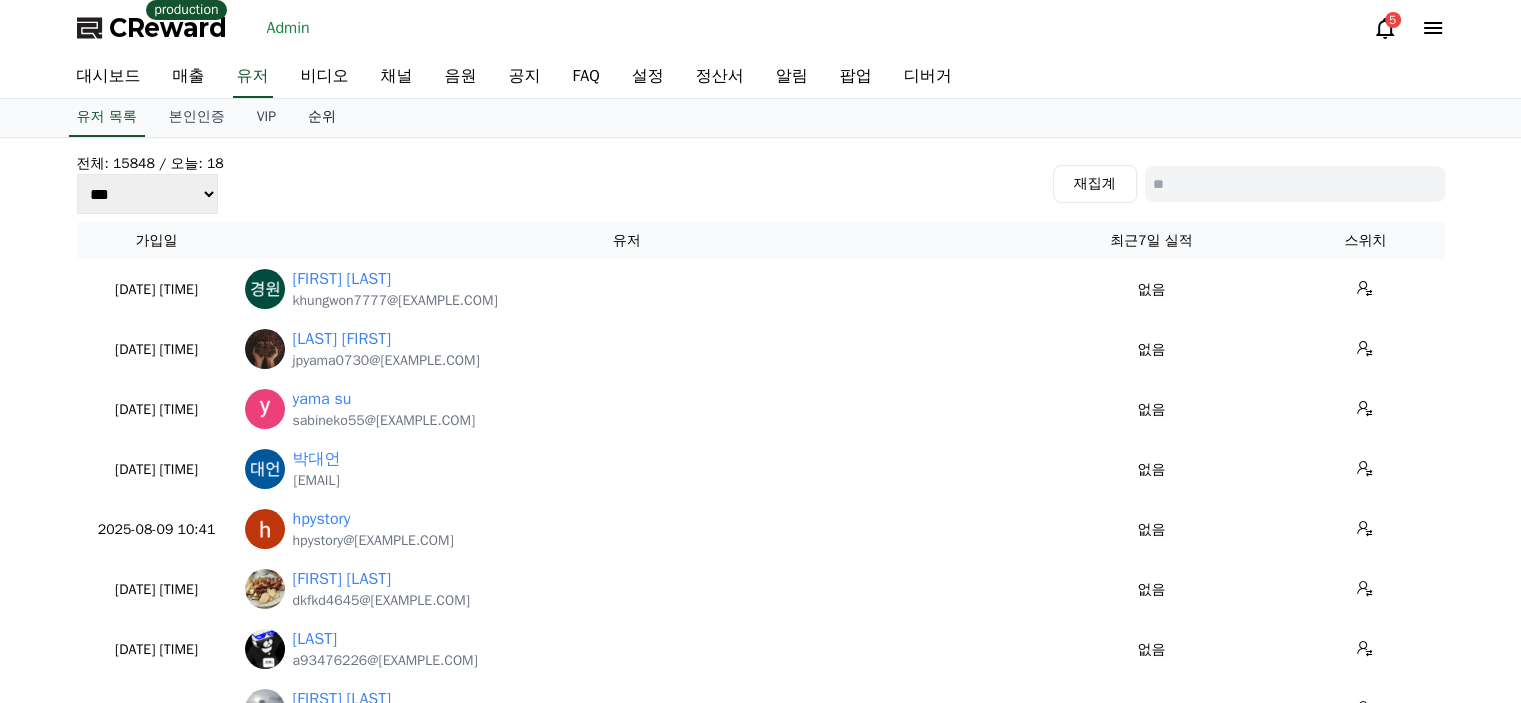 click on "순위" at bounding box center [322, 118] 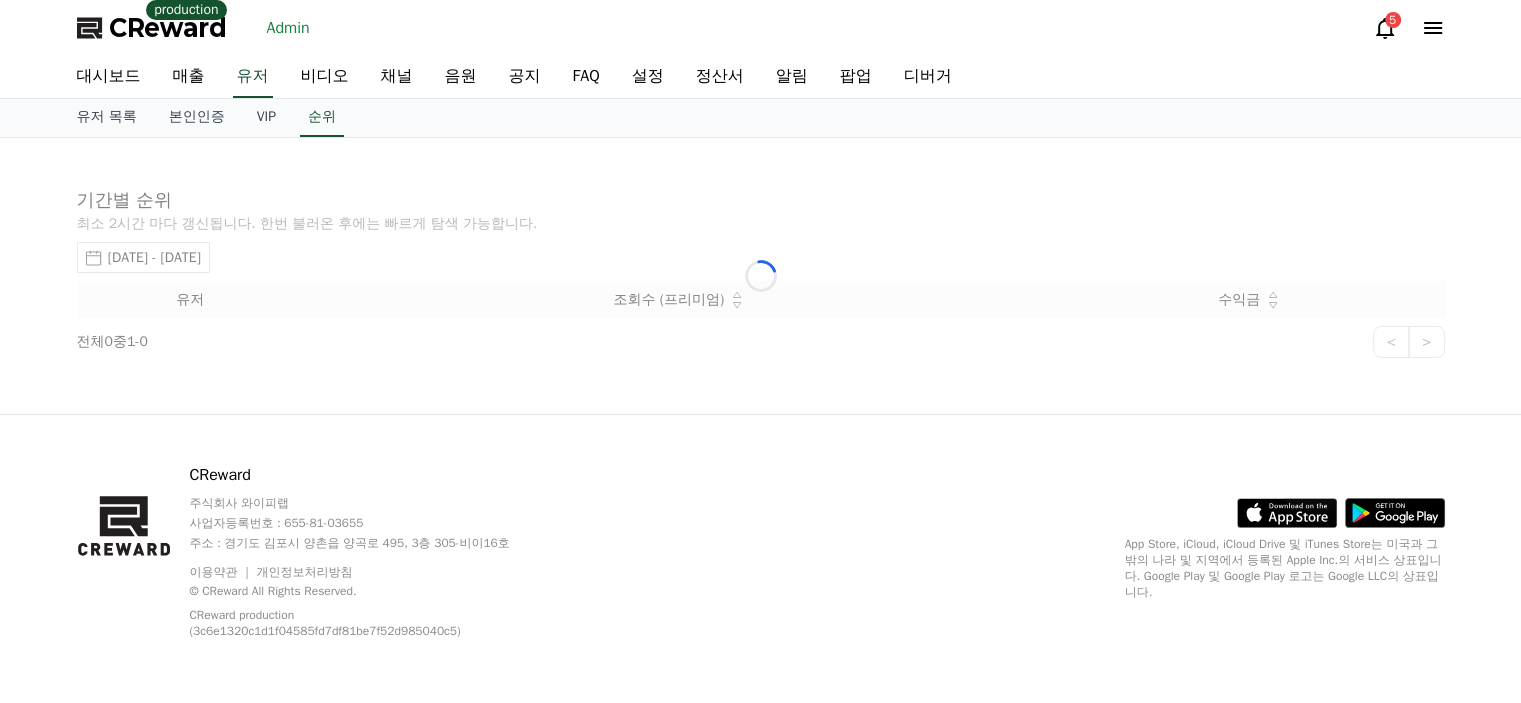 click on "Loading..." at bounding box center (761, 276) 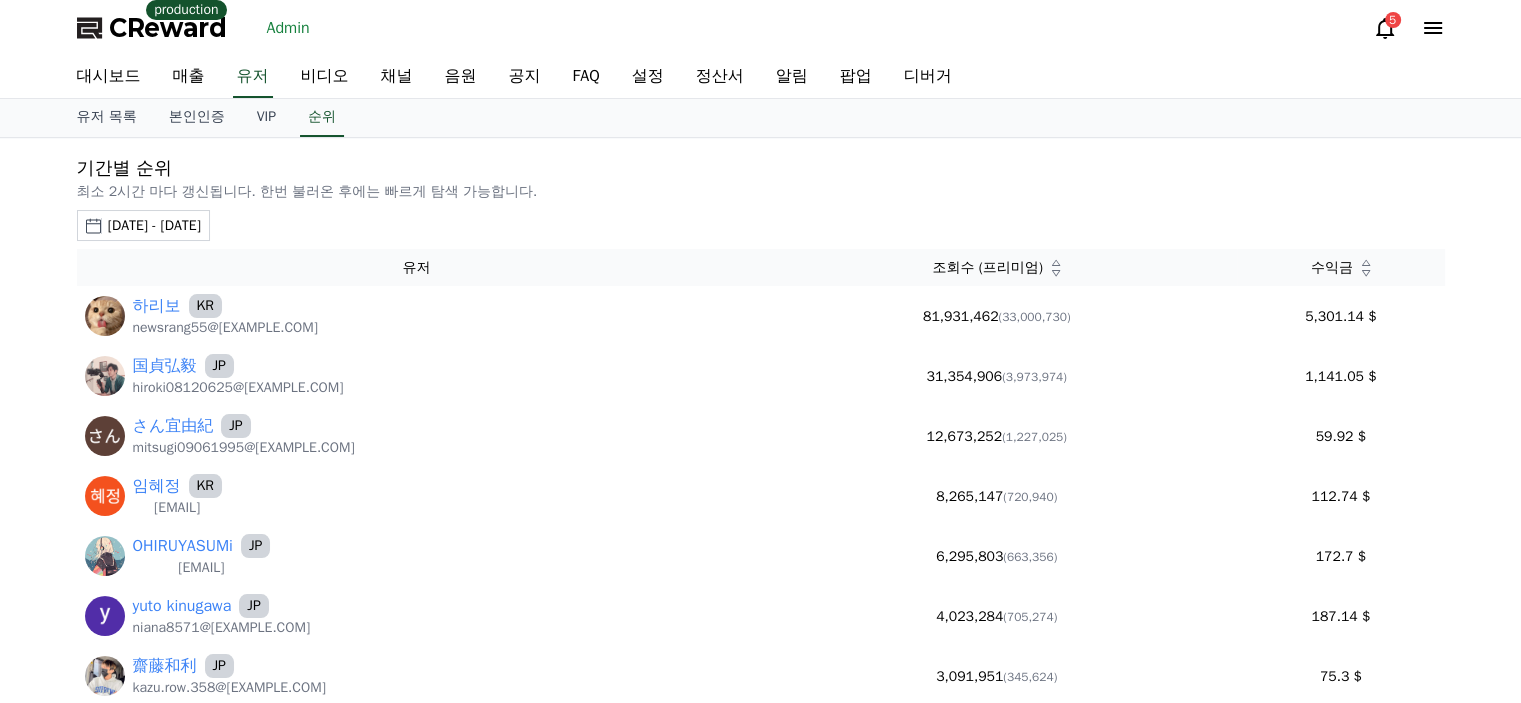 click on "2025-07-09 - 2025-08-09" at bounding box center [154, 225] 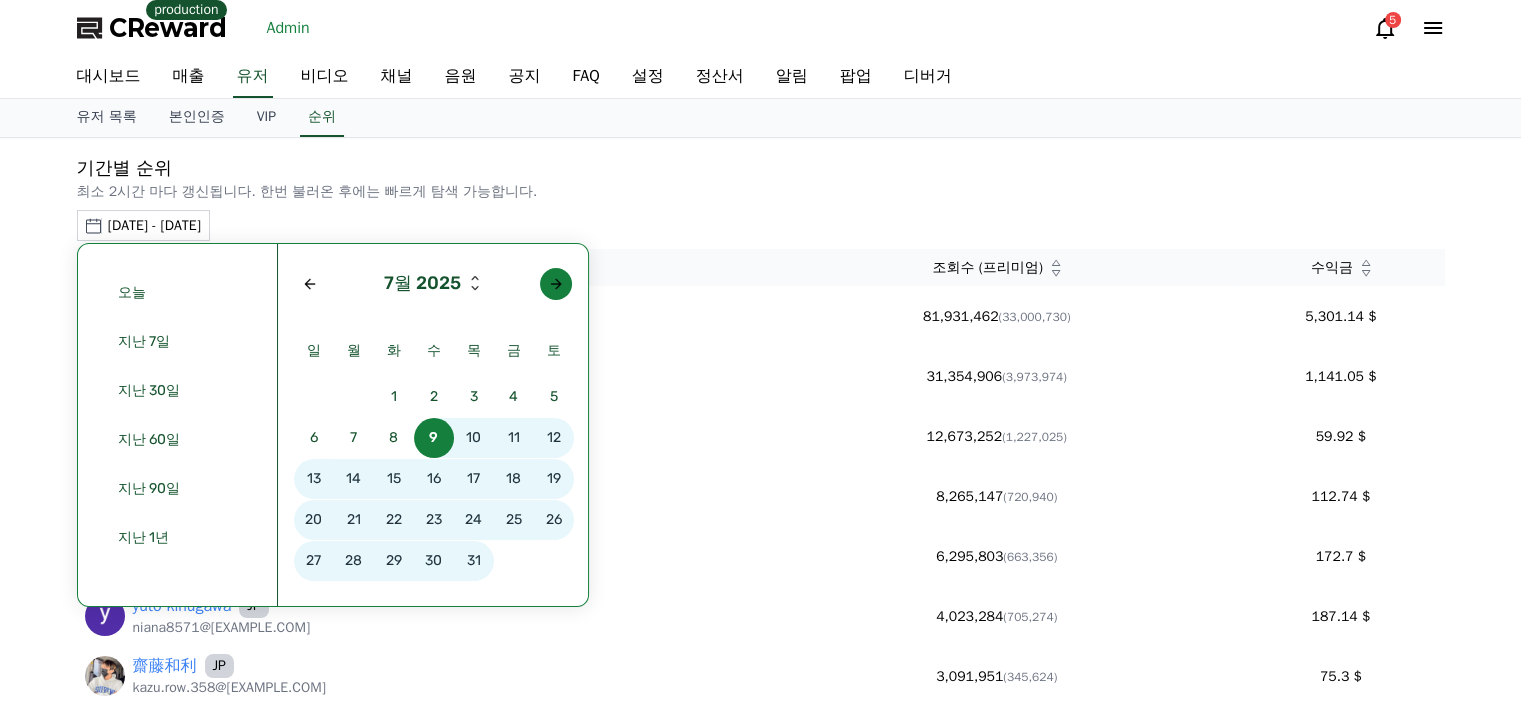 click at bounding box center [556, 284] 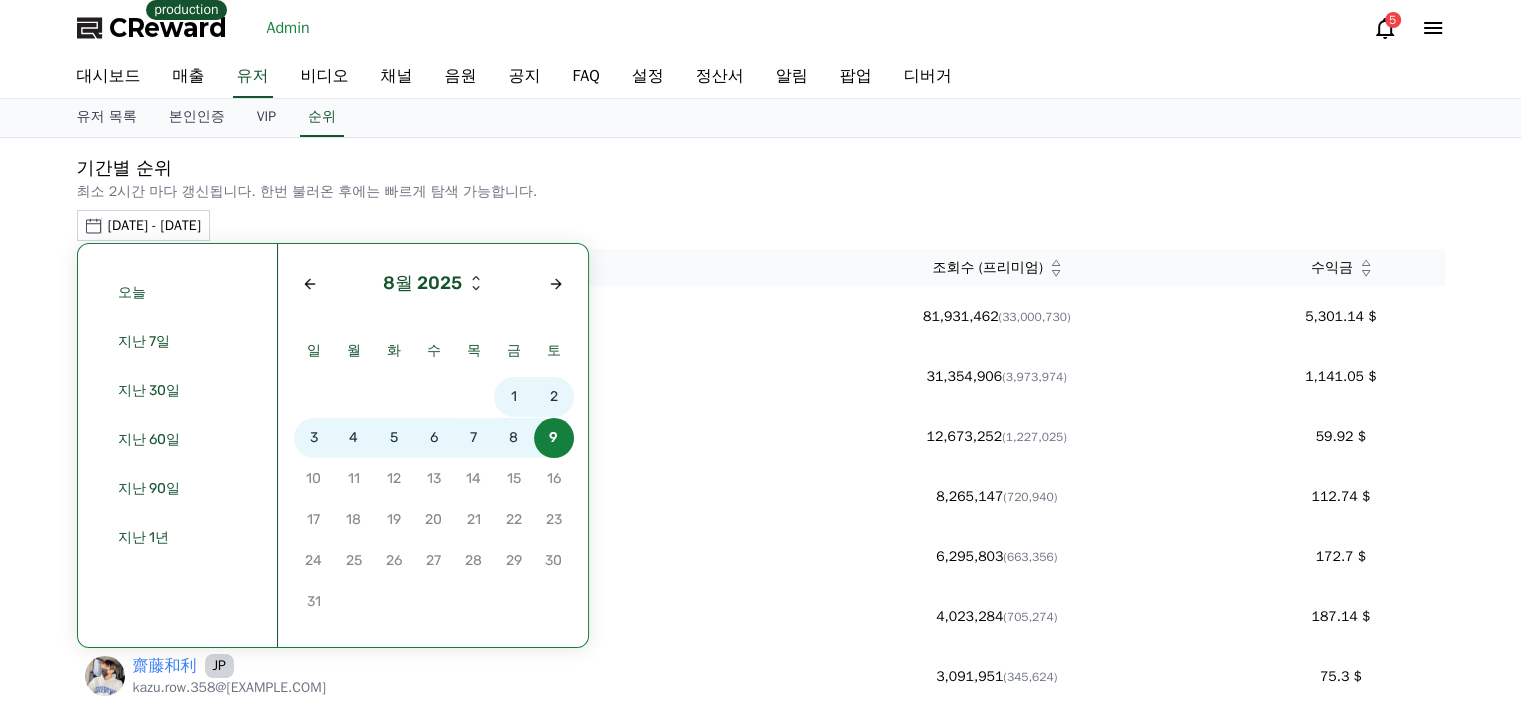 click on "7" at bounding box center [474, 438] 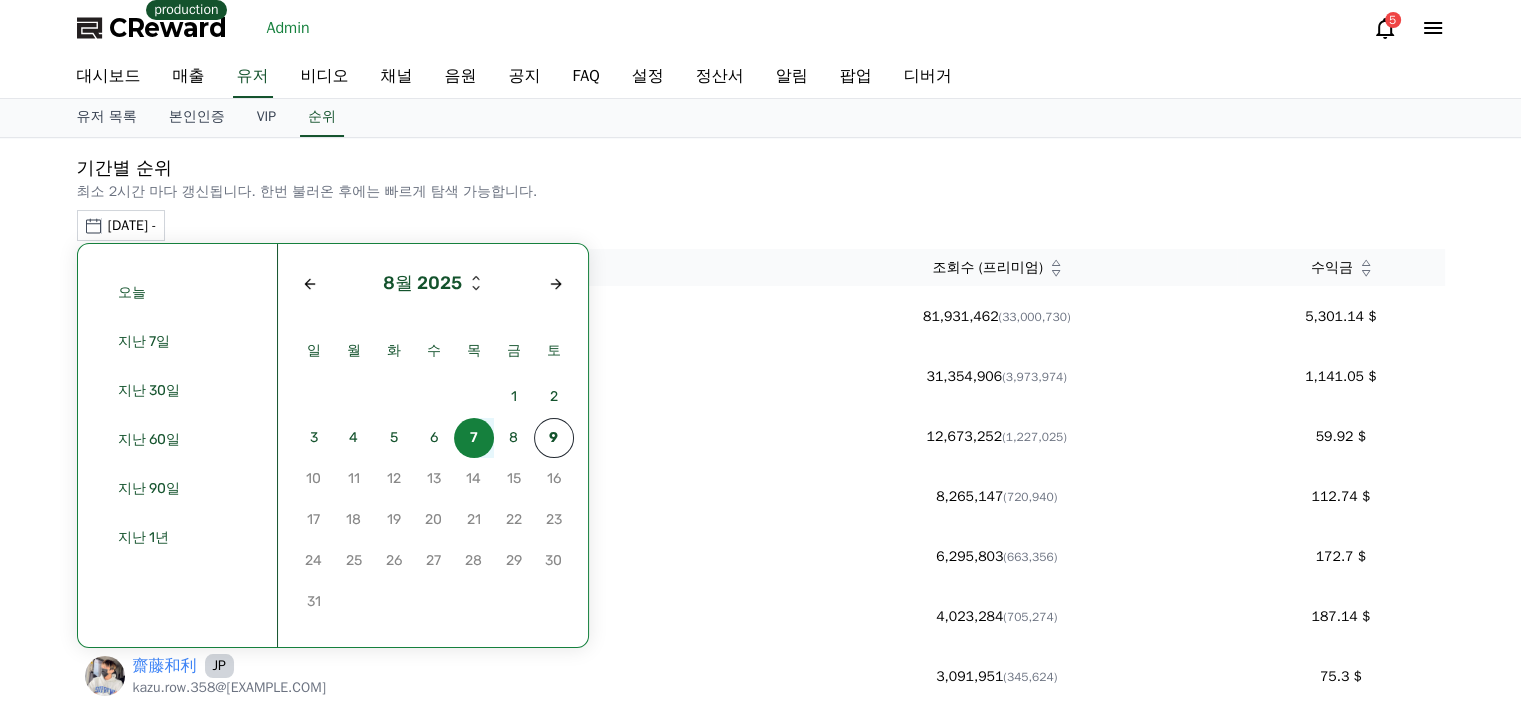 click on "7" at bounding box center (474, 438) 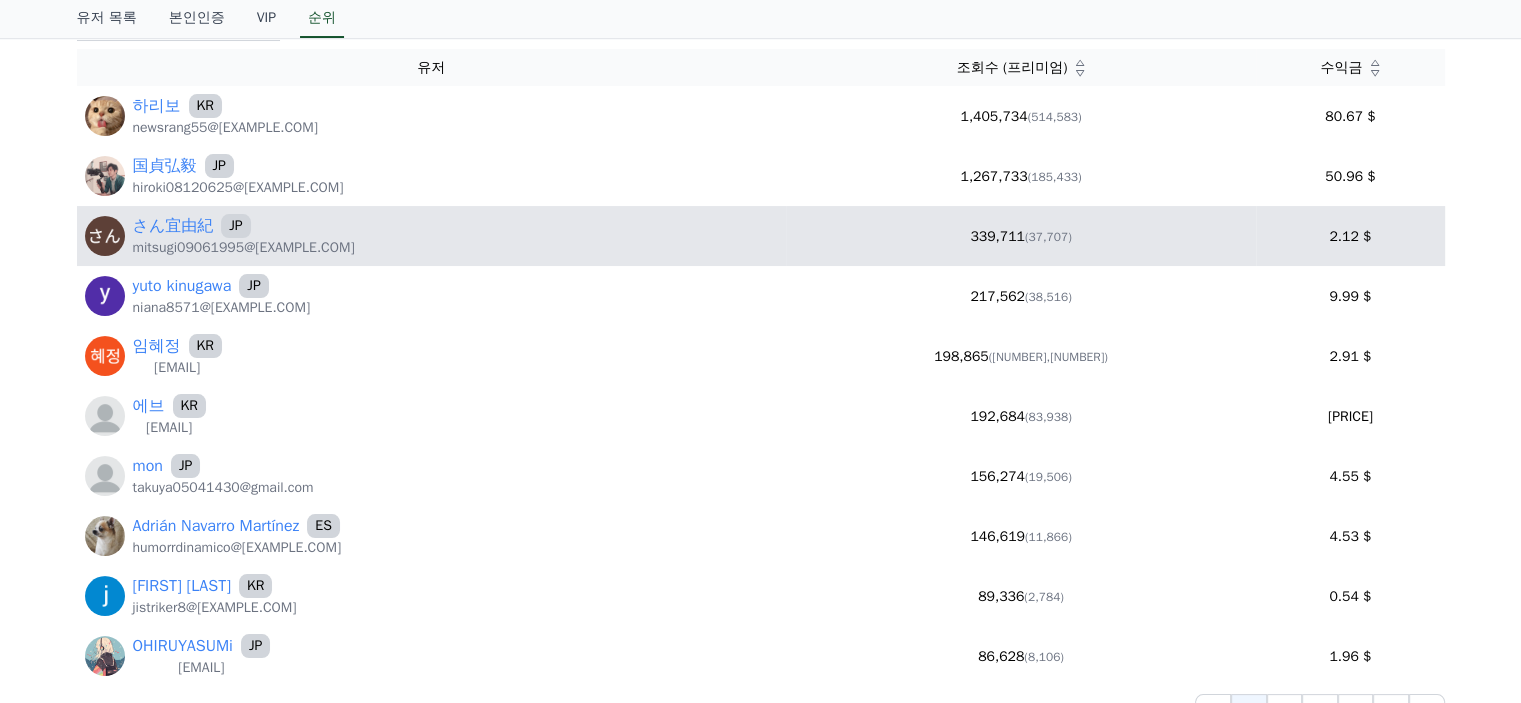 scroll, scrollTop: 300, scrollLeft: 0, axis: vertical 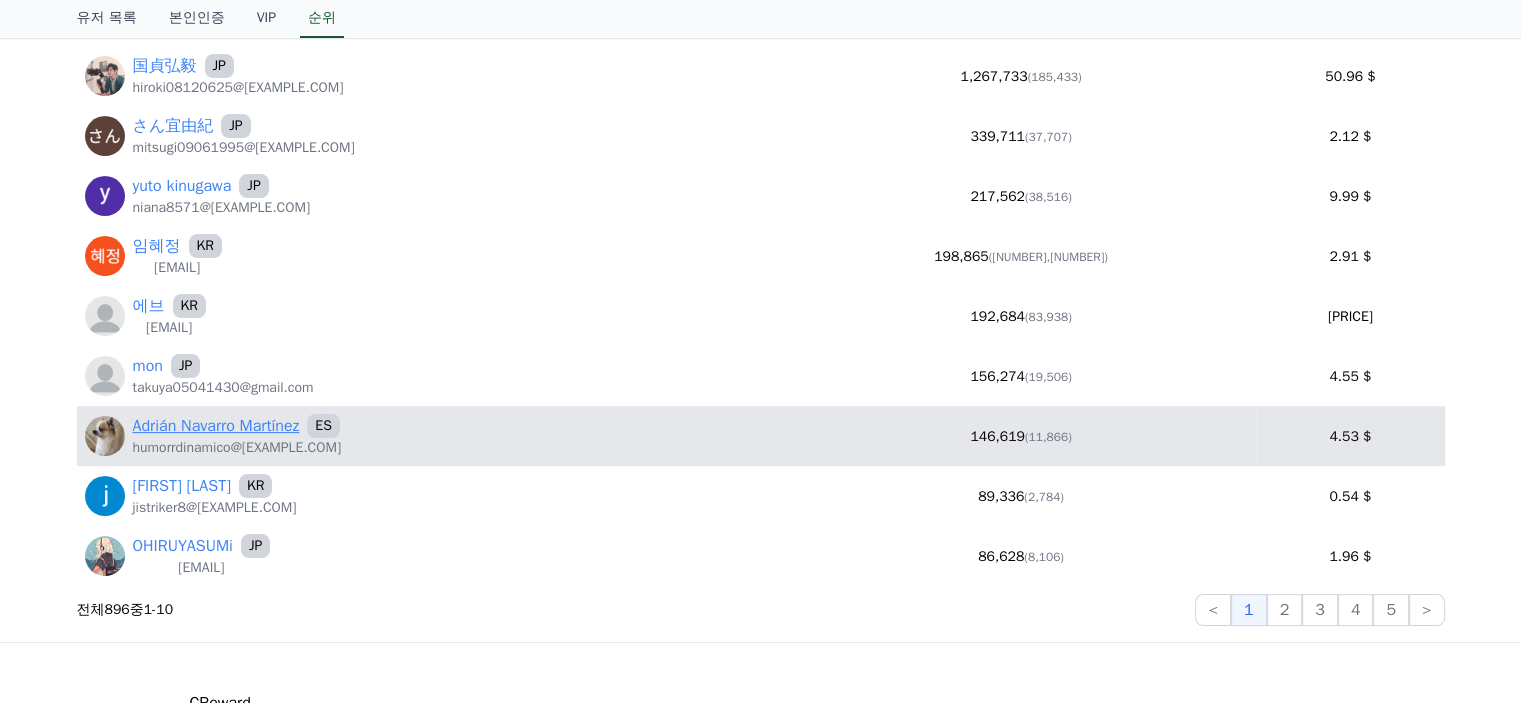 click on "Adrián Navarro Martínez" at bounding box center (216, 426) 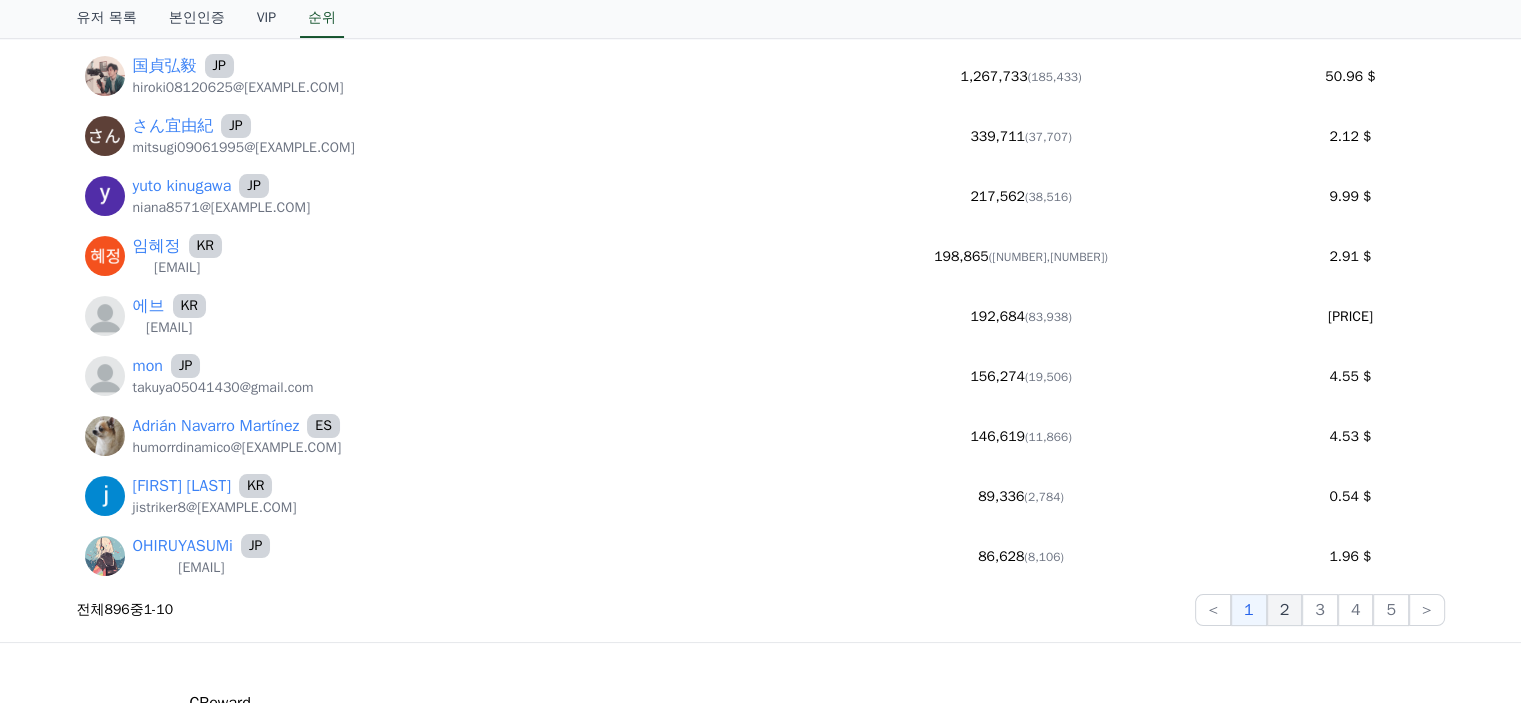click on "2" 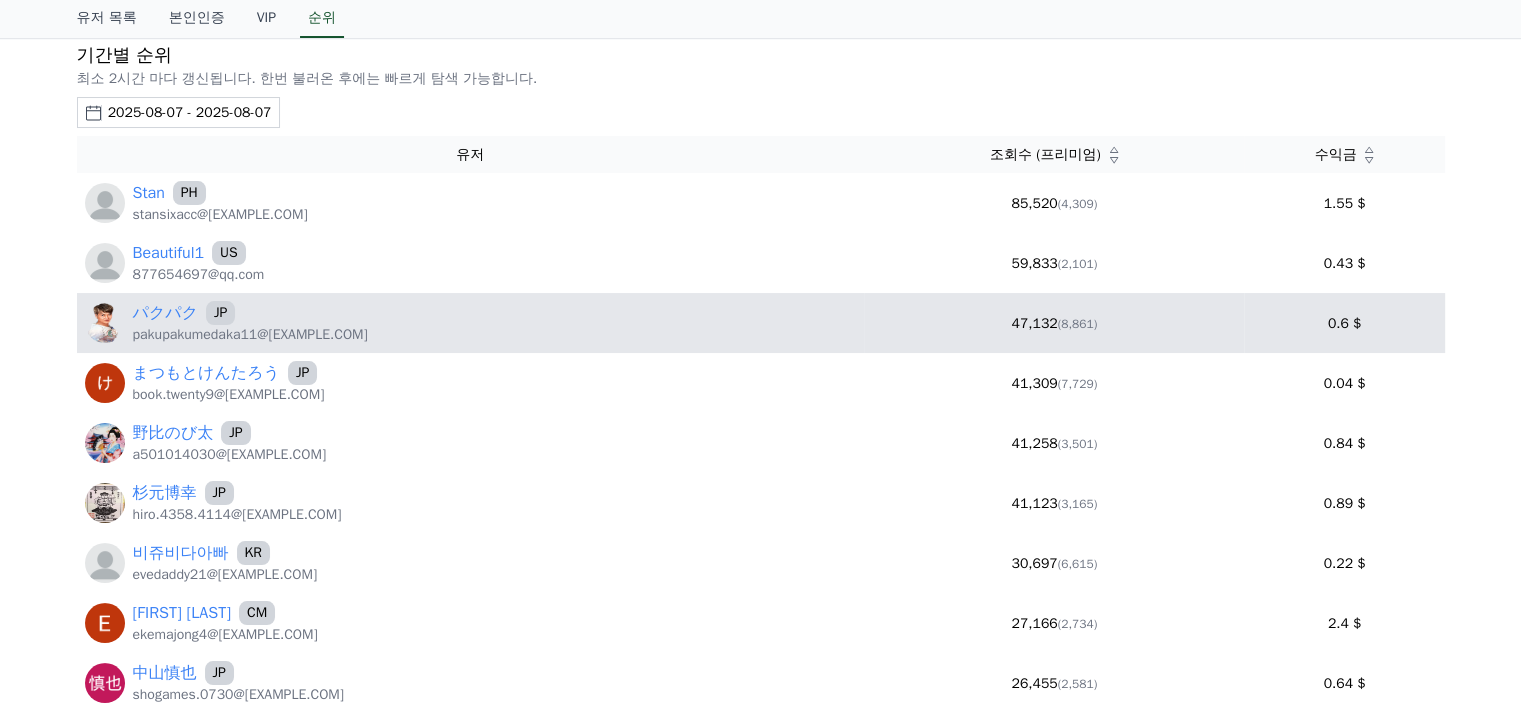 scroll, scrollTop: 200, scrollLeft: 0, axis: vertical 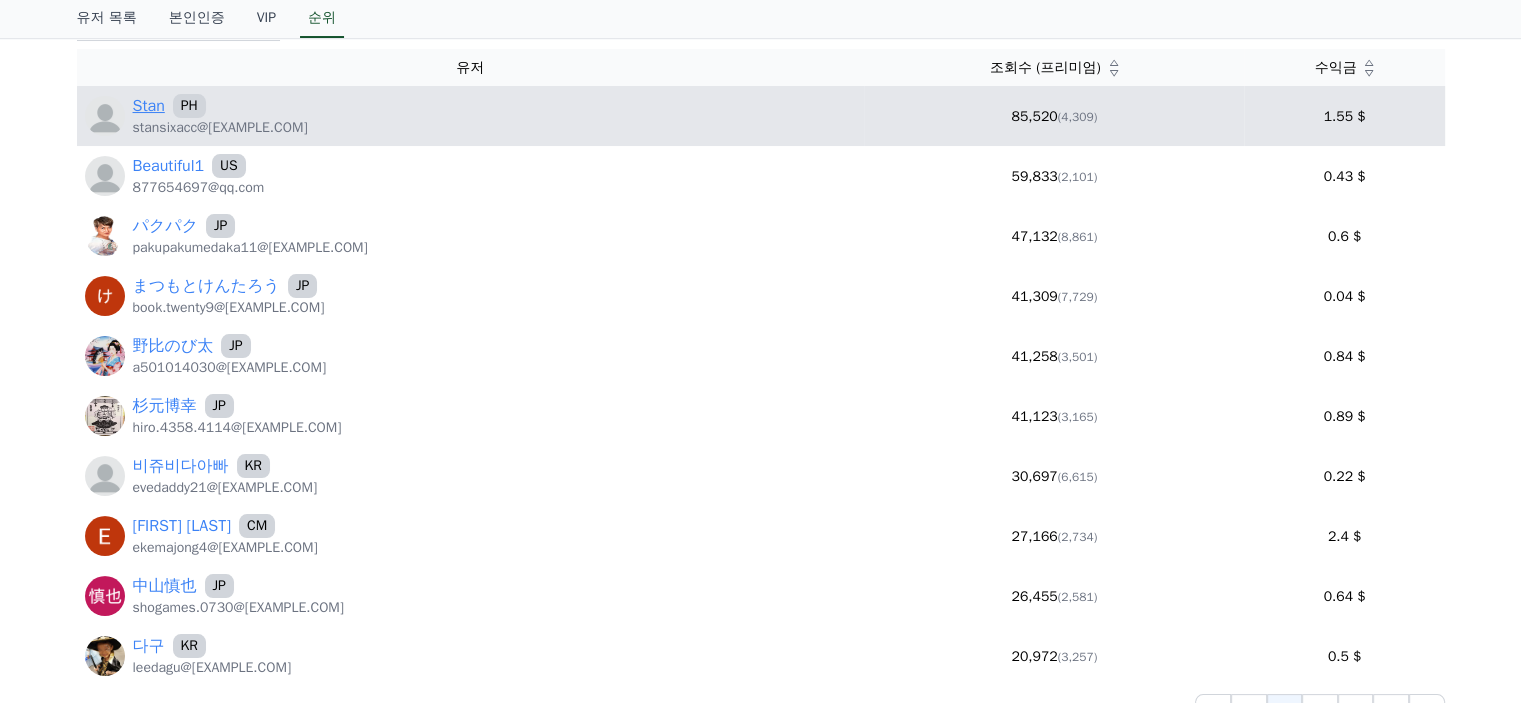 click on "Stan" at bounding box center (149, 106) 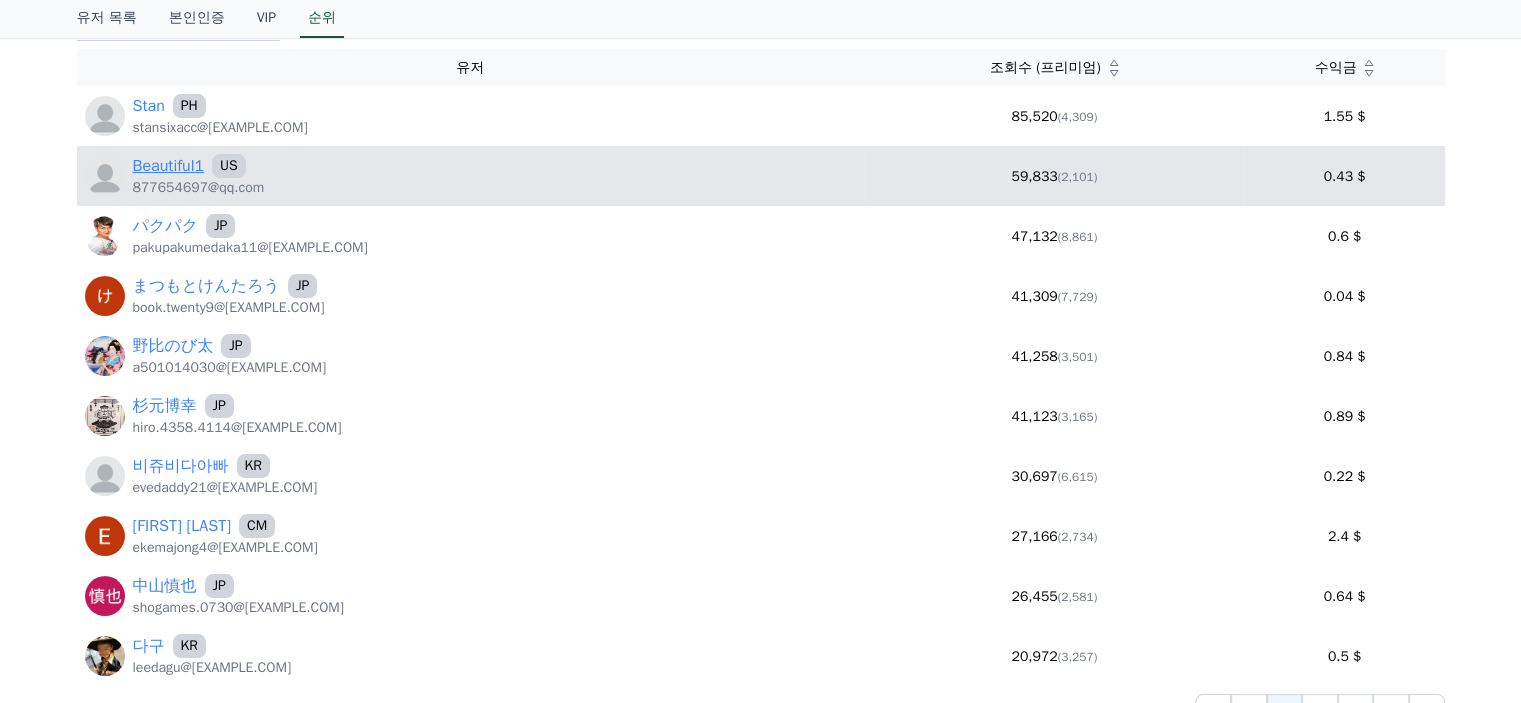 click on "Beautiful1" at bounding box center [169, 166] 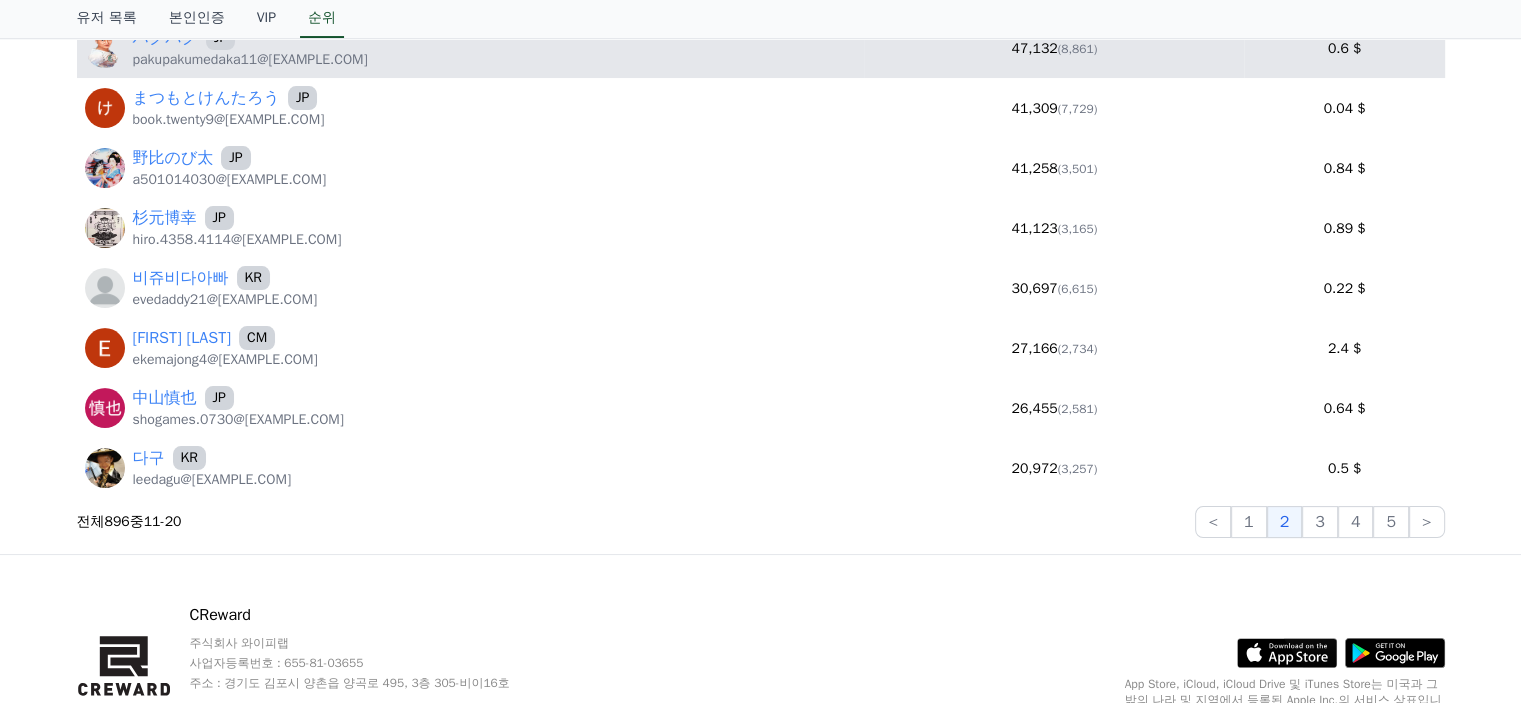 scroll, scrollTop: 400, scrollLeft: 0, axis: vertical 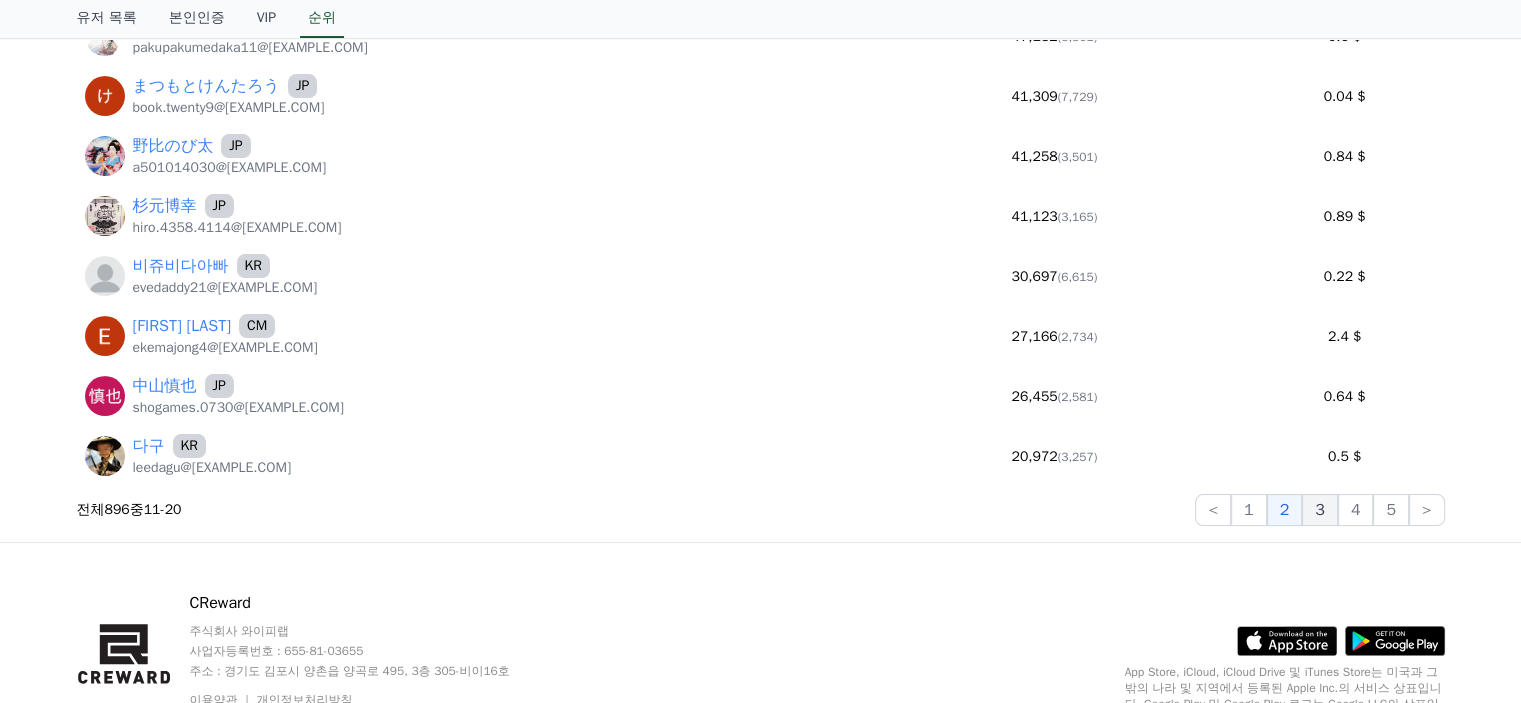 click on "3" 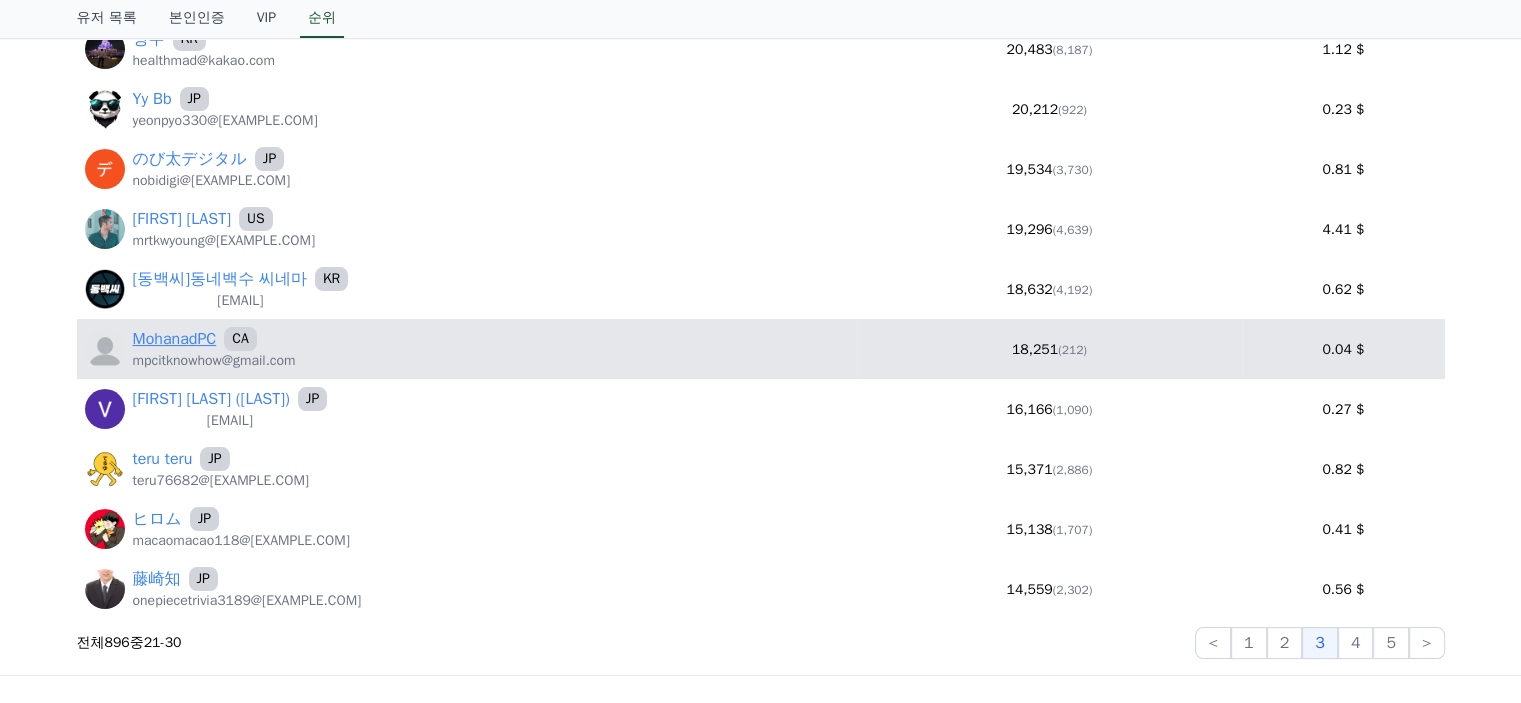 scroll, scrollTop: 300, scrollLeft: 0, axis: vertical 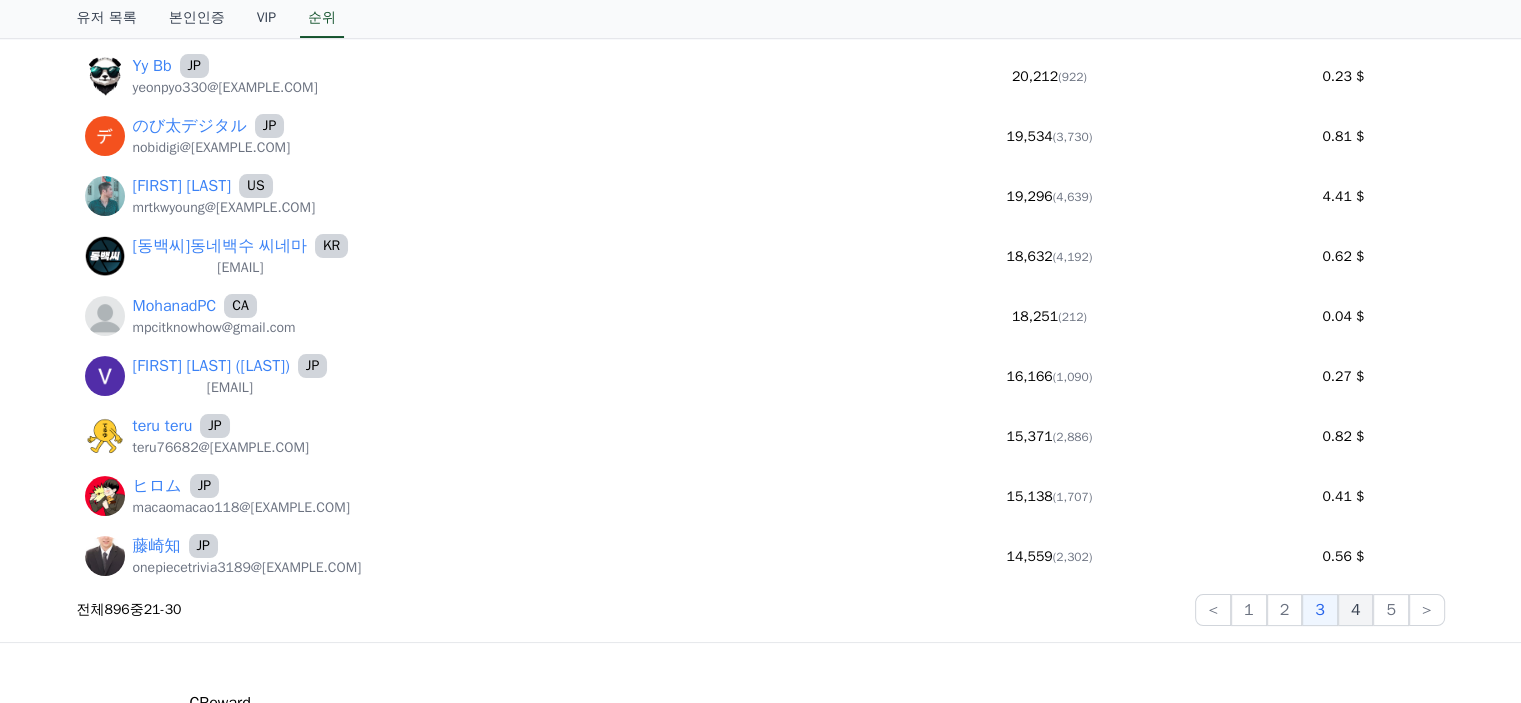 click on "4" 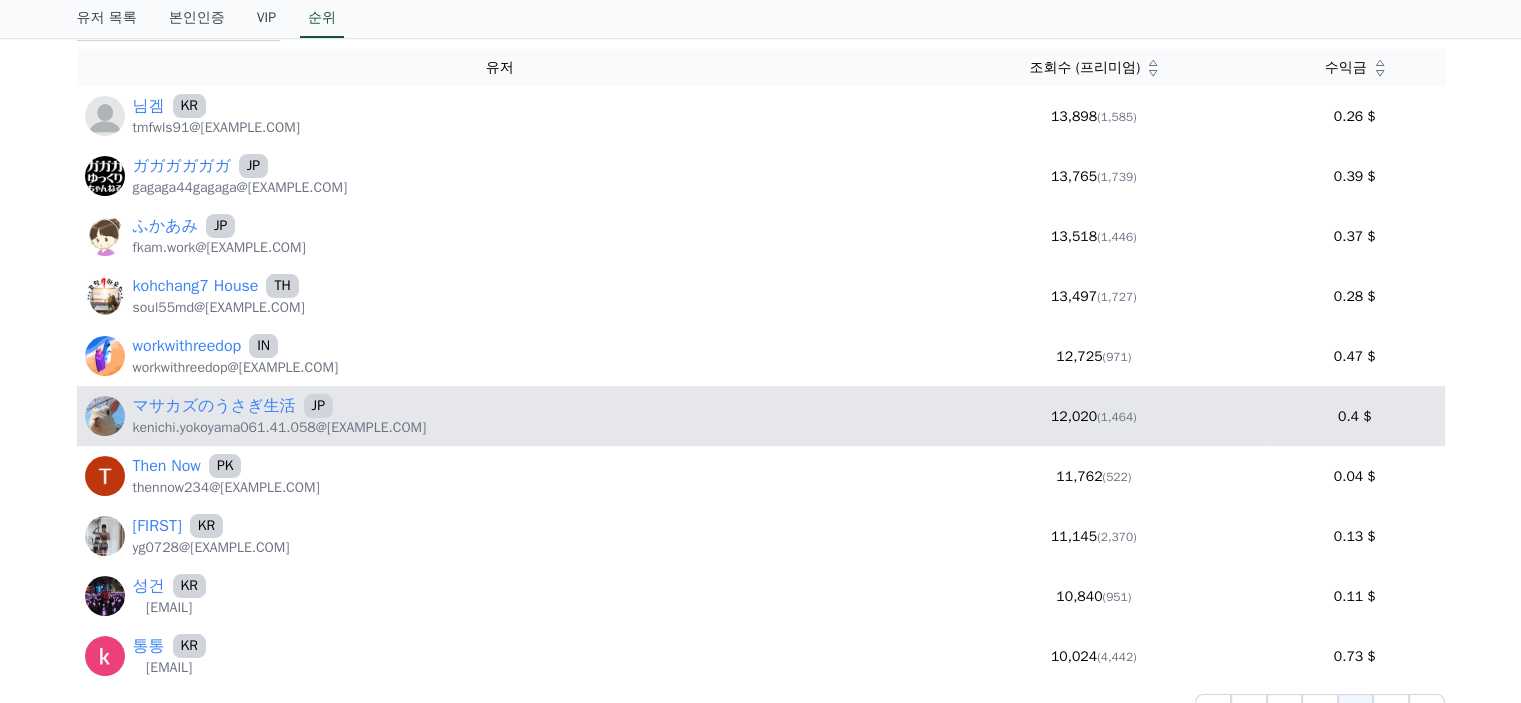 scroll, scrollTop: 400, scrollLeft: 0, axis: vertical 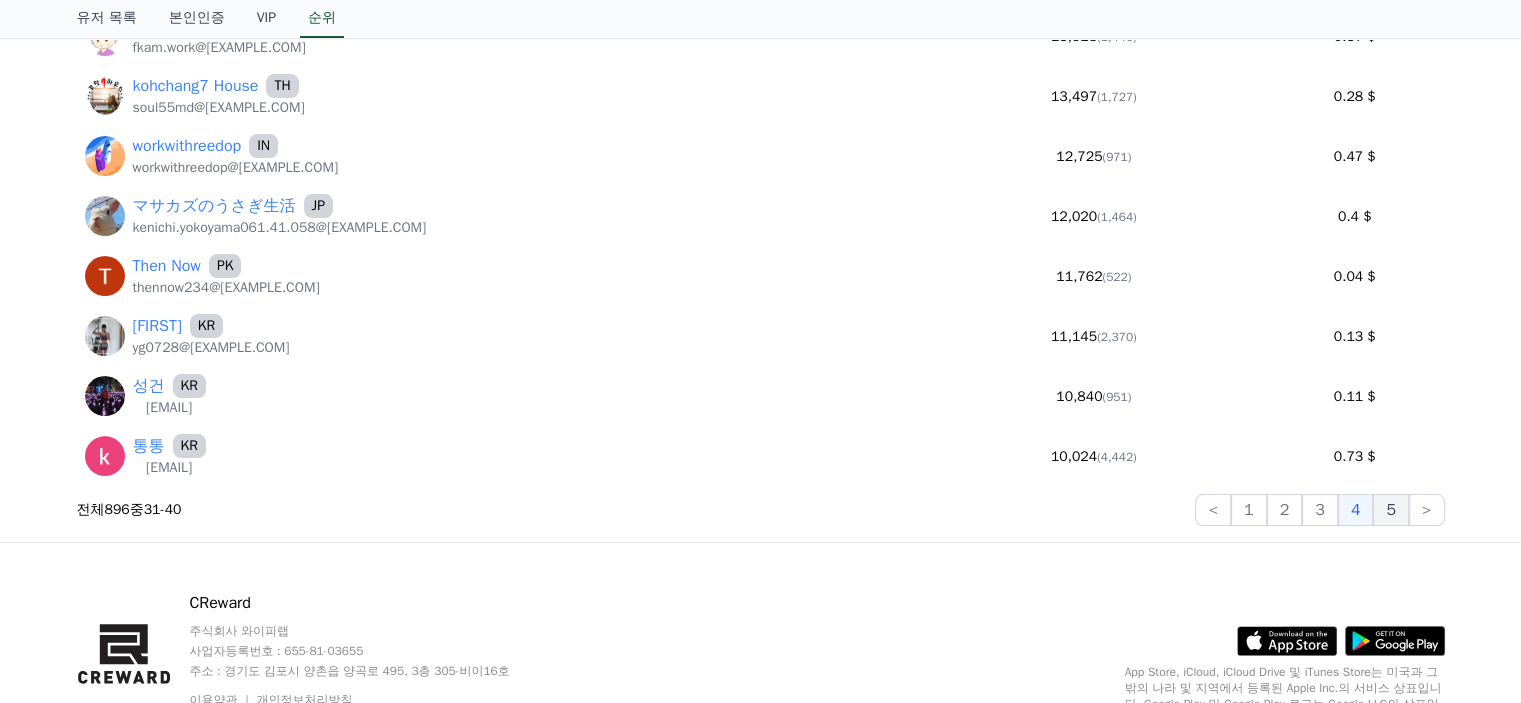click on "5" 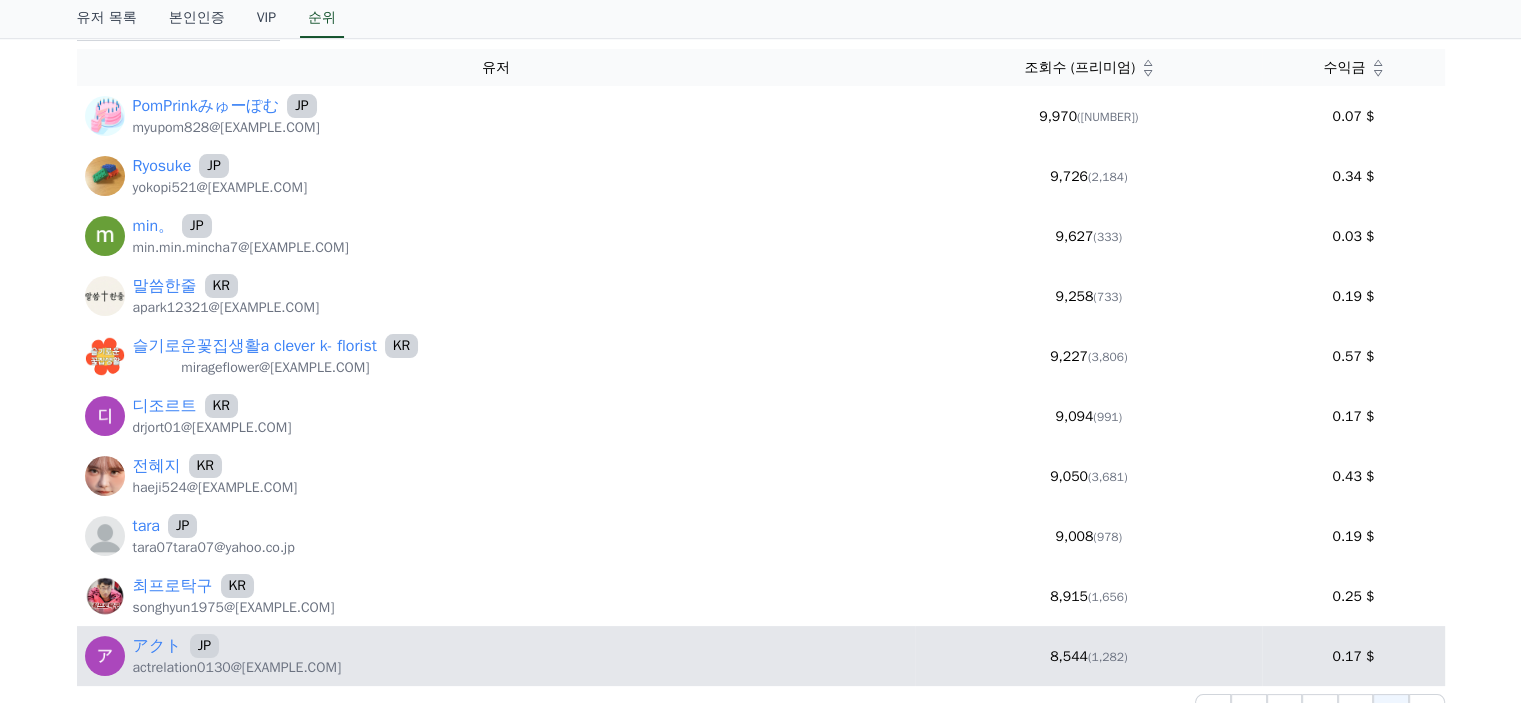 scroll, scrollTop: 300, scrollLeft: 0, axis: vertical 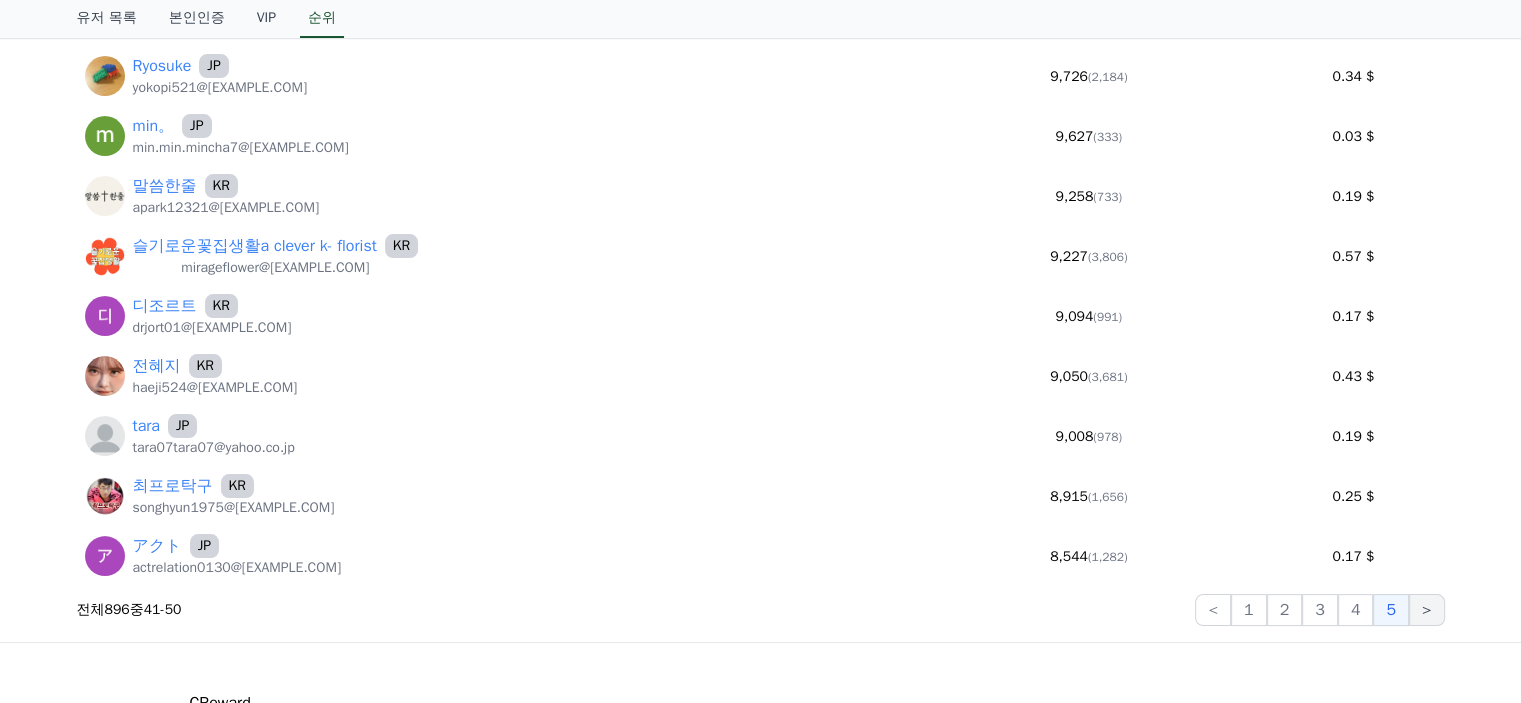 click on ">" 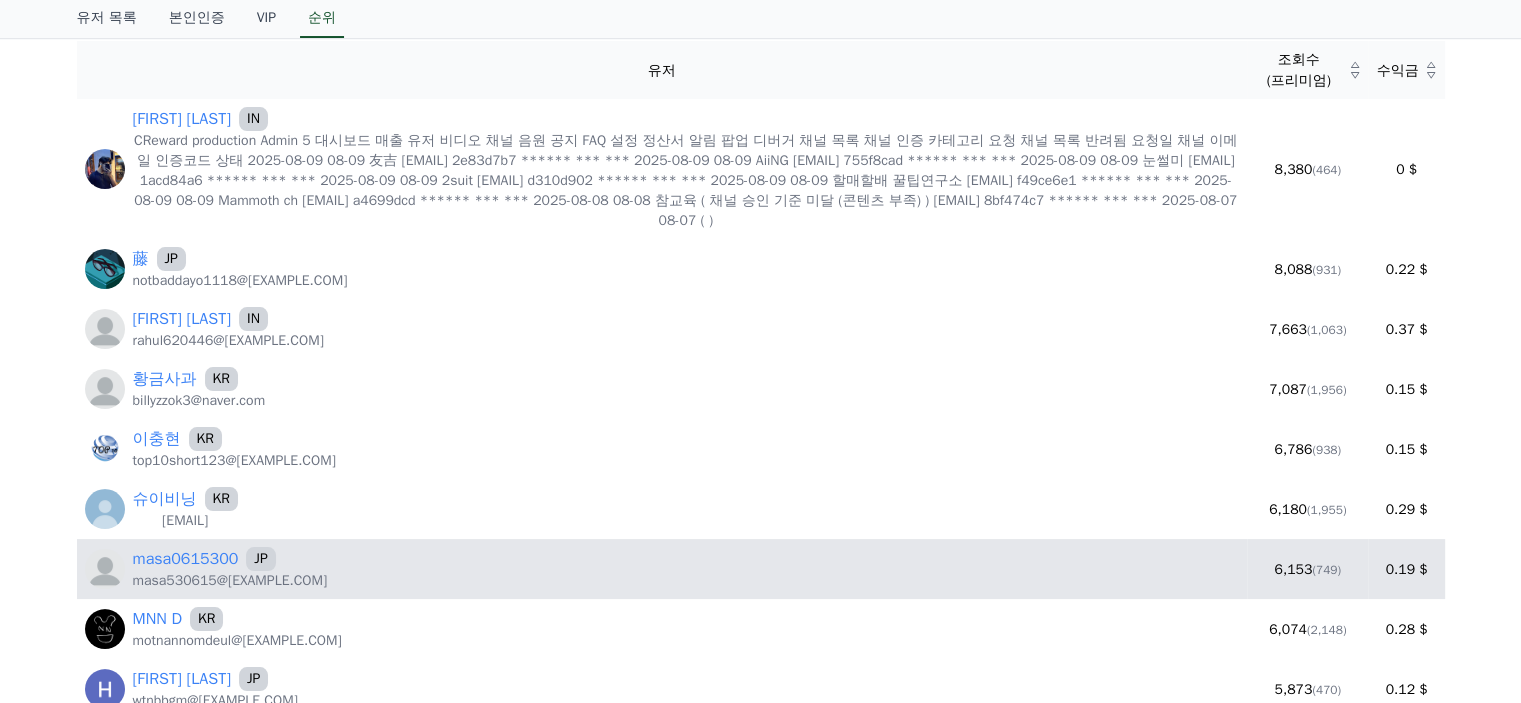 scroll, scrollTop: 100, scrollLeft: 0, axis: vertical 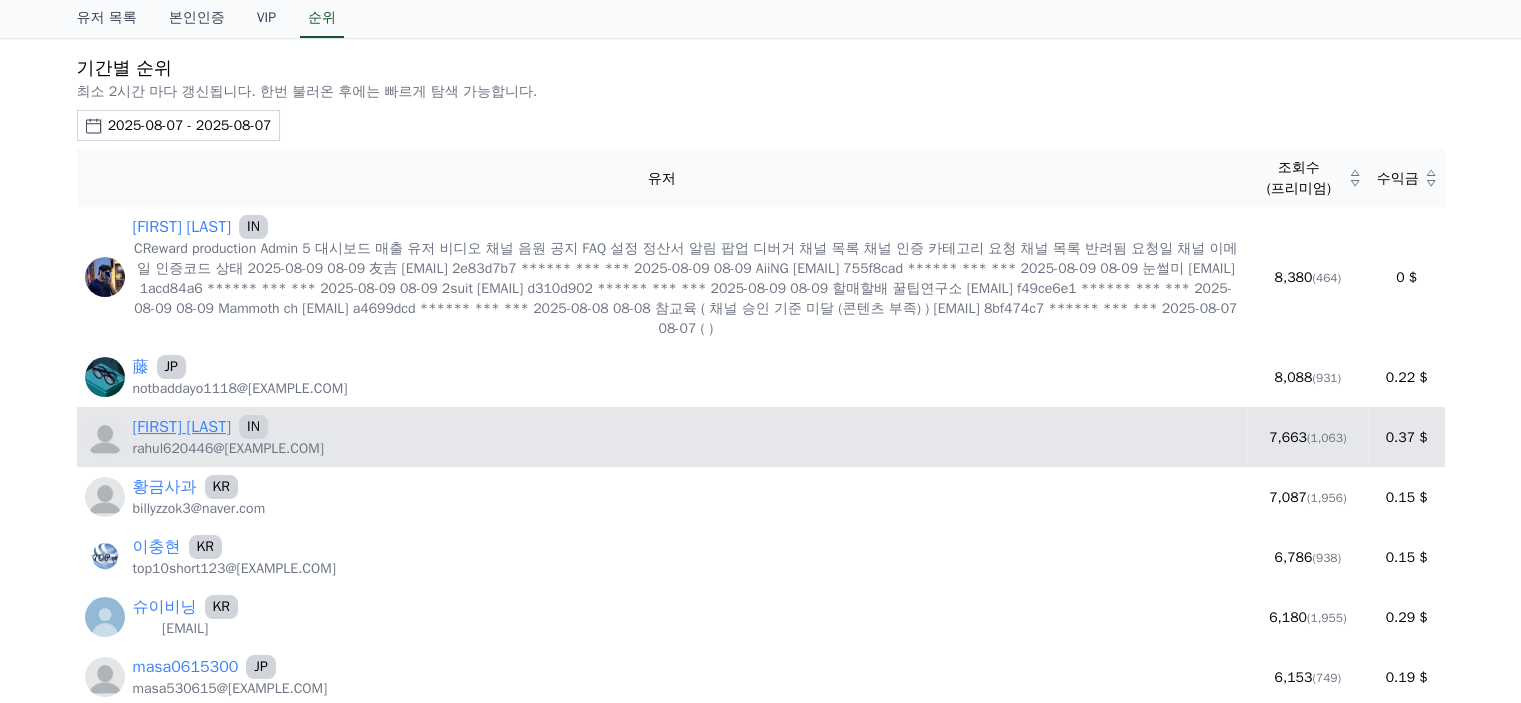 click on "Rahul4243" at bounding box center [182, 427] 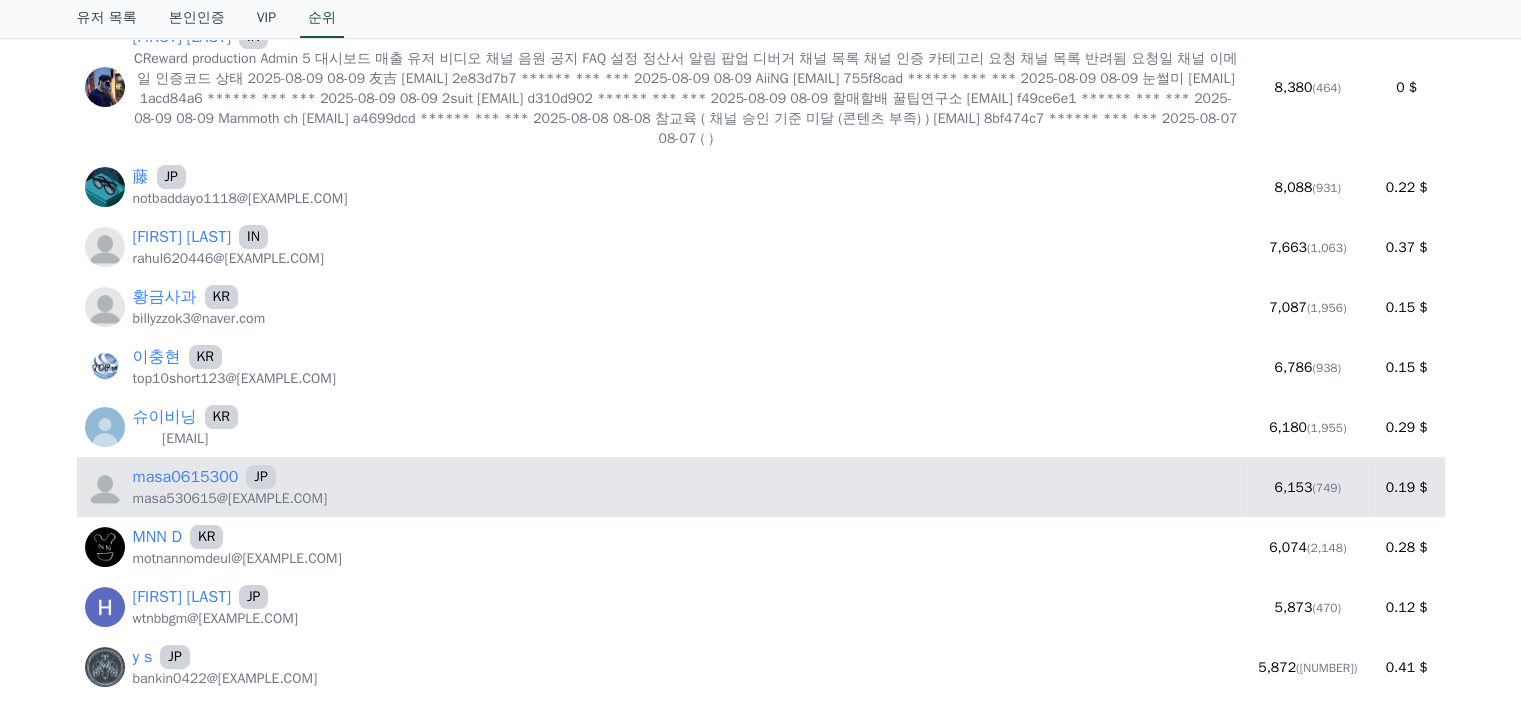 scroll, scrollTop: 300, scrollLeft: 0, axis: vertical 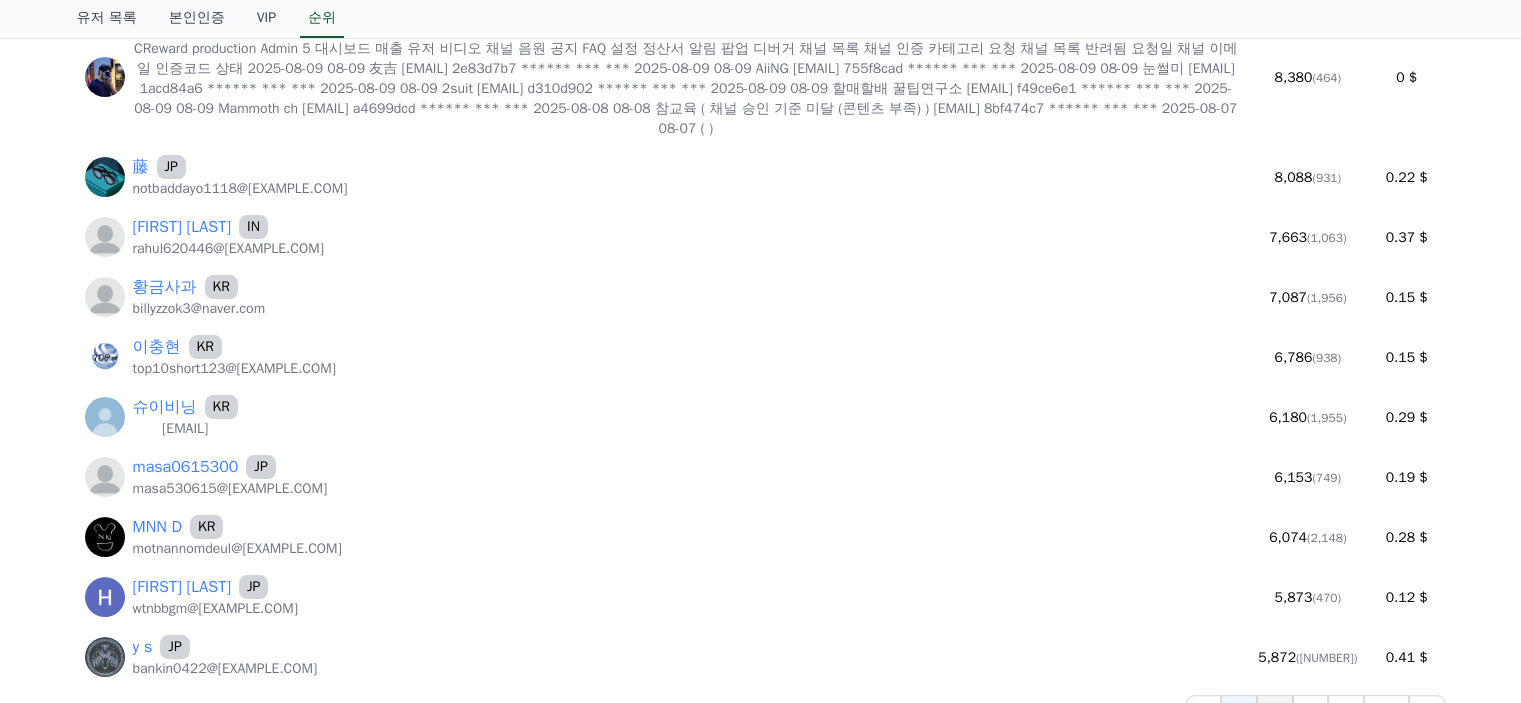 click on "7" 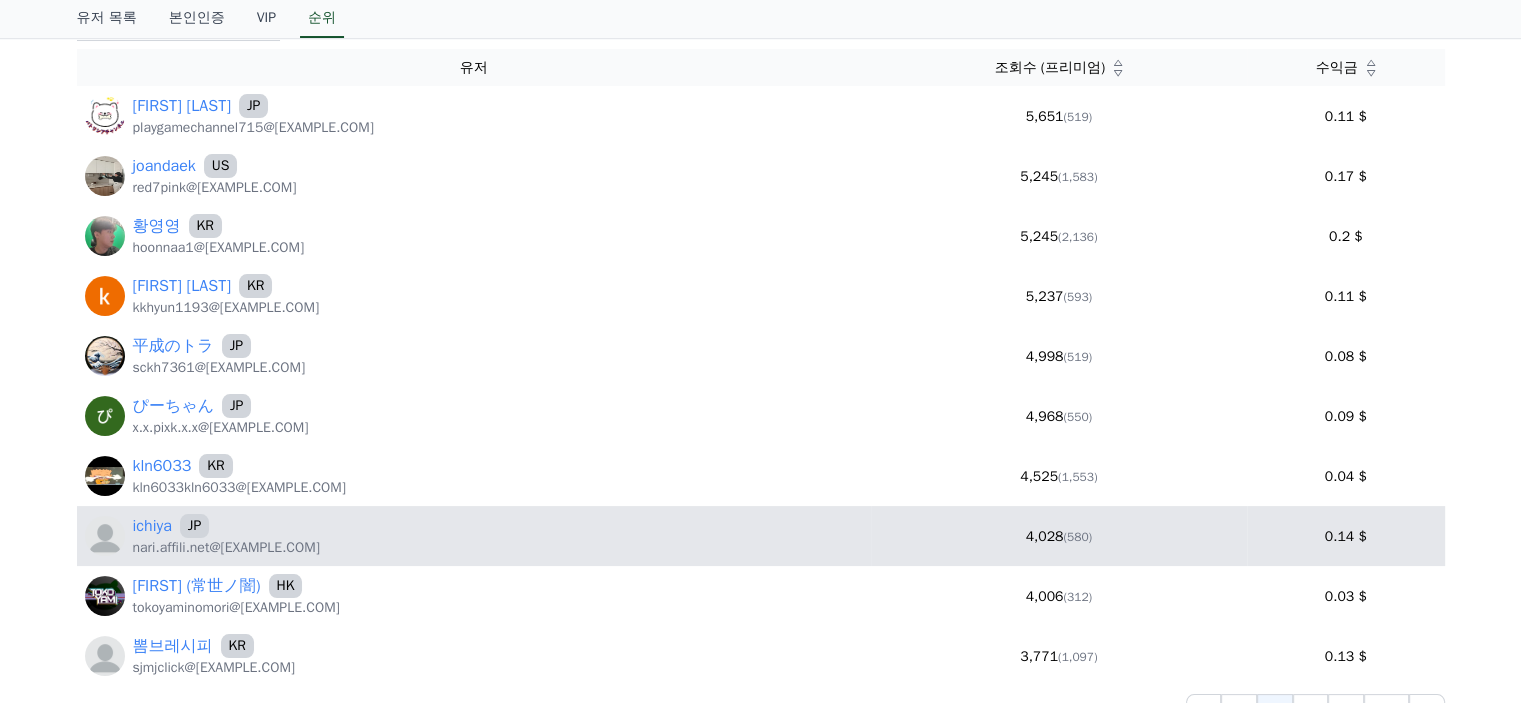 scroll, scrollTop: 300, scrollLeft: 0, axis: vertical 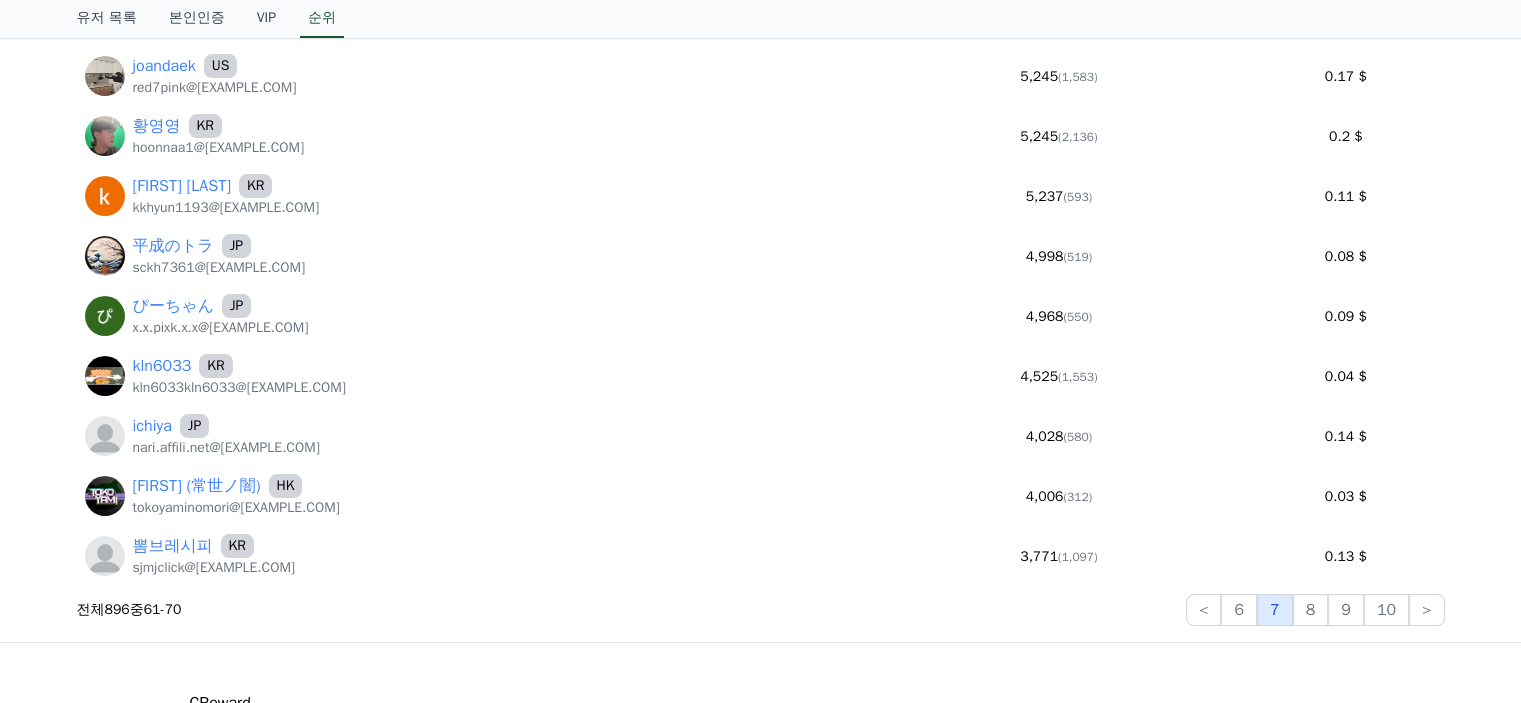 click on "7" 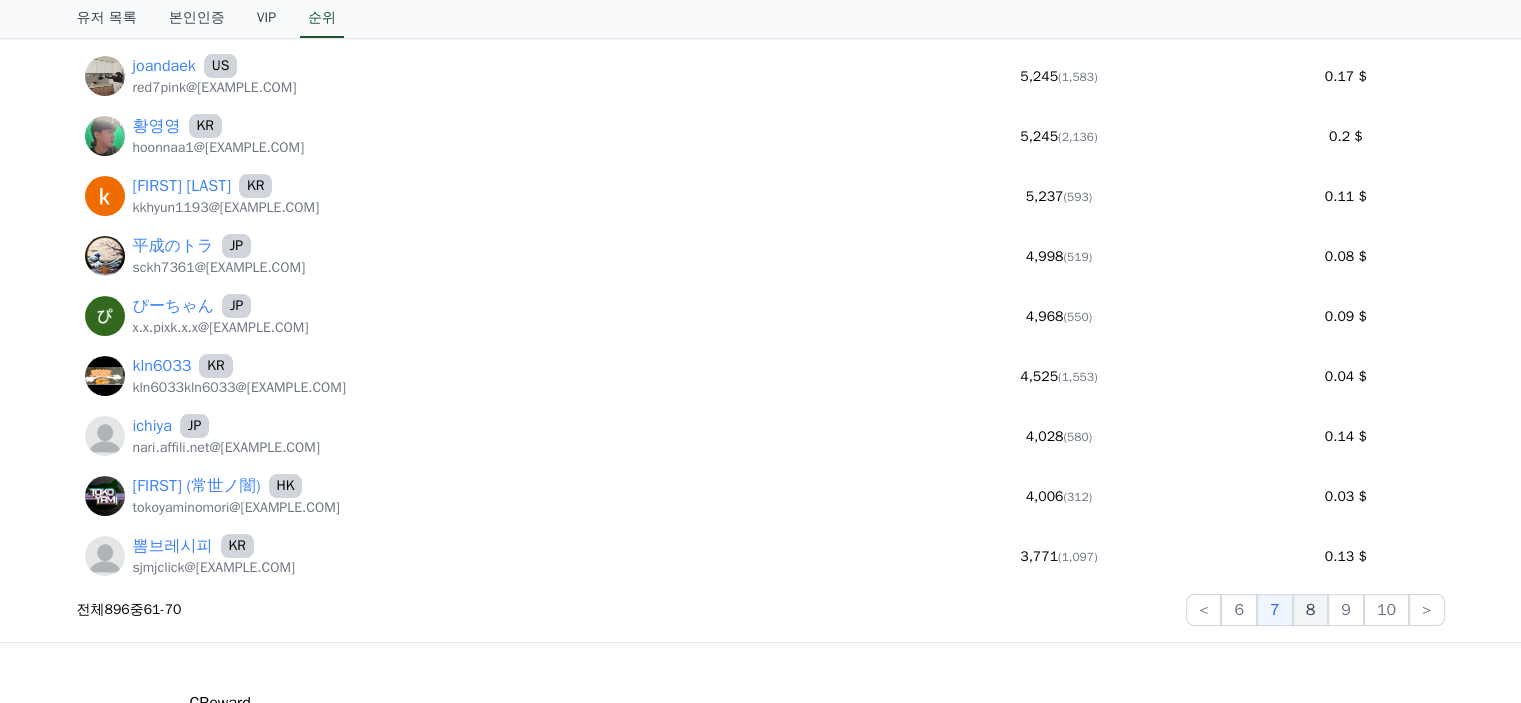click on "8" 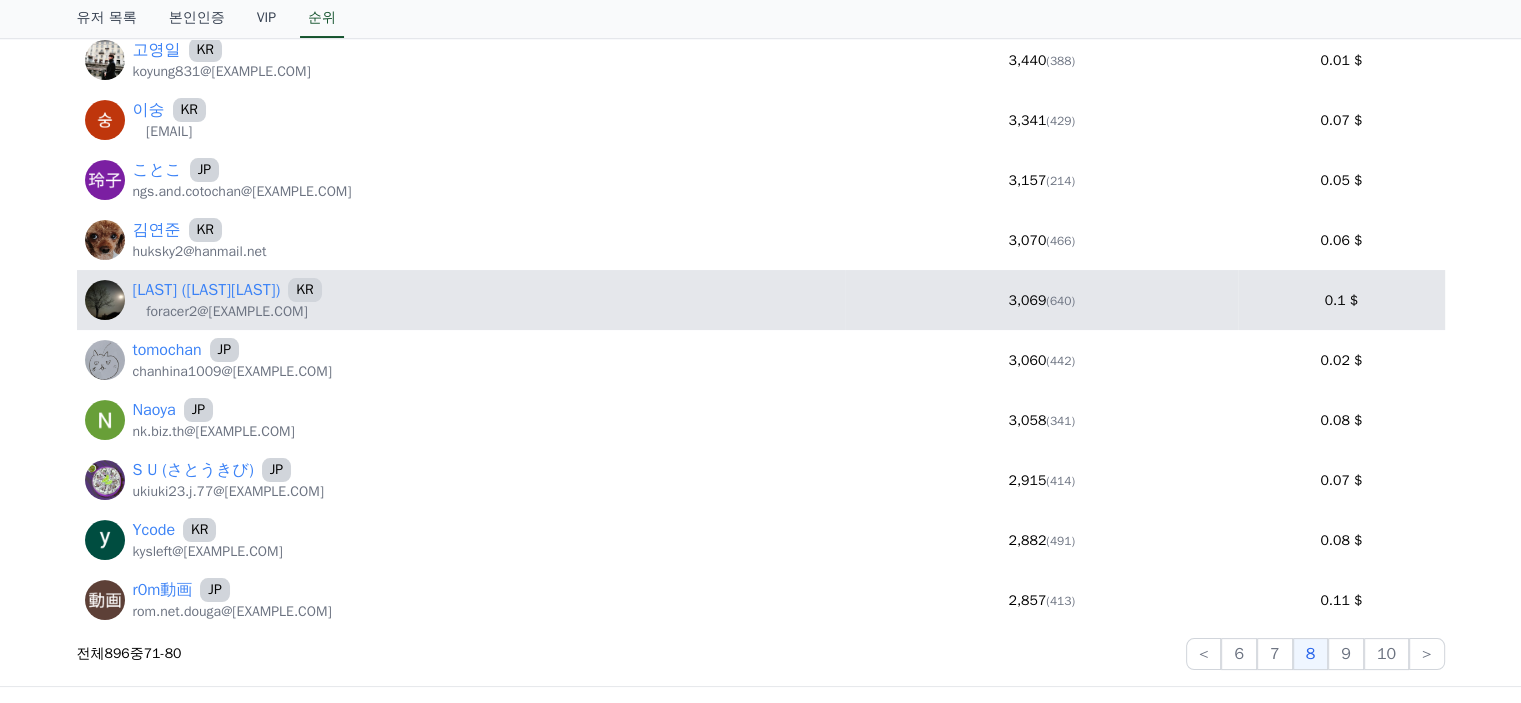 scroll, scrollTop: 300, scrollLeft: 0, axis: vertical 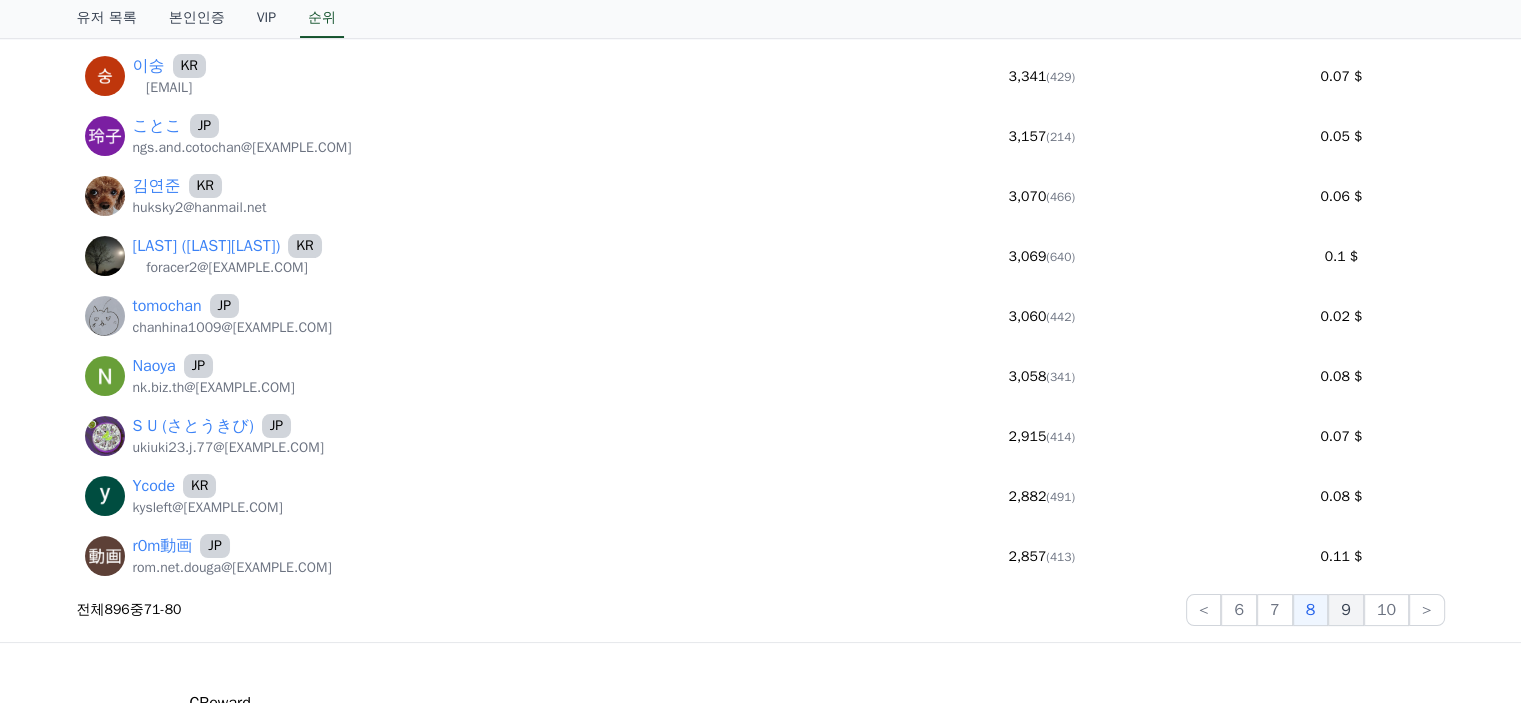 click on "9" 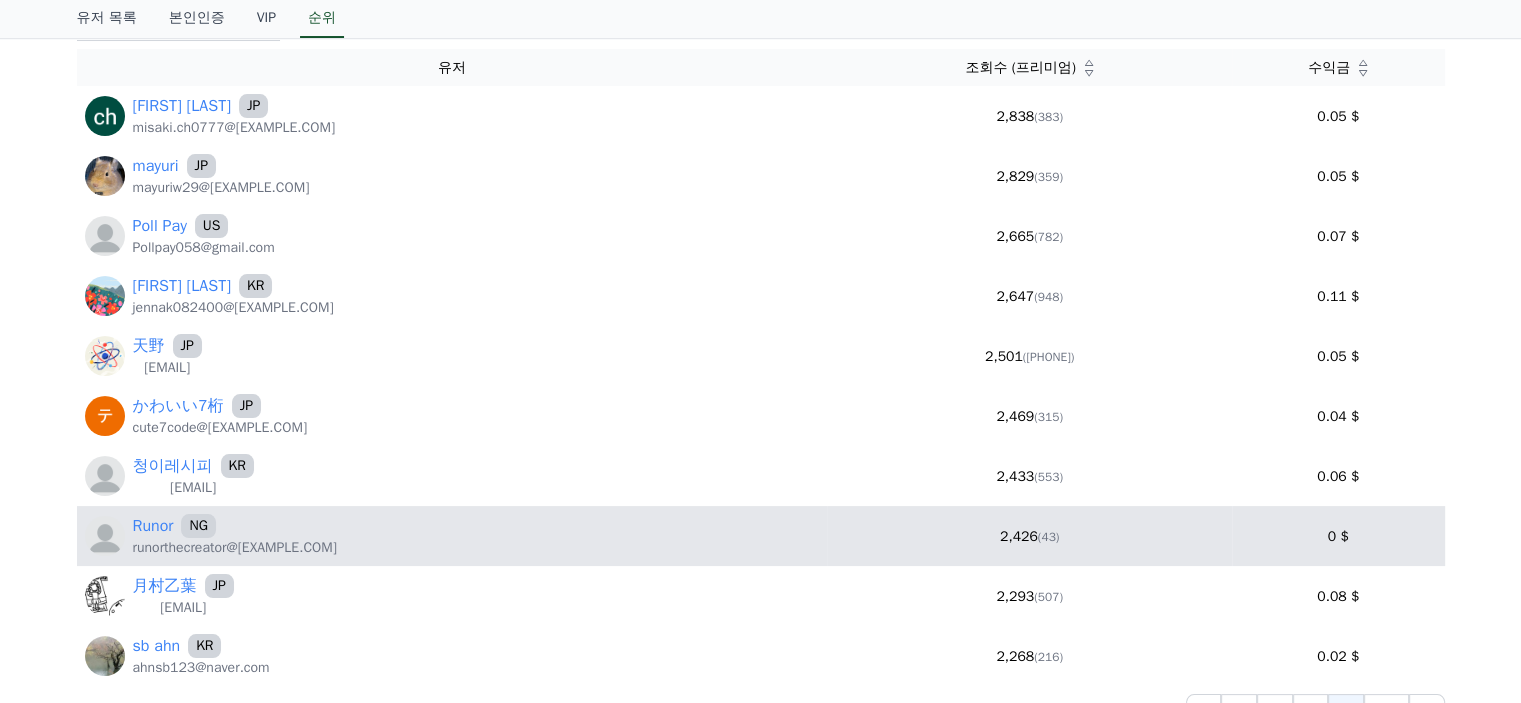 scroll, scrollTop: 300, scrollLeft: 0, axis: vertical 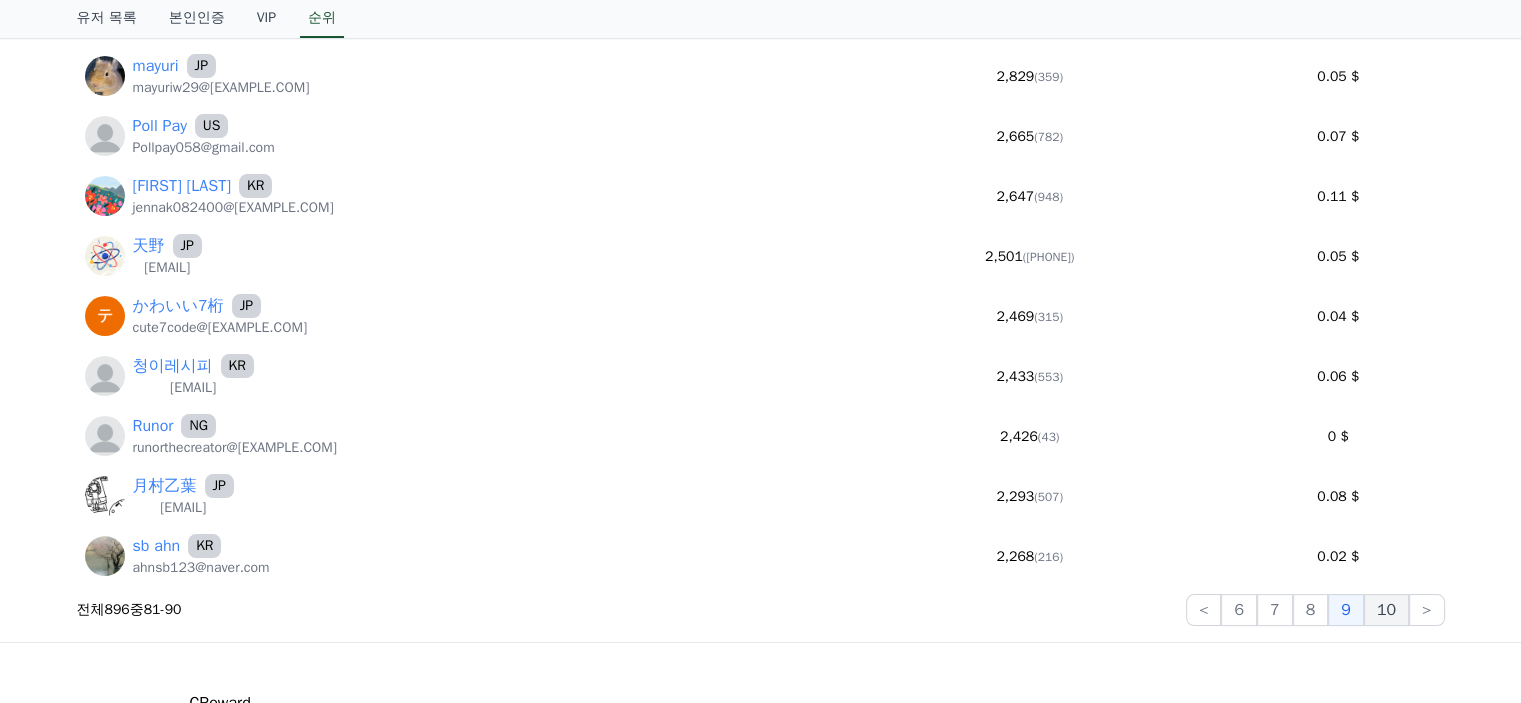 click on "10" 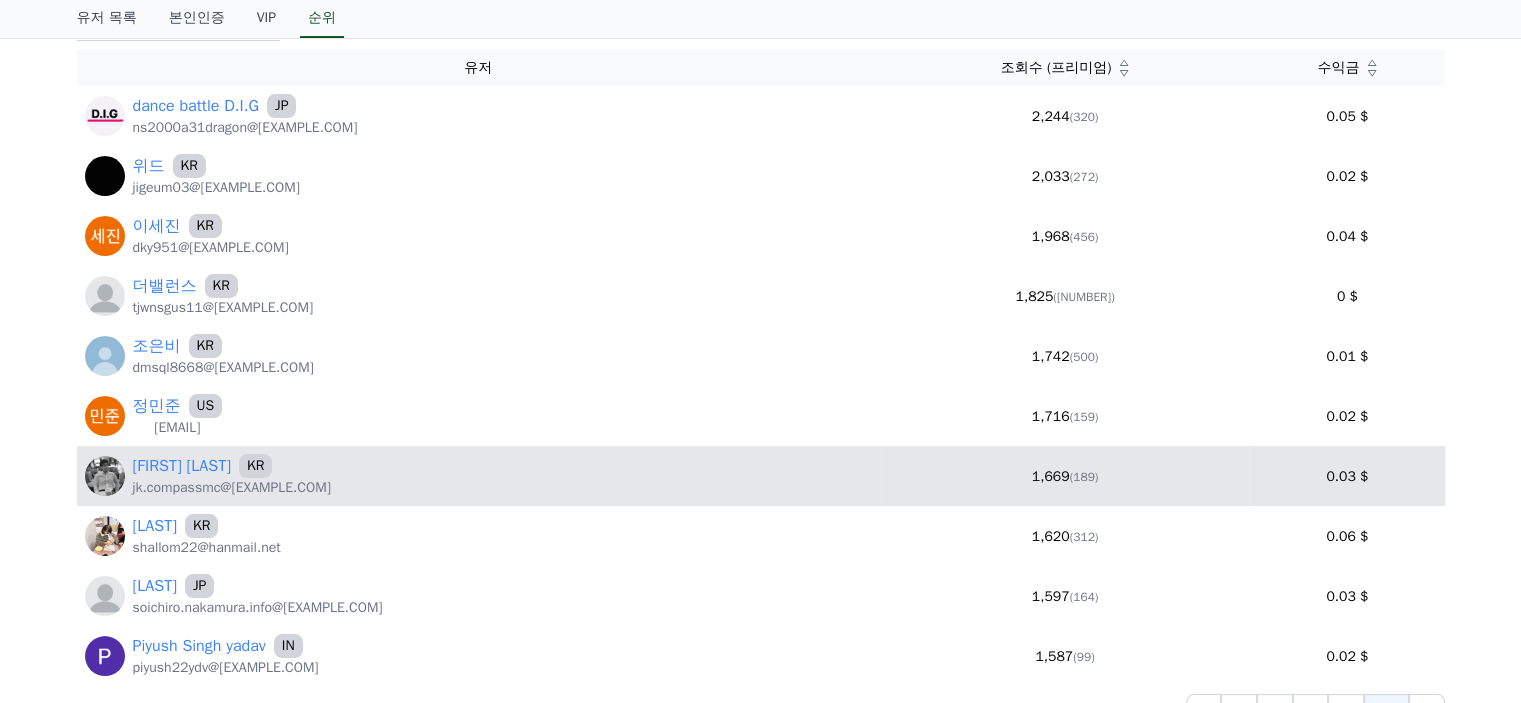 scroll, scrollTop: 300, scrollLeft: 0, axis: vertical 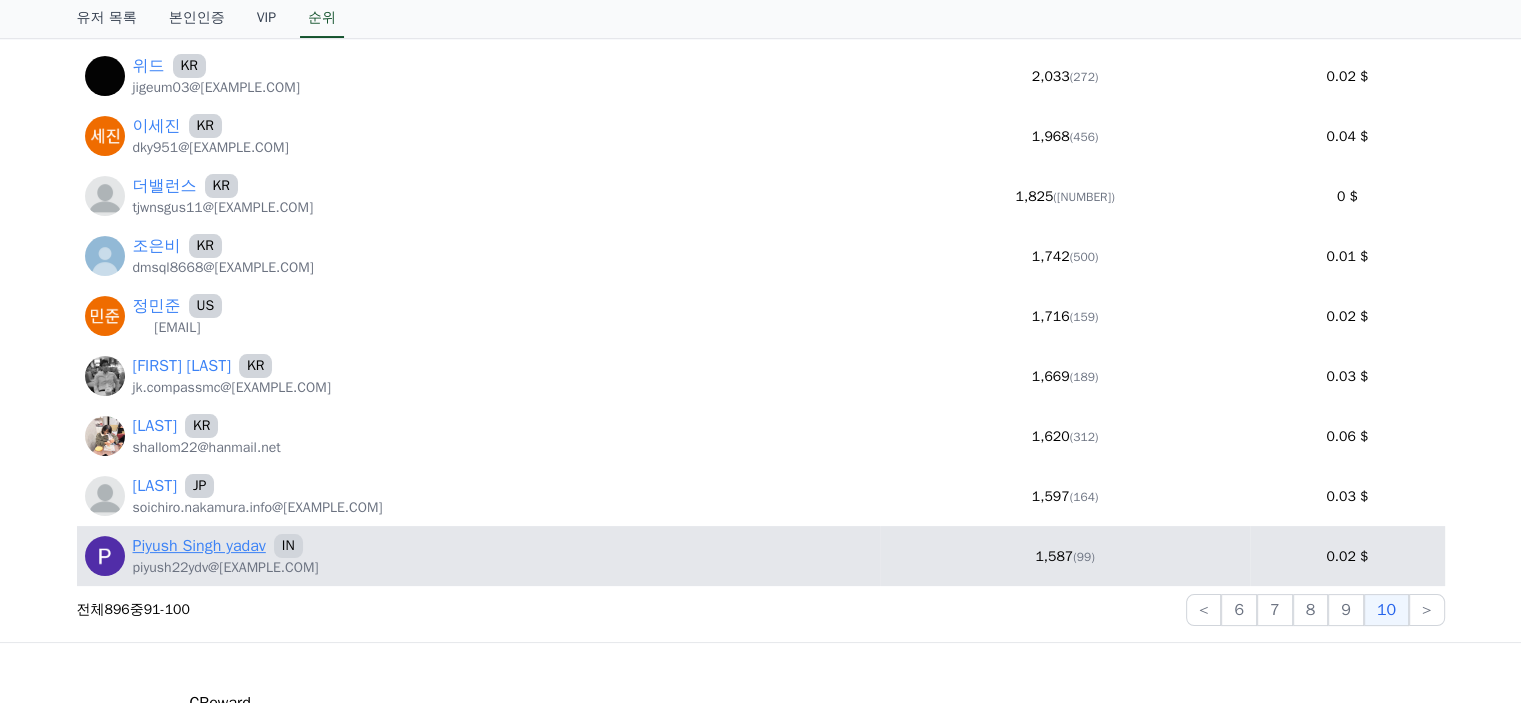 click on "Piyush Singh yadav" at bounding box center (199, 546) 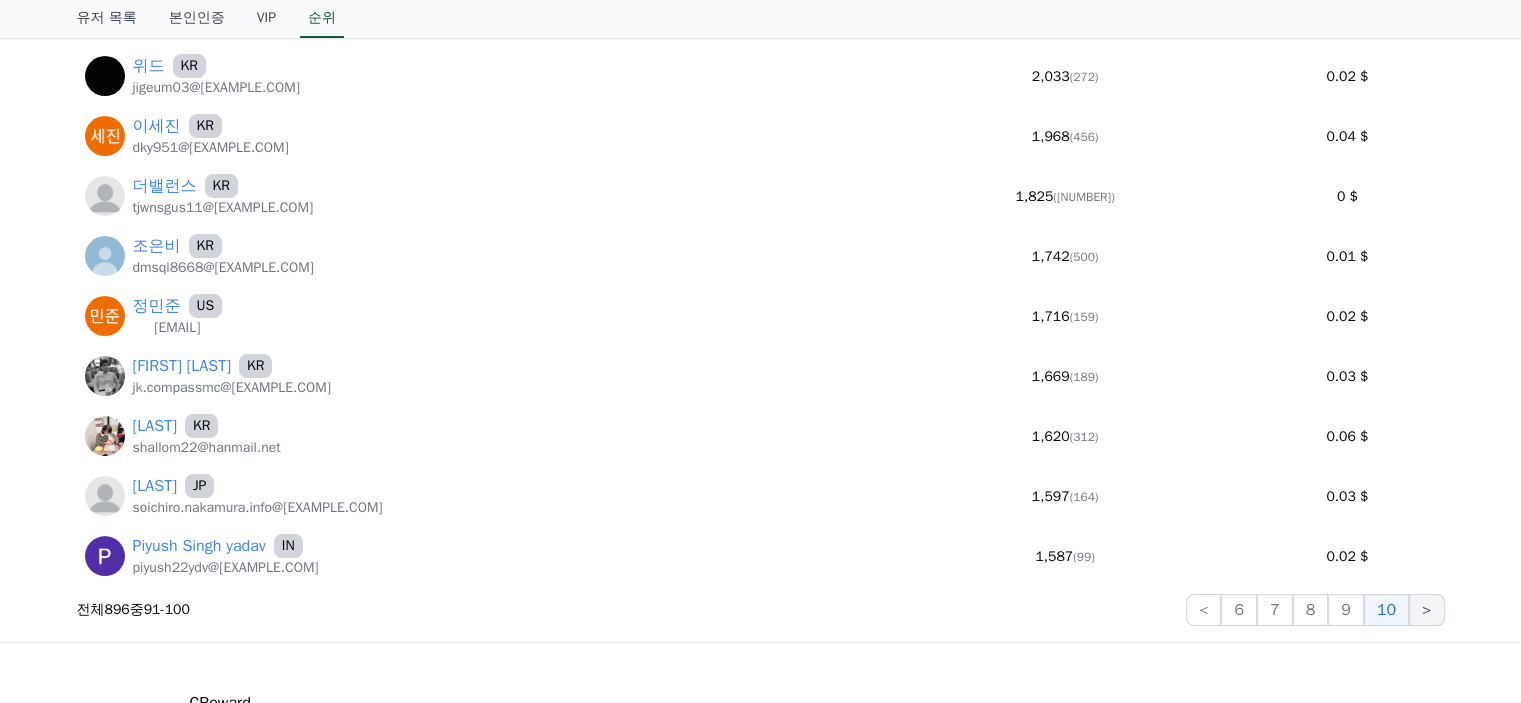 click on ">" 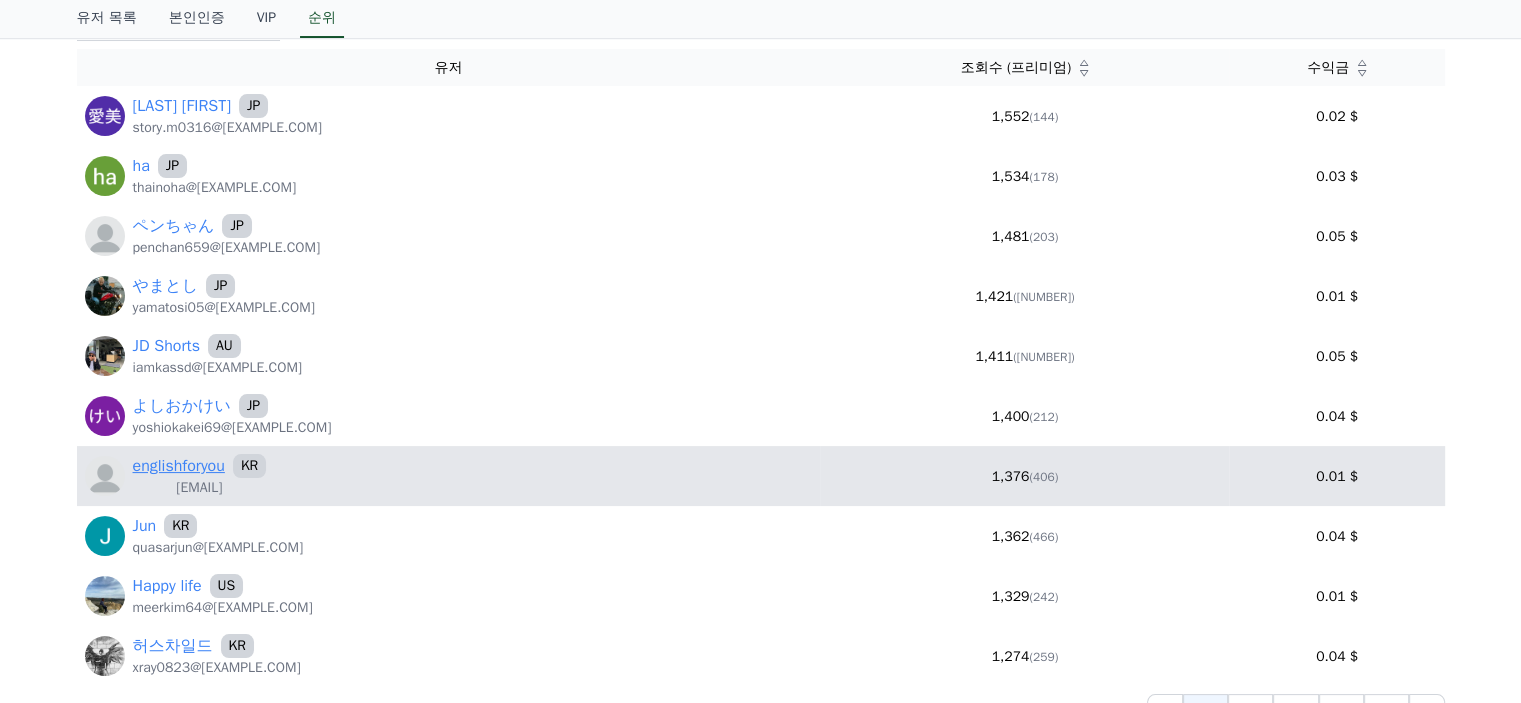 scroll, scrollTop: 400, scrollLeft: 0, axis: vertical 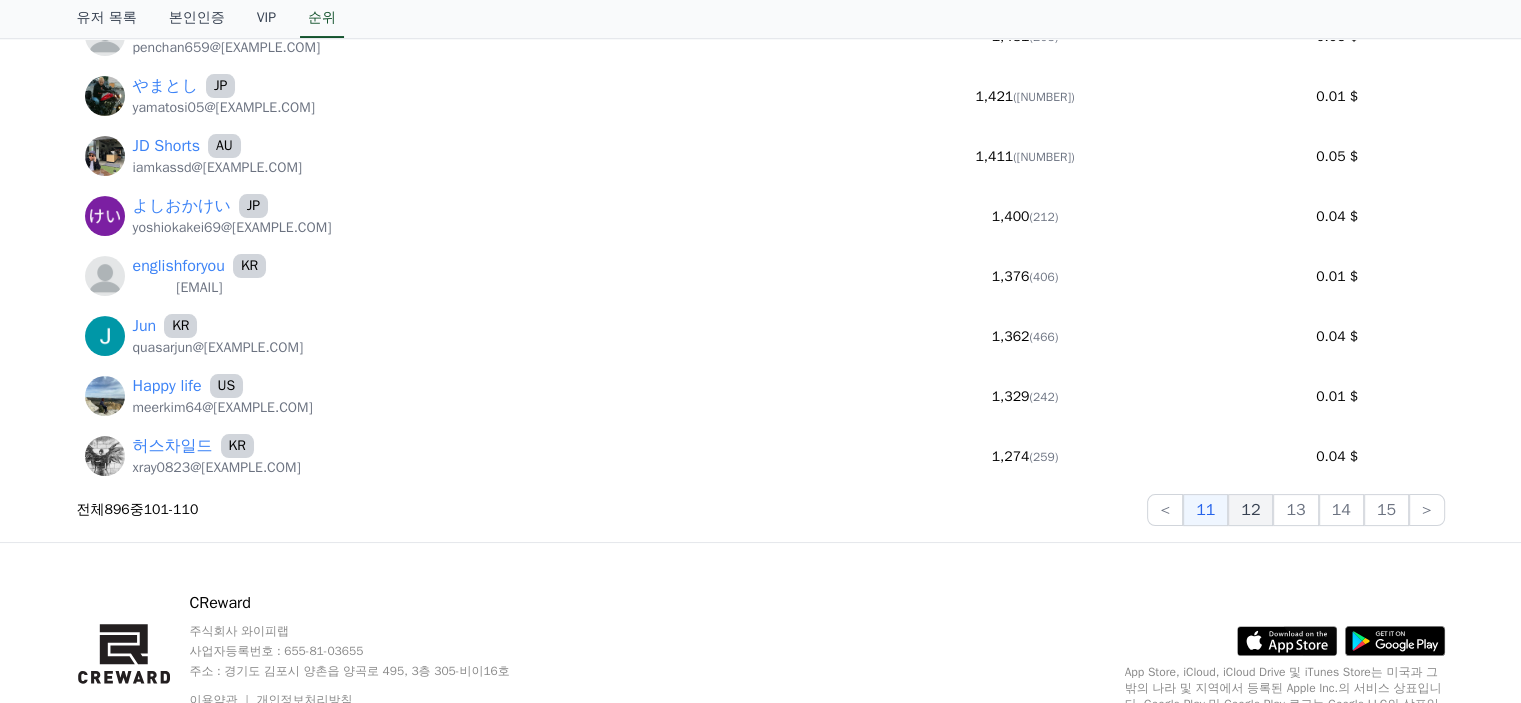click on "12" 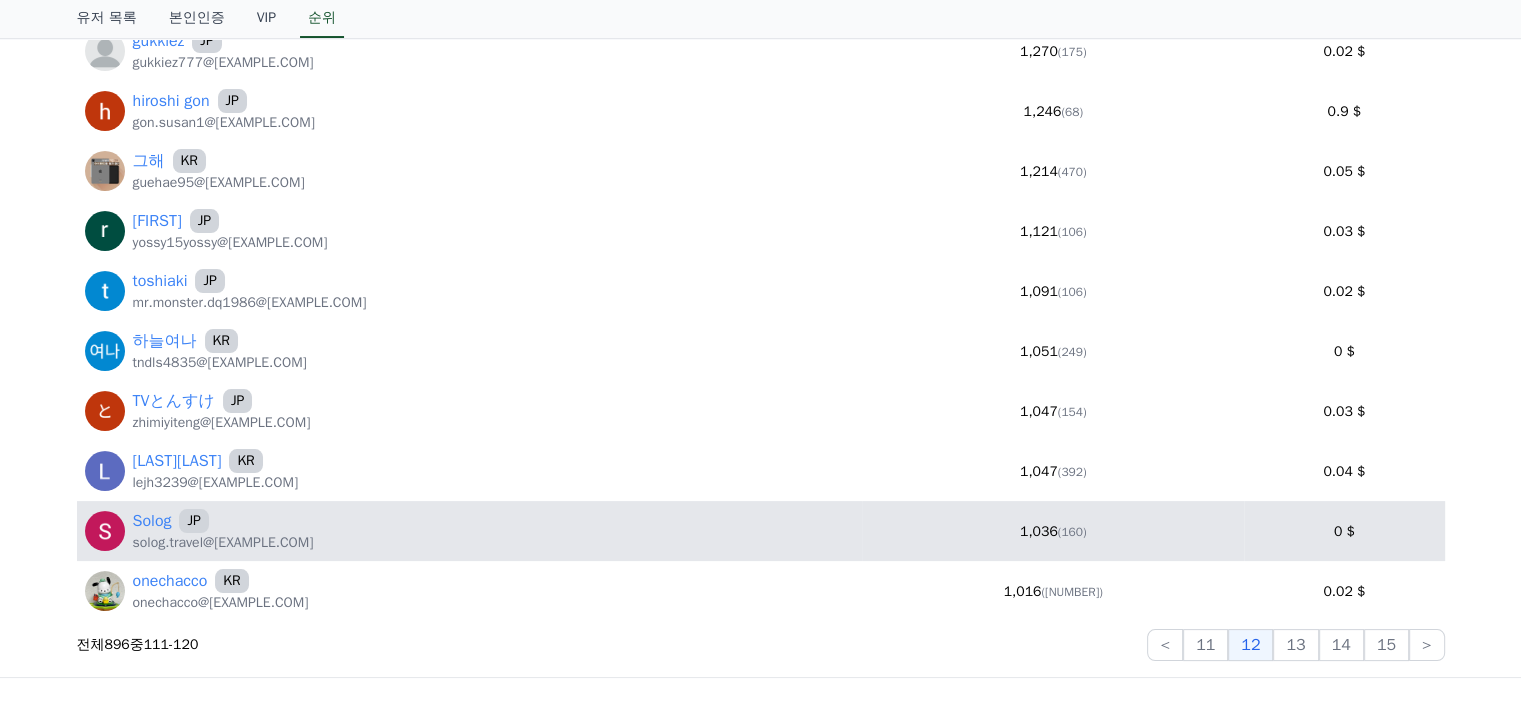 scroll, scrollTop: 300, scrollLeft: 0, axis: vertical 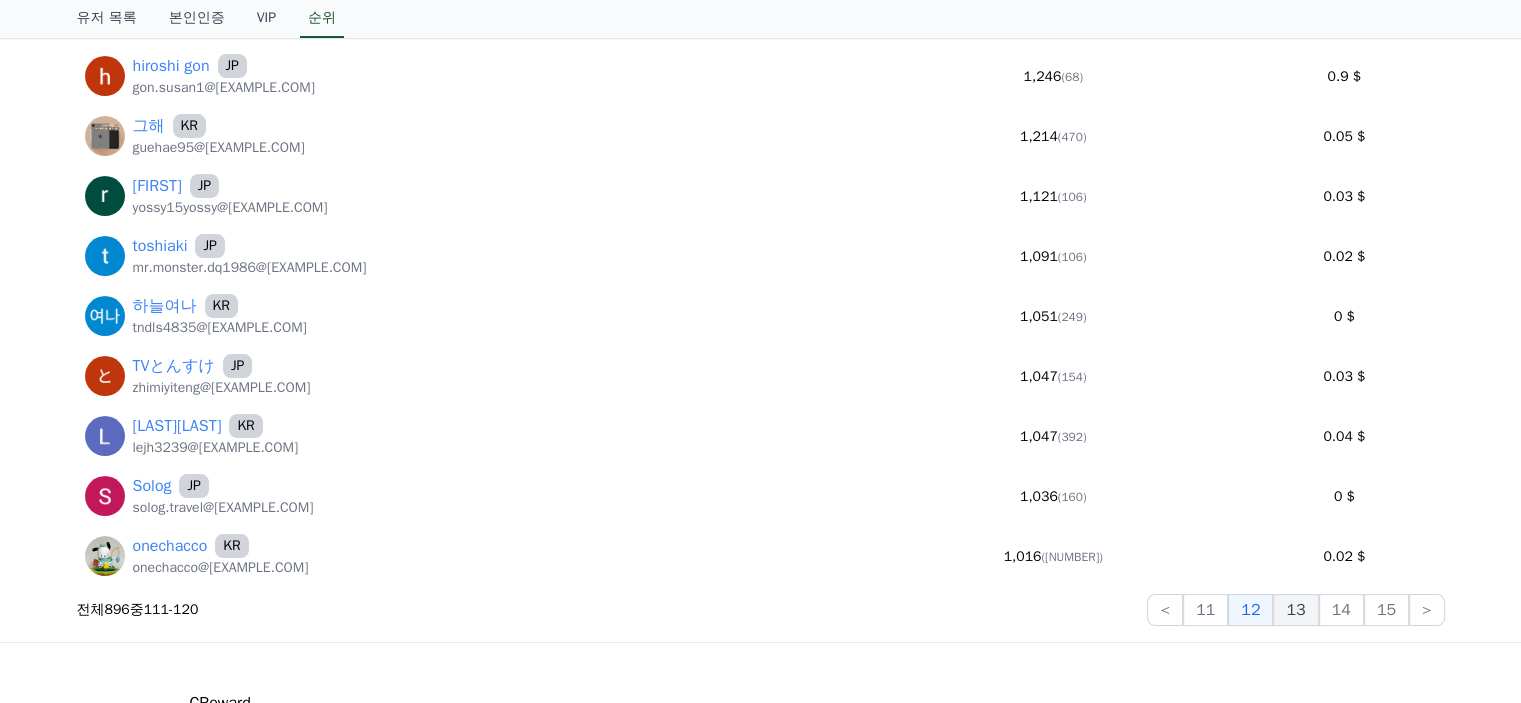 click on "13" 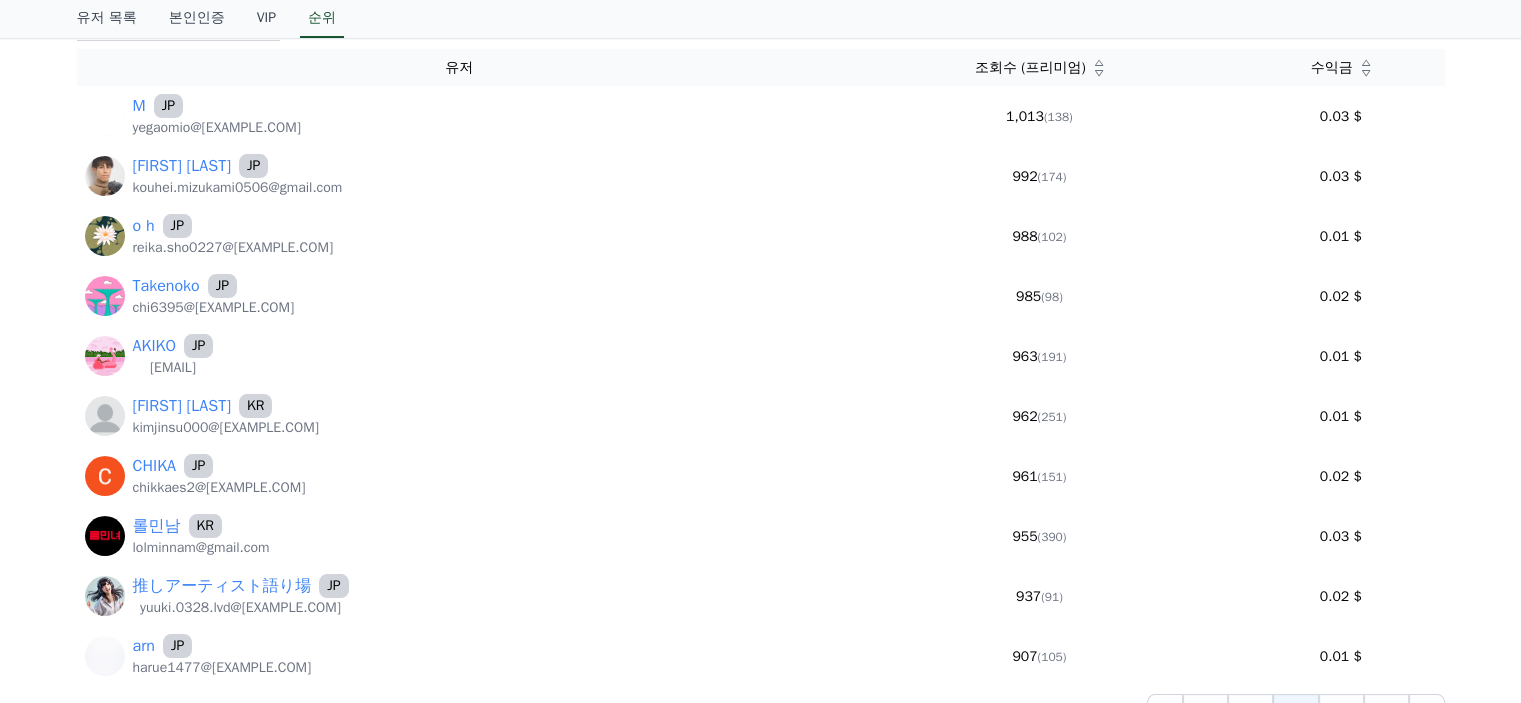 scroll, scrollTop: 300, scrollLeft: 0, axis: vertical 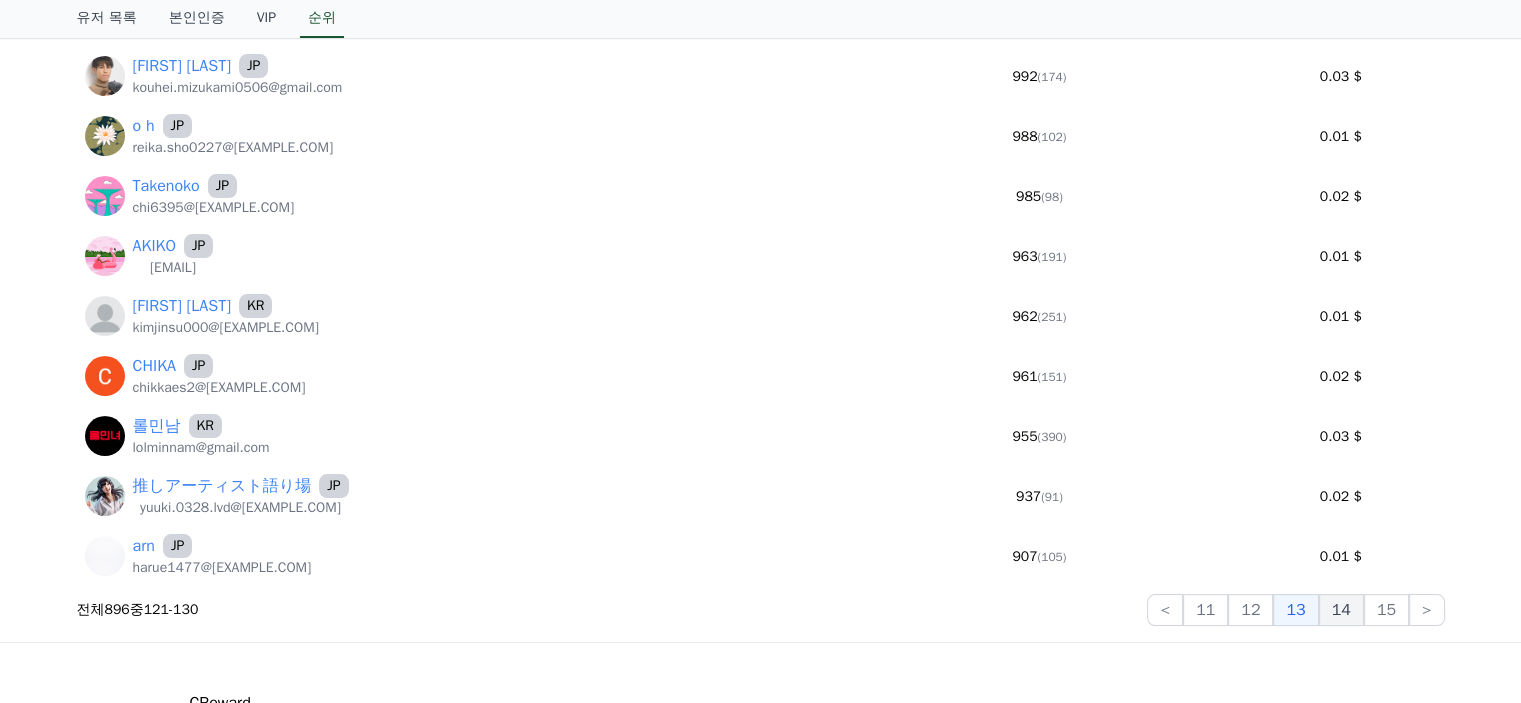 click on "14" 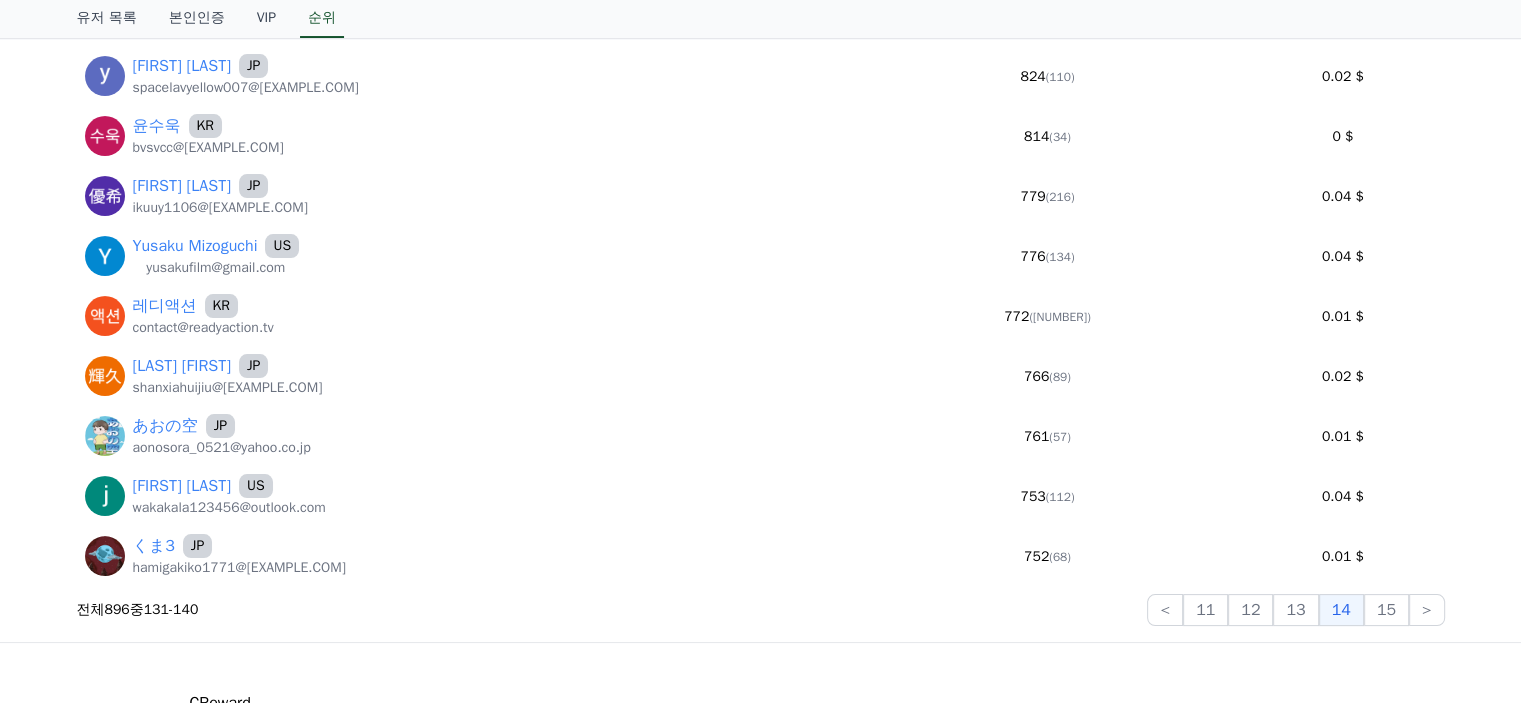 scroll, scrollTop: 200, scrollLeft: 0, axis: vertical 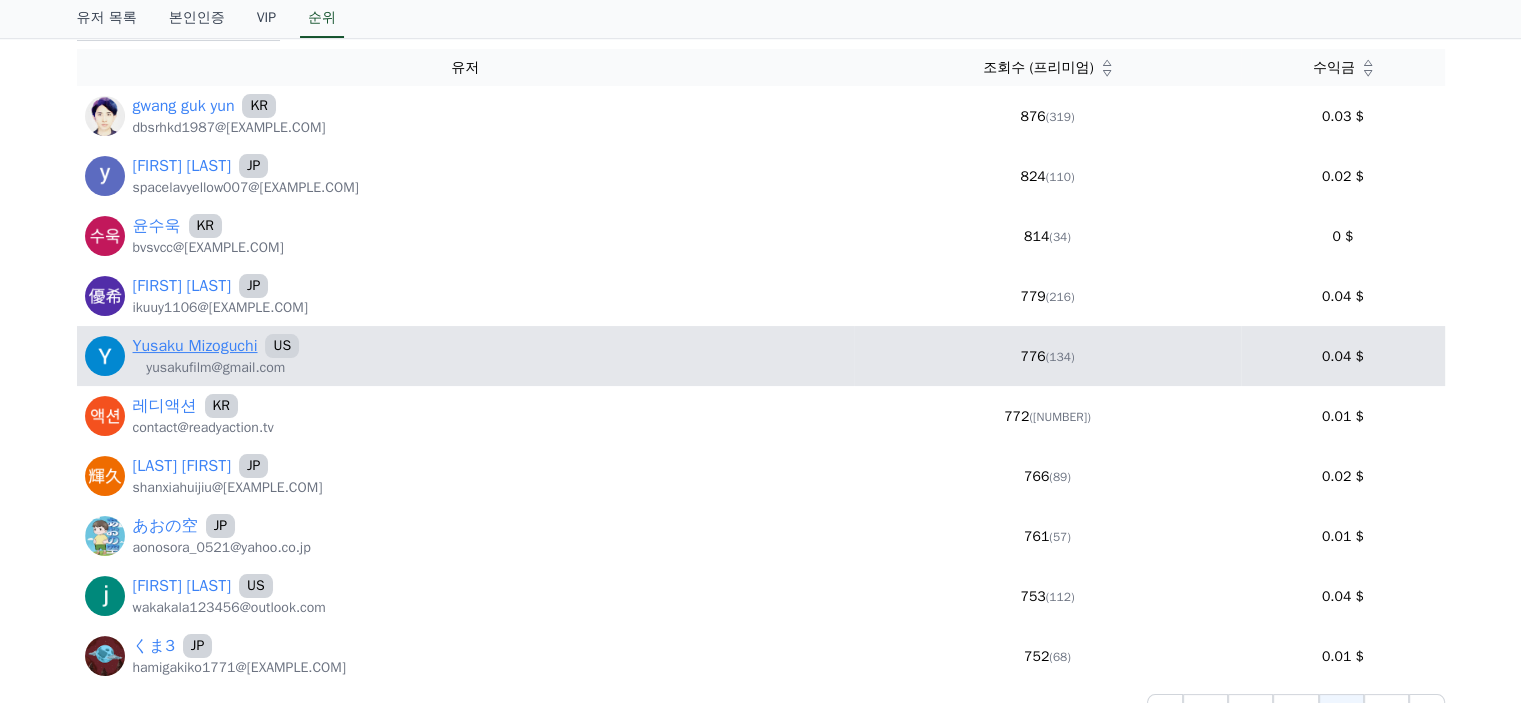 click on "Yusaku Mizoguchi" at bounding box center [195, 346] 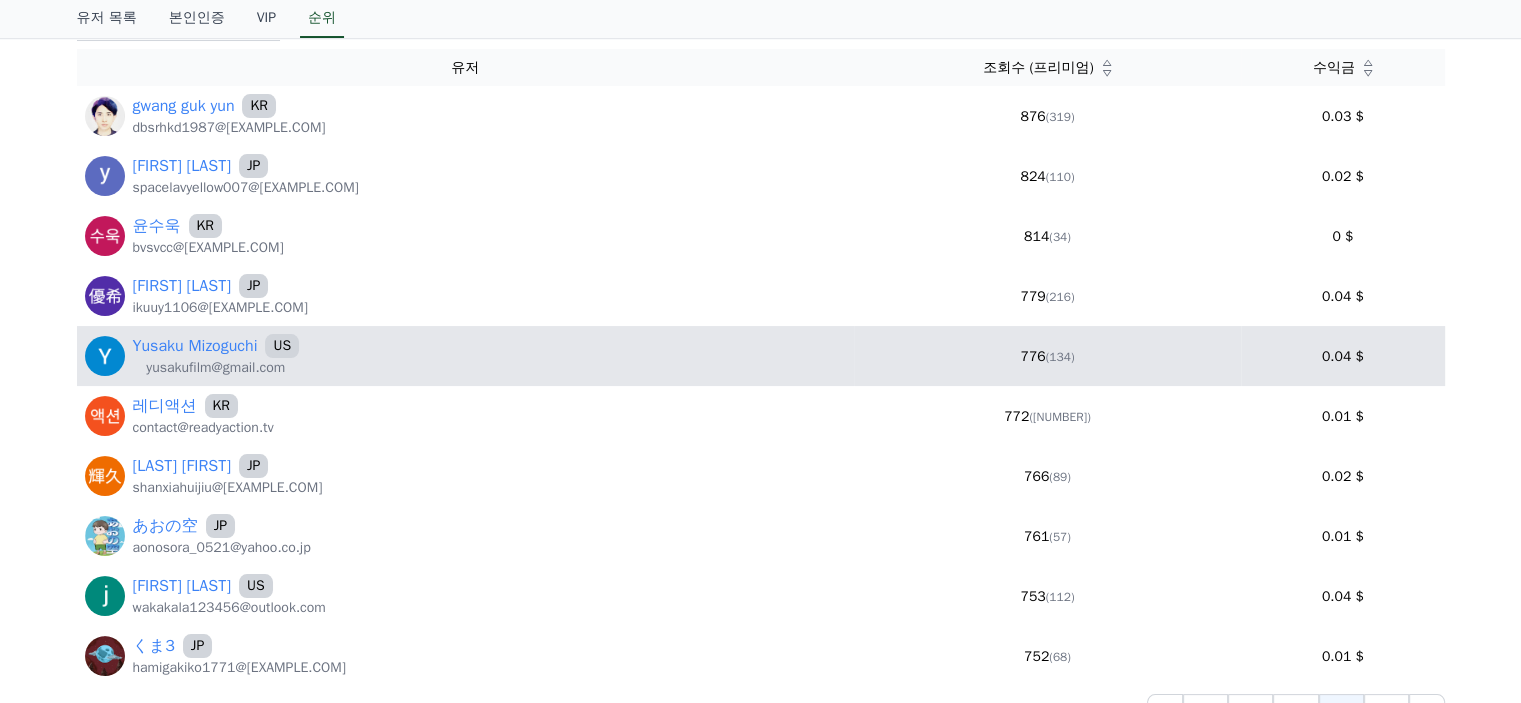 scroll, scrollTop: 300, scrollLeft: 0, axis: vertical 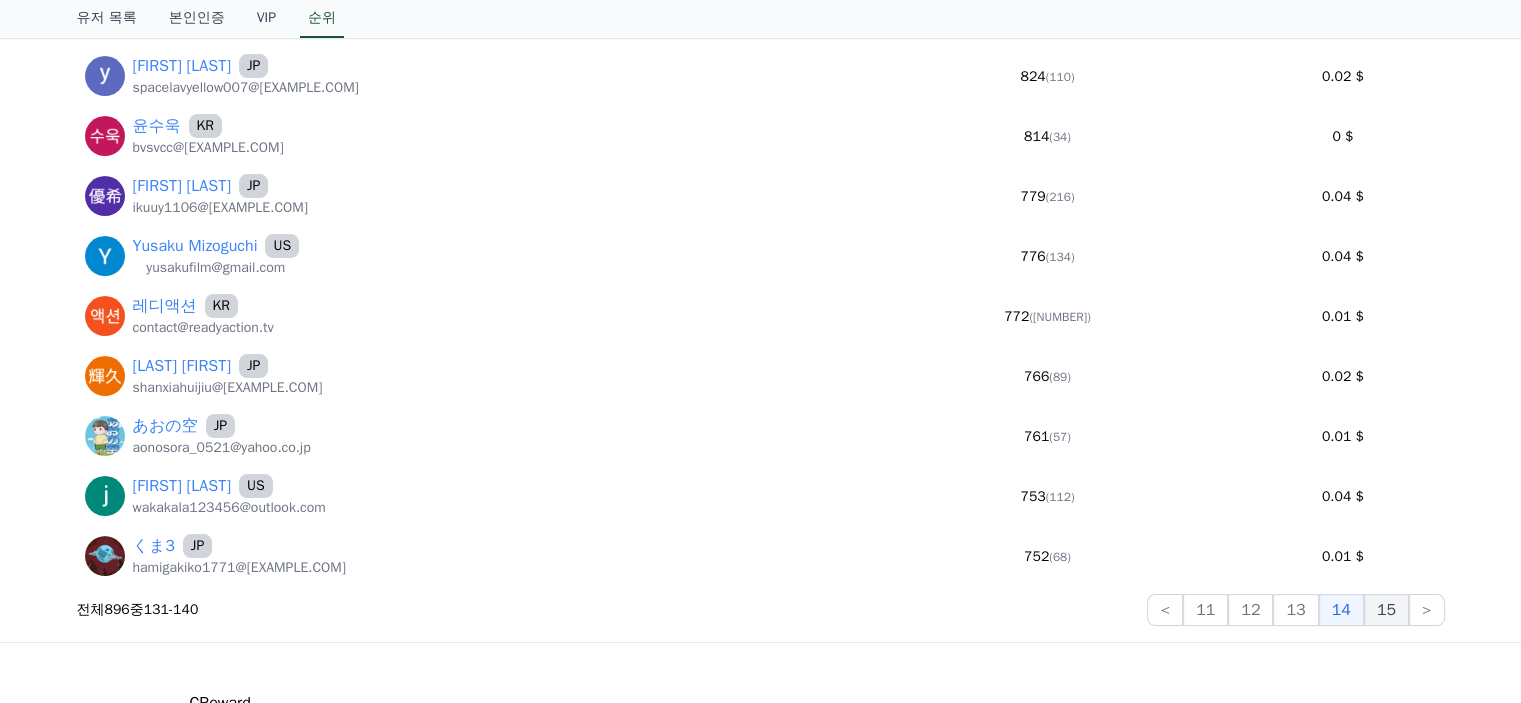 click on "15" 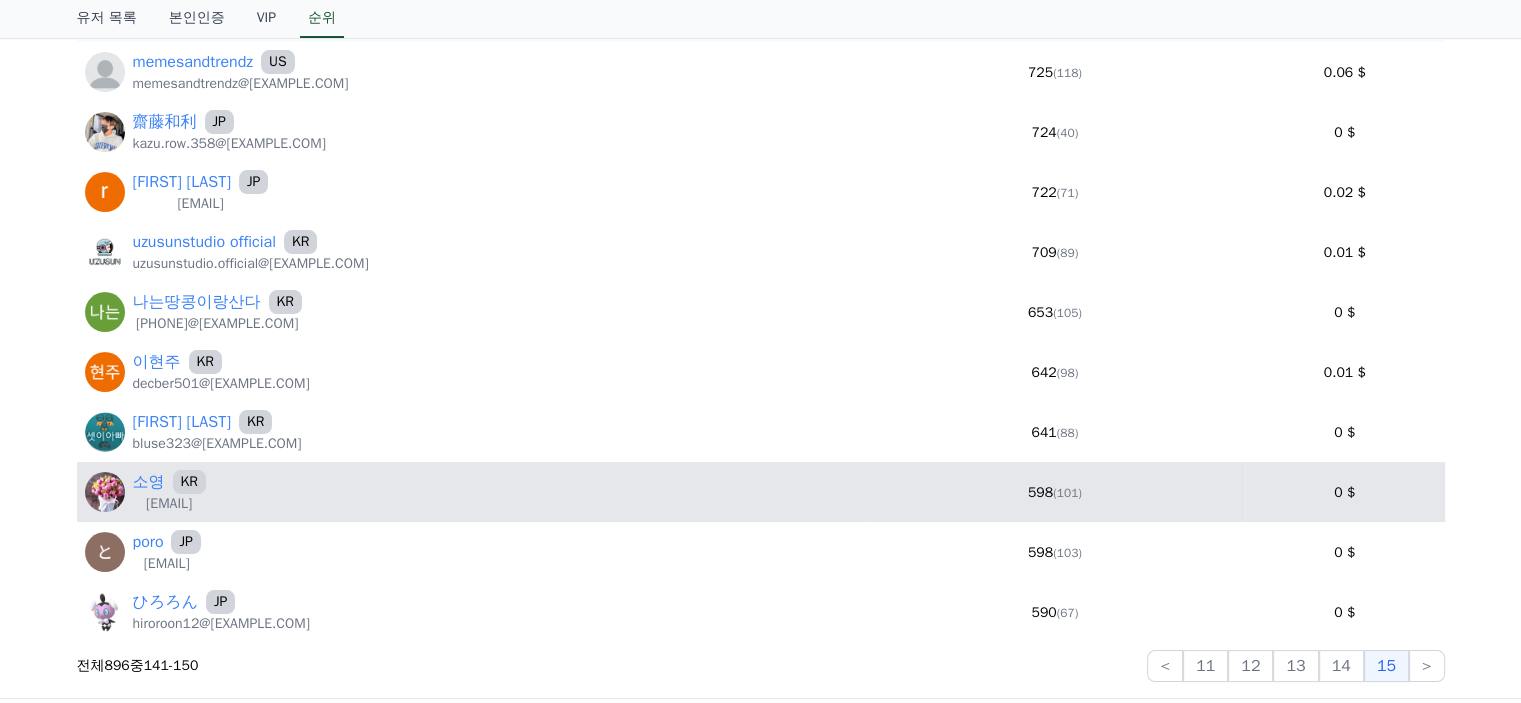 scroll, scrollTop: 200, scrollLeft: 0, axis: vertical 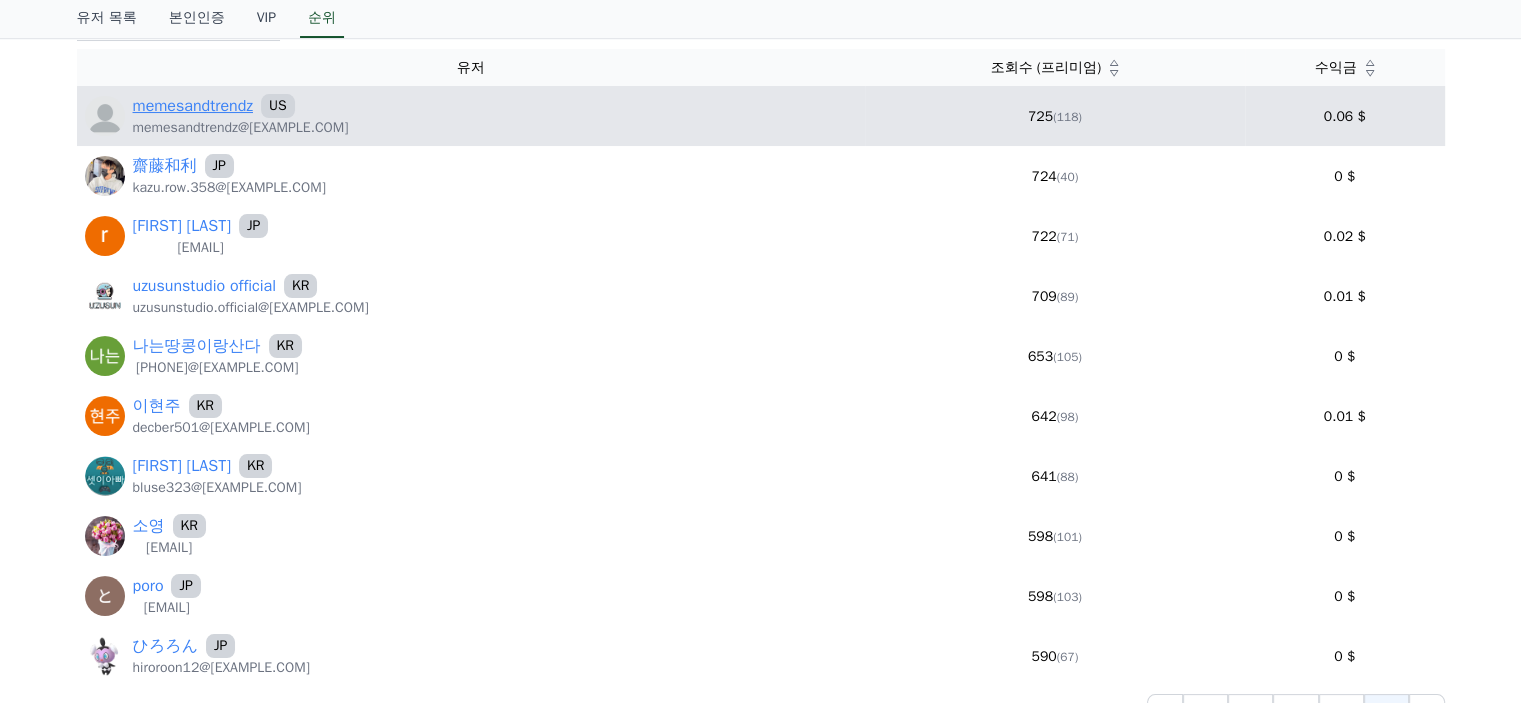 click on "memesandtrendz" at bounding box center (193, 106) 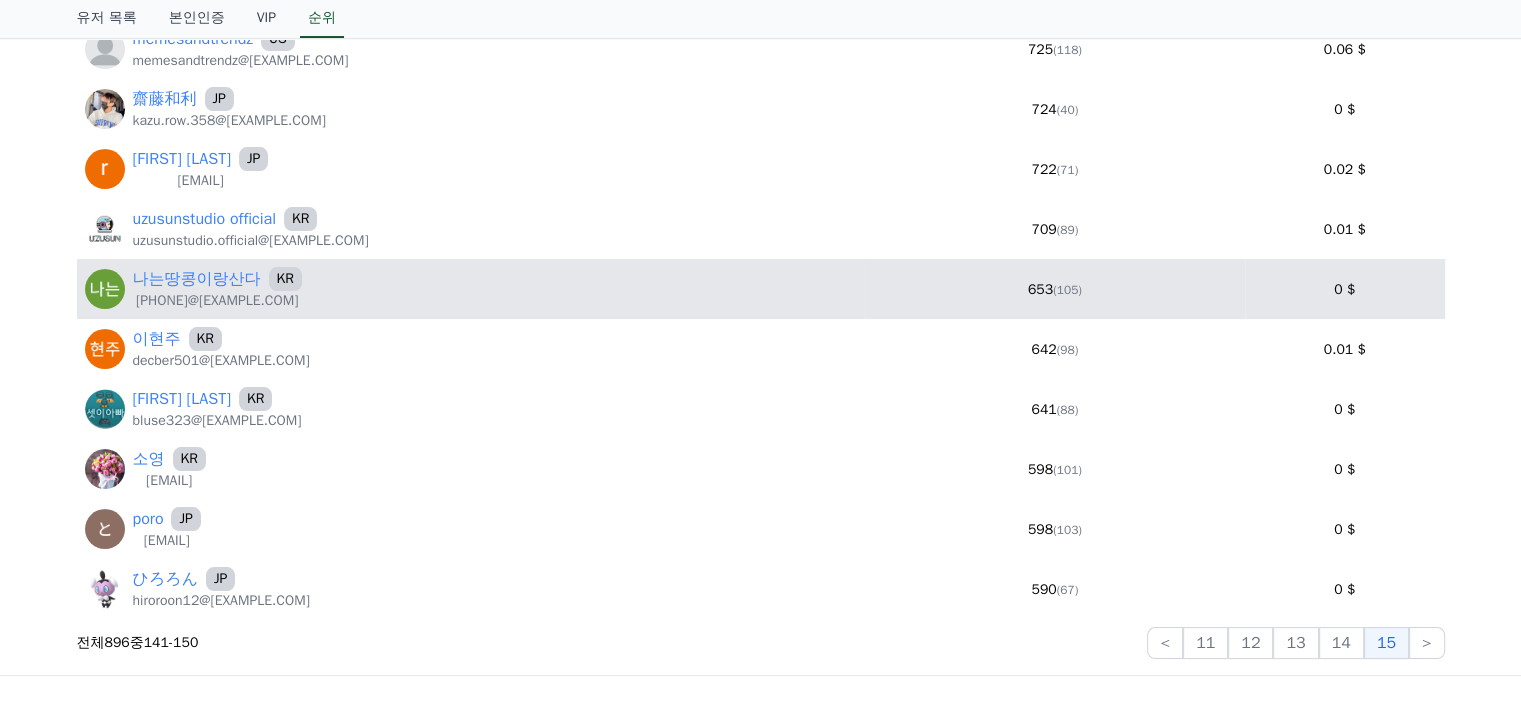 scroll, scrollTop: 300, scrollLeft: 0, axis: vertical 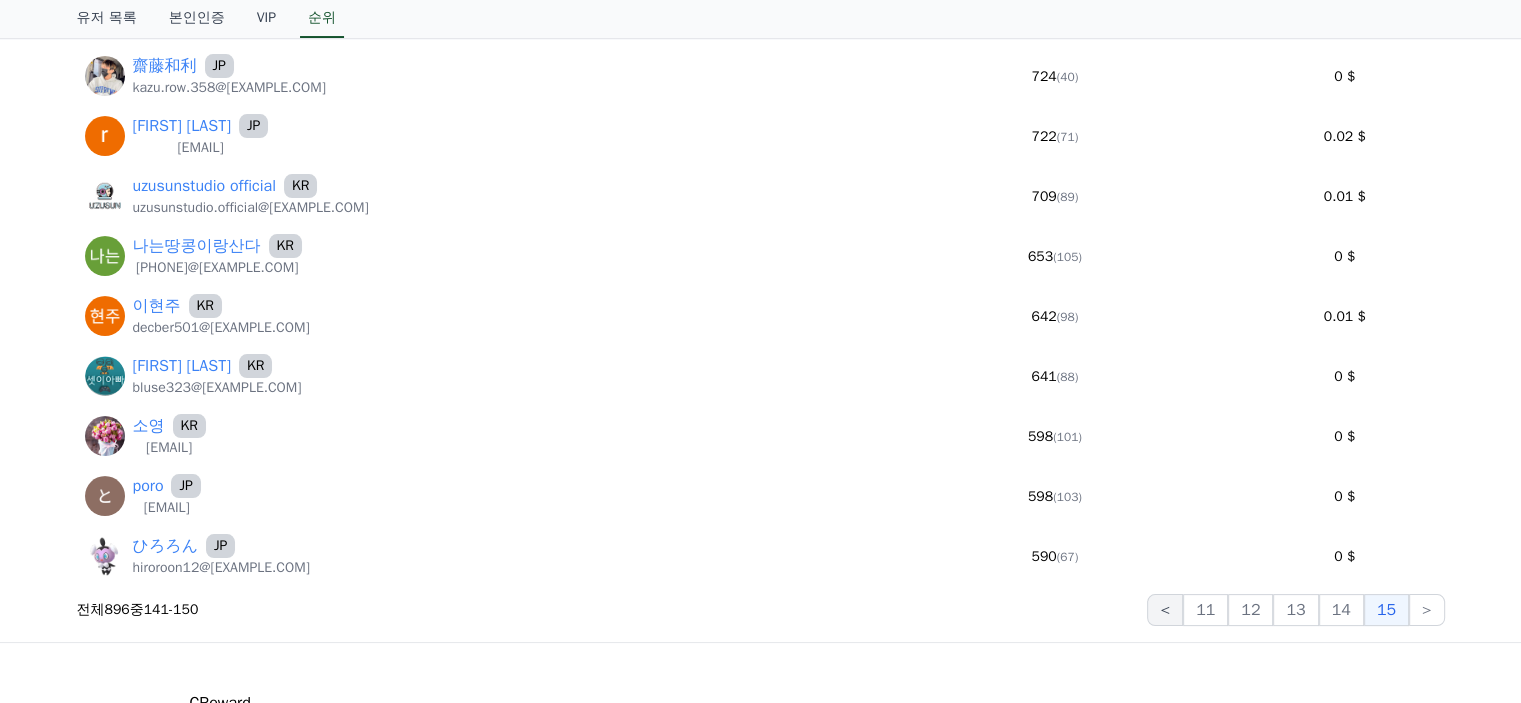 click on "<" at bounding box center [1165, 610] 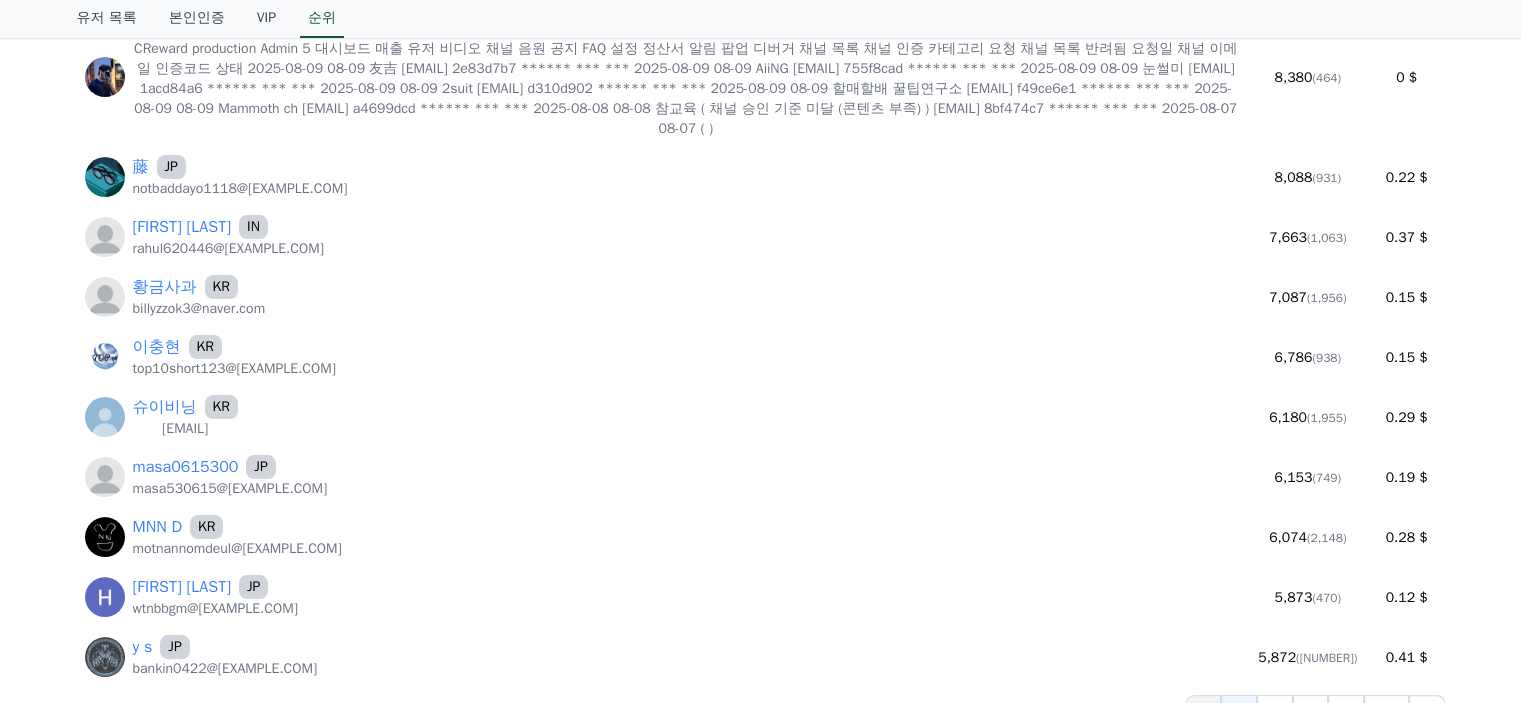 click on "<" at bounding box center [1204, 711] 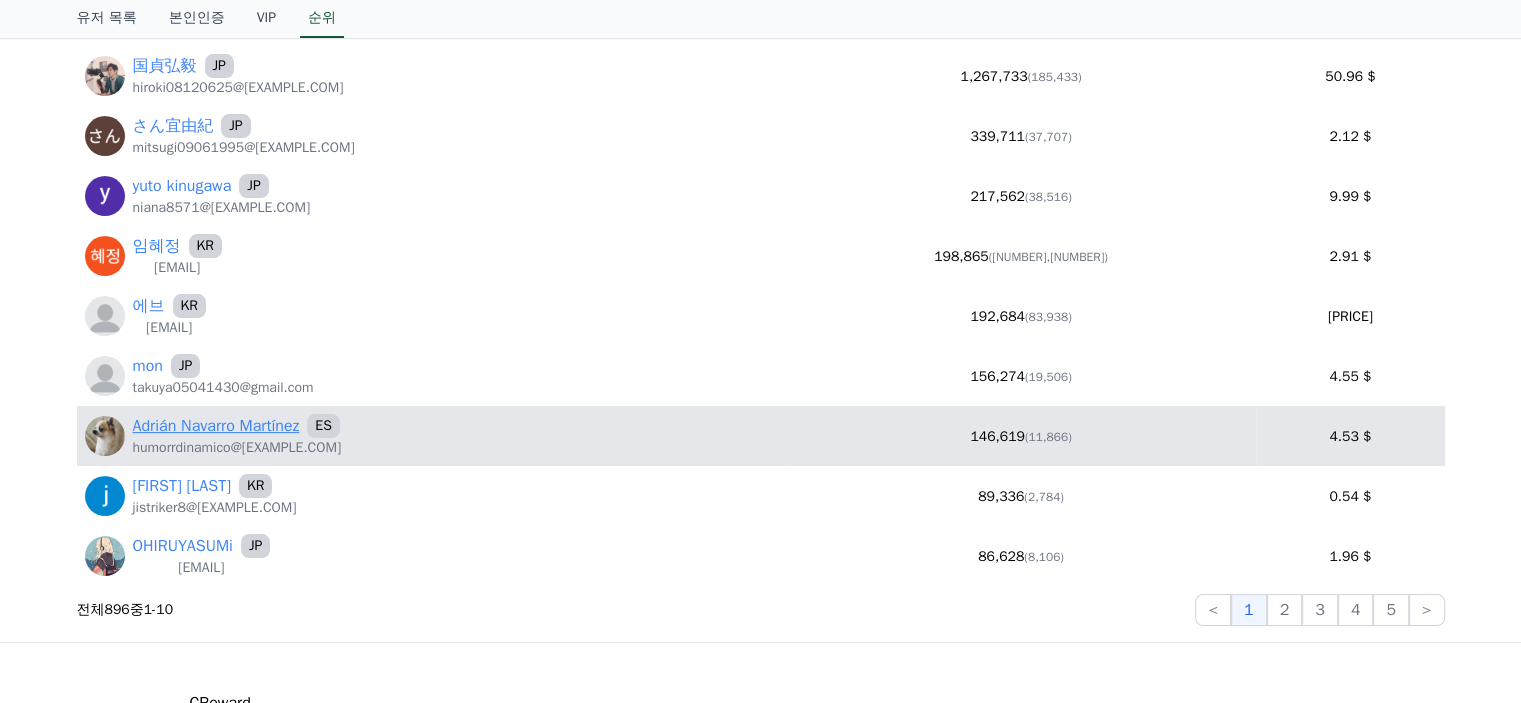 click on "Adrián Navarro Martínez" at bounding box center (216, 426) 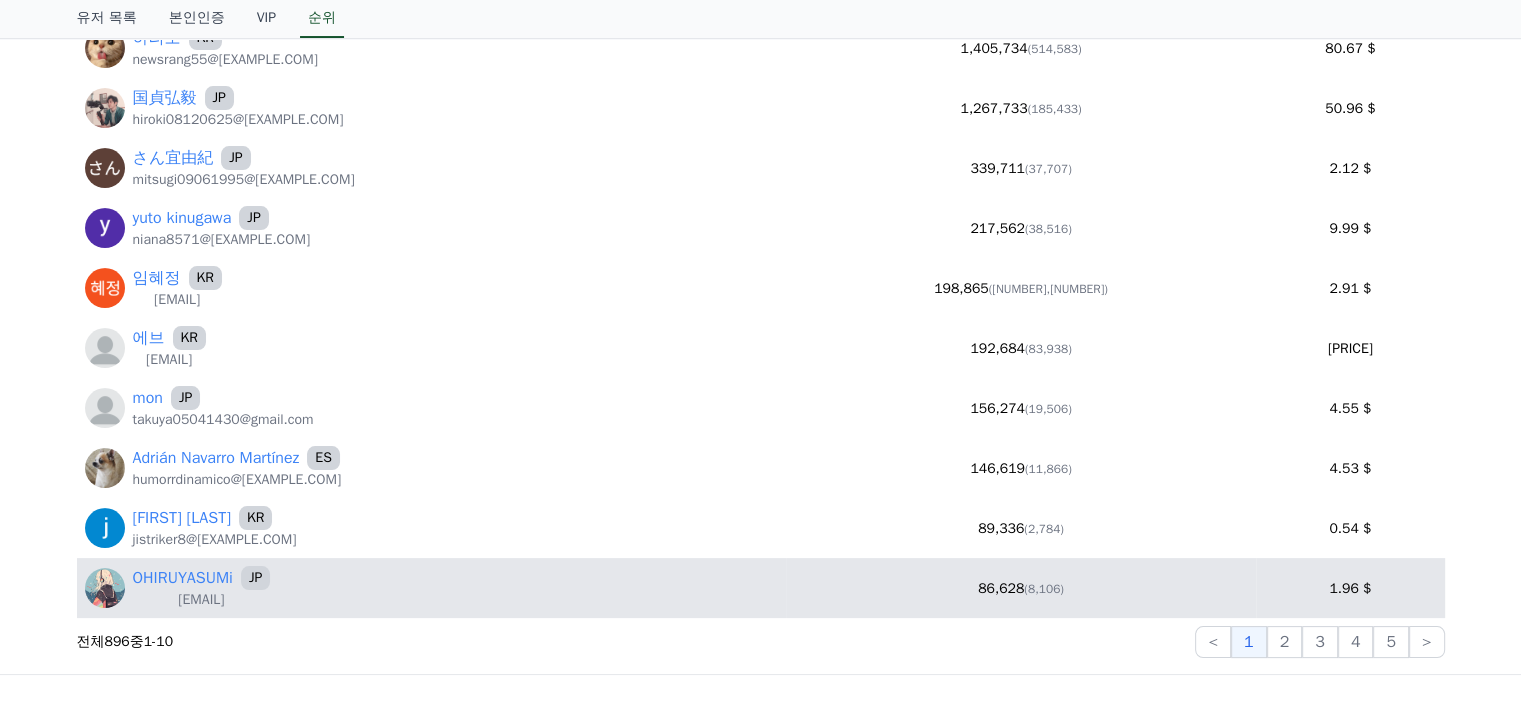 scroll, scrollTop: 300, scrollLeft: 0, axis: vertical 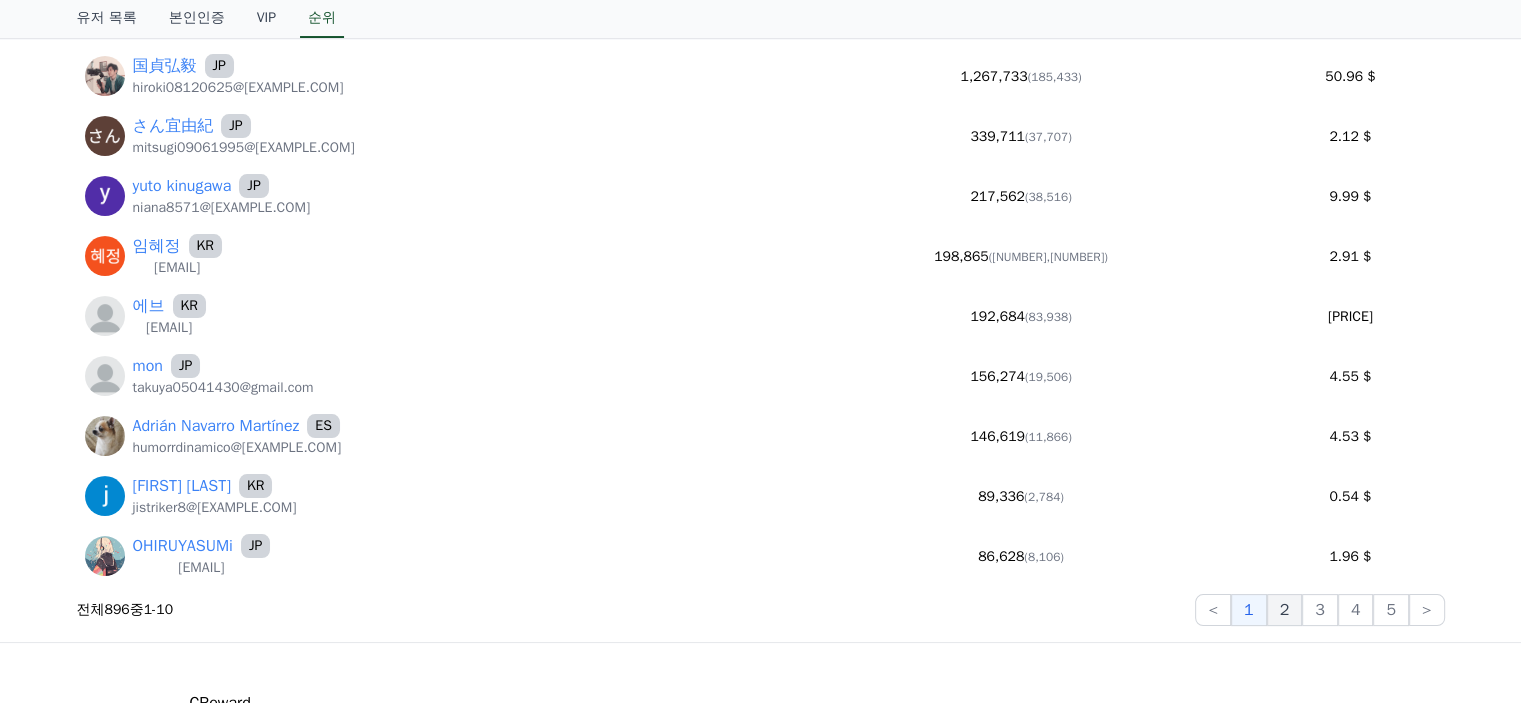 click on "2" 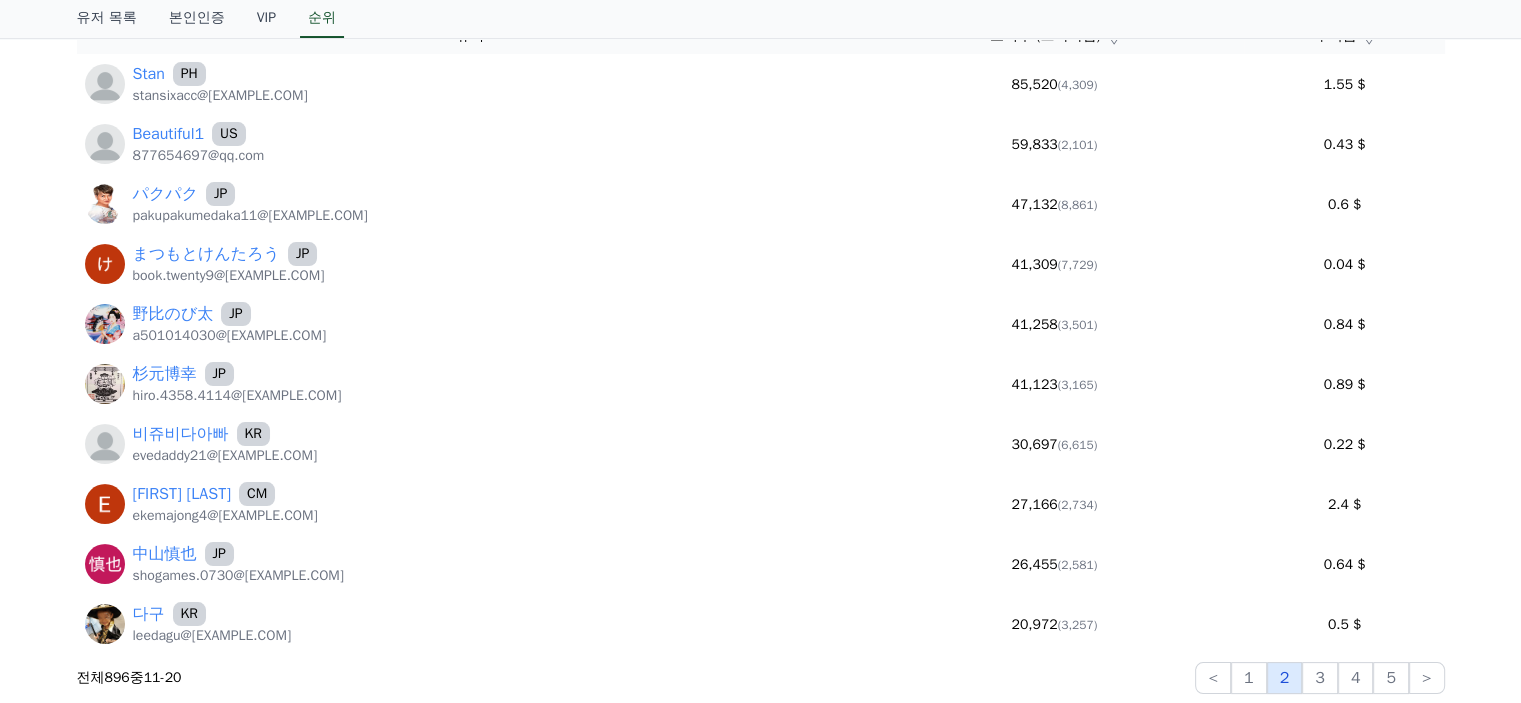 scroll, scrollTop: 200, scrollLeft: 0, axis: vertical 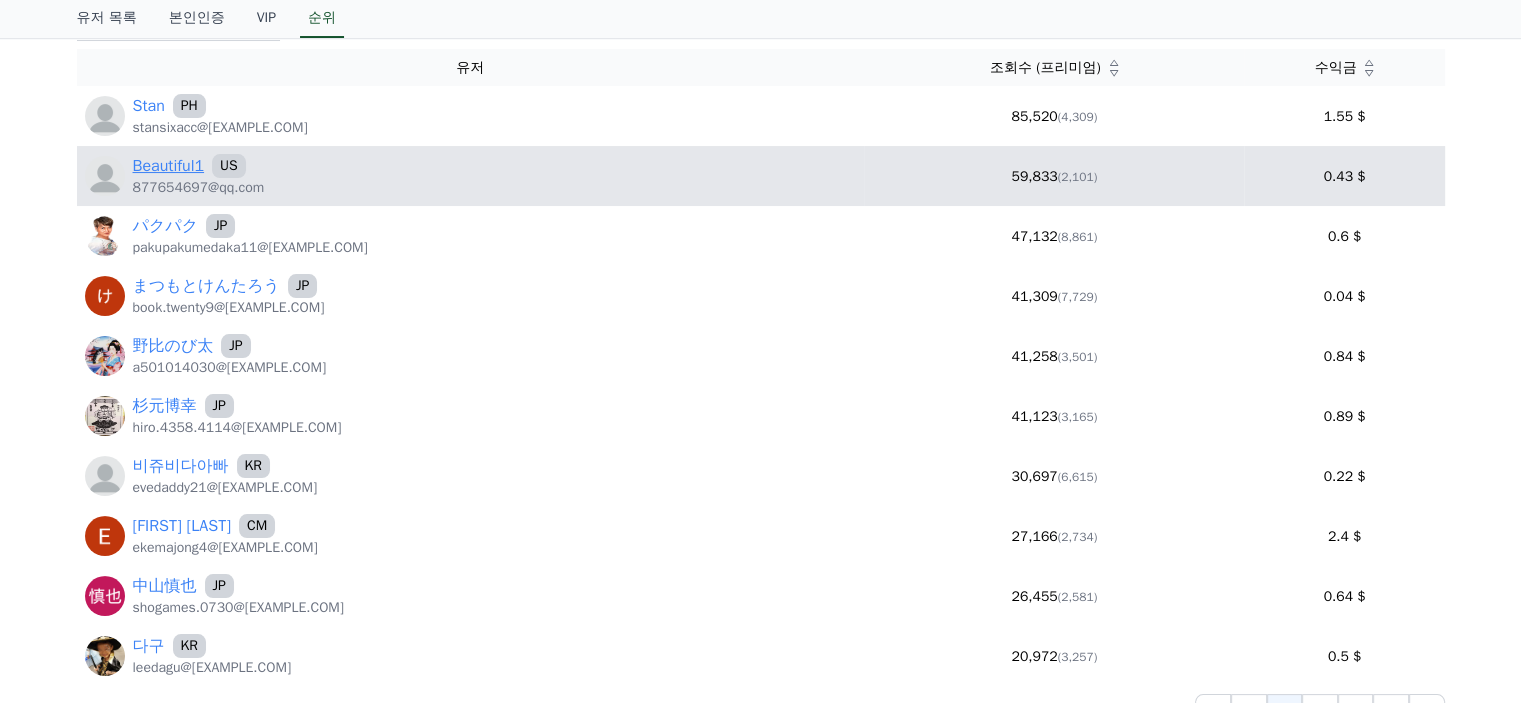 click on "Beautiful1" at bounding box center (169, 166) 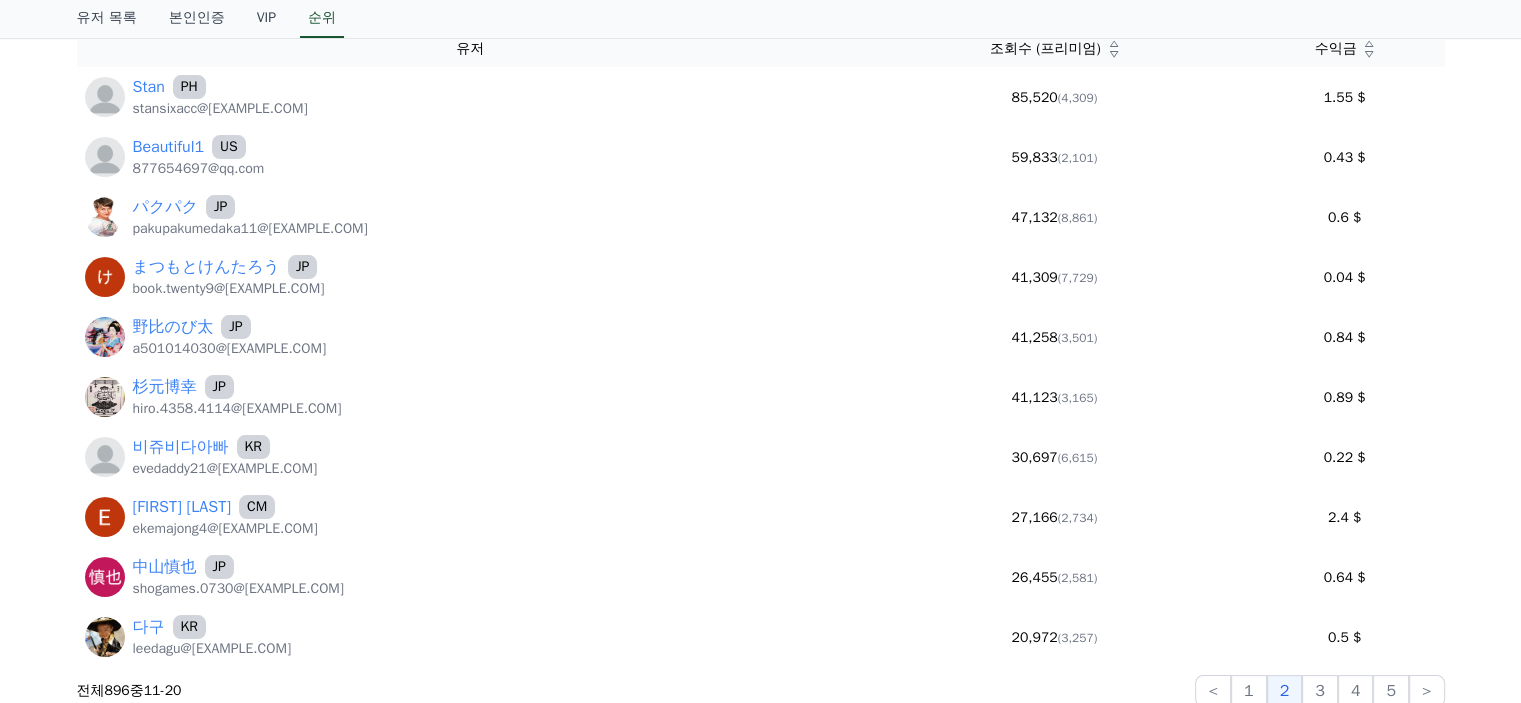 scroll, scrollTop: 0, scrollLeft: 0, axis: both 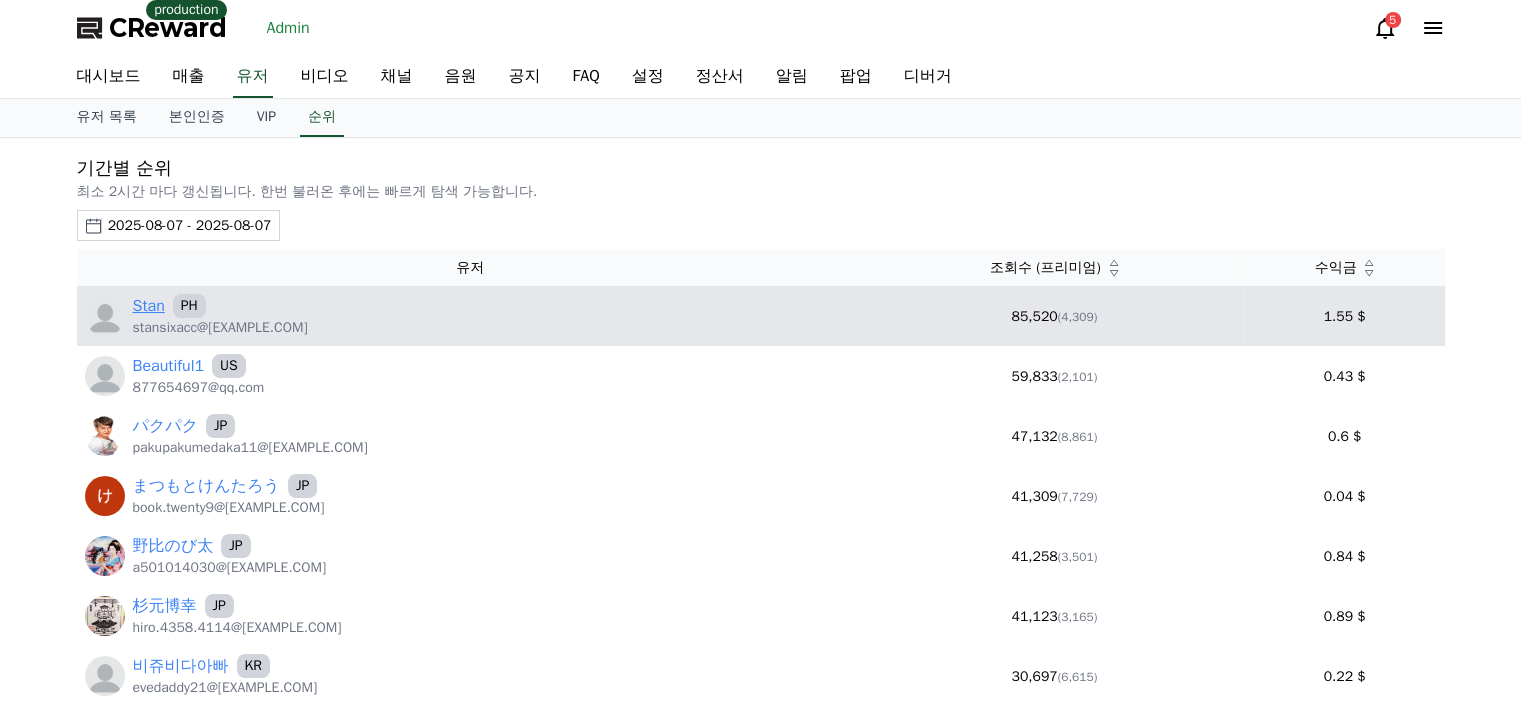 click on "Stan" at bounding box center (149, 306) 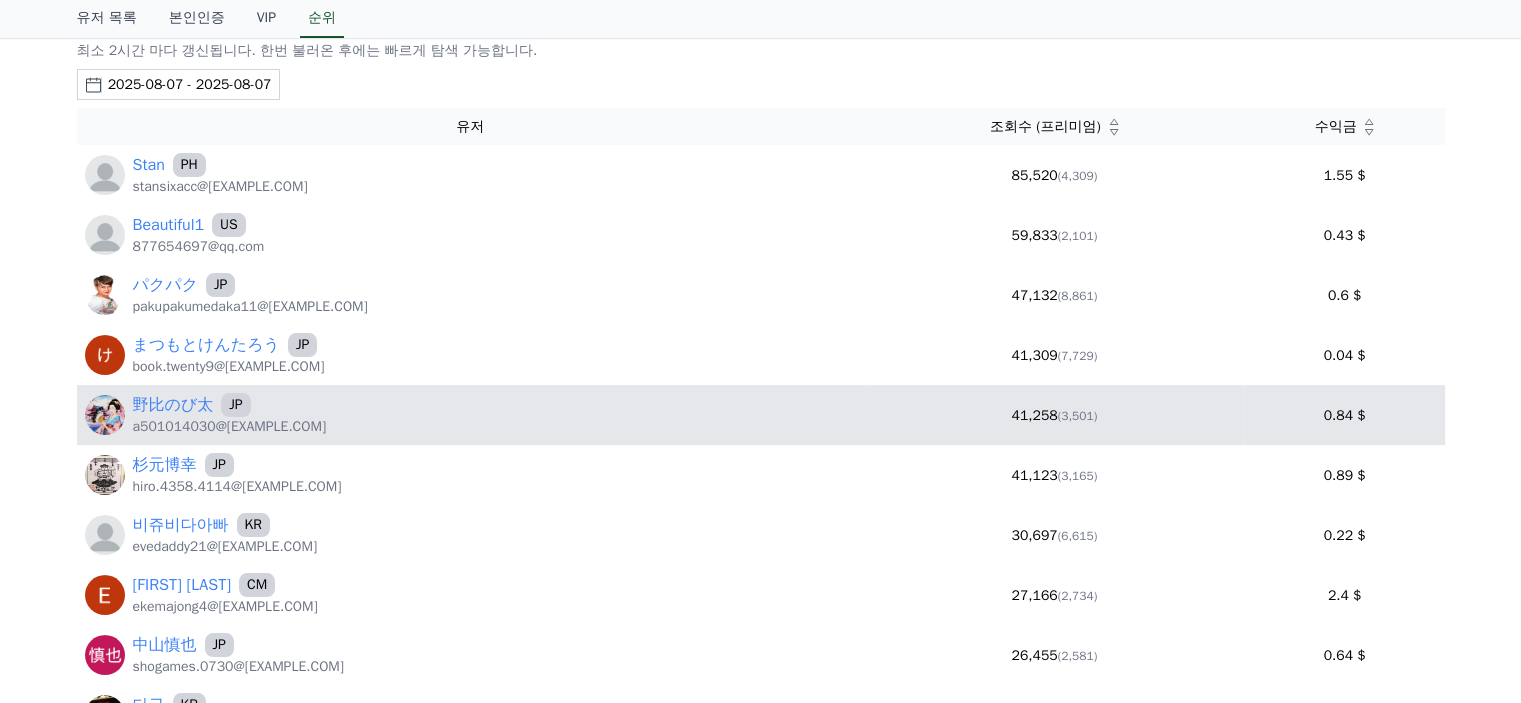 scroll, scrollTop: 300, scrollLeft: 0, axis: vertical 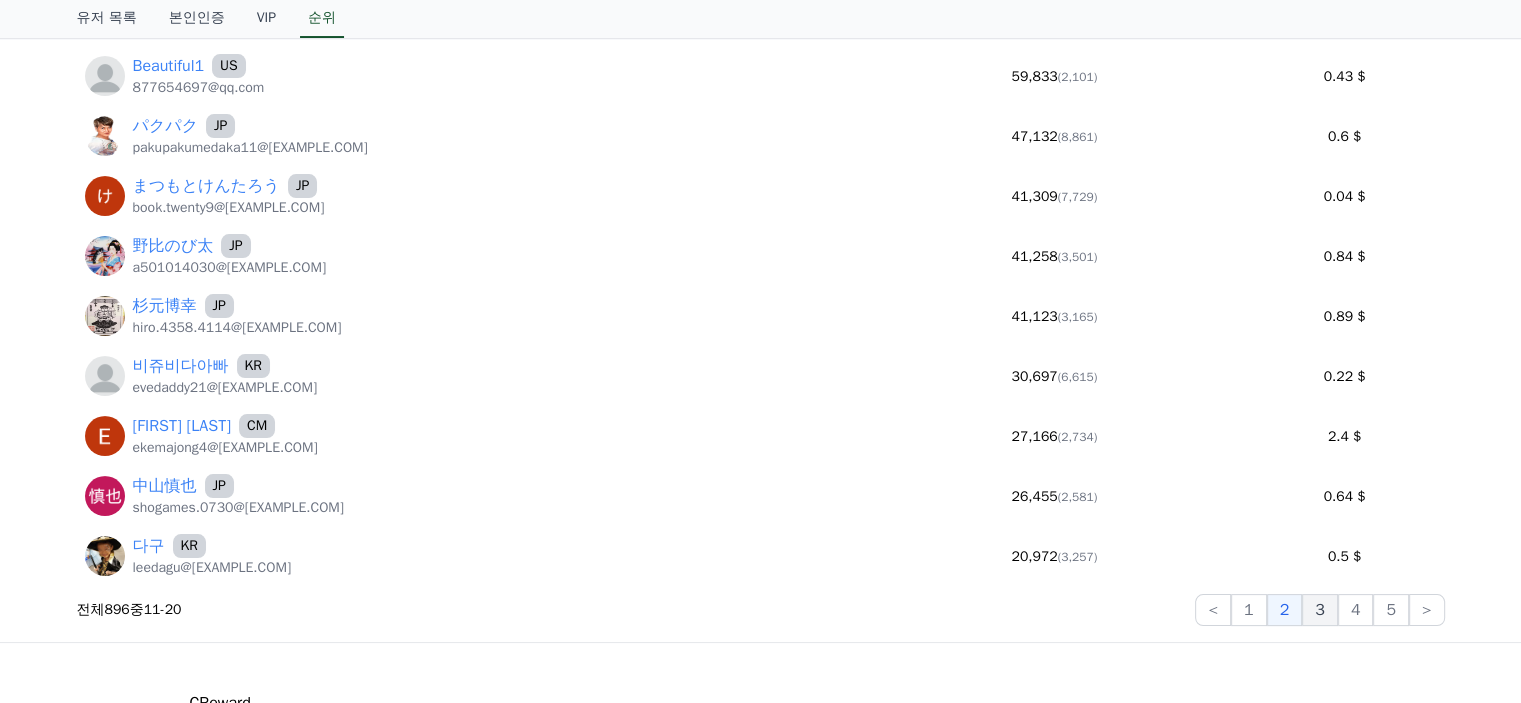 click on "3" 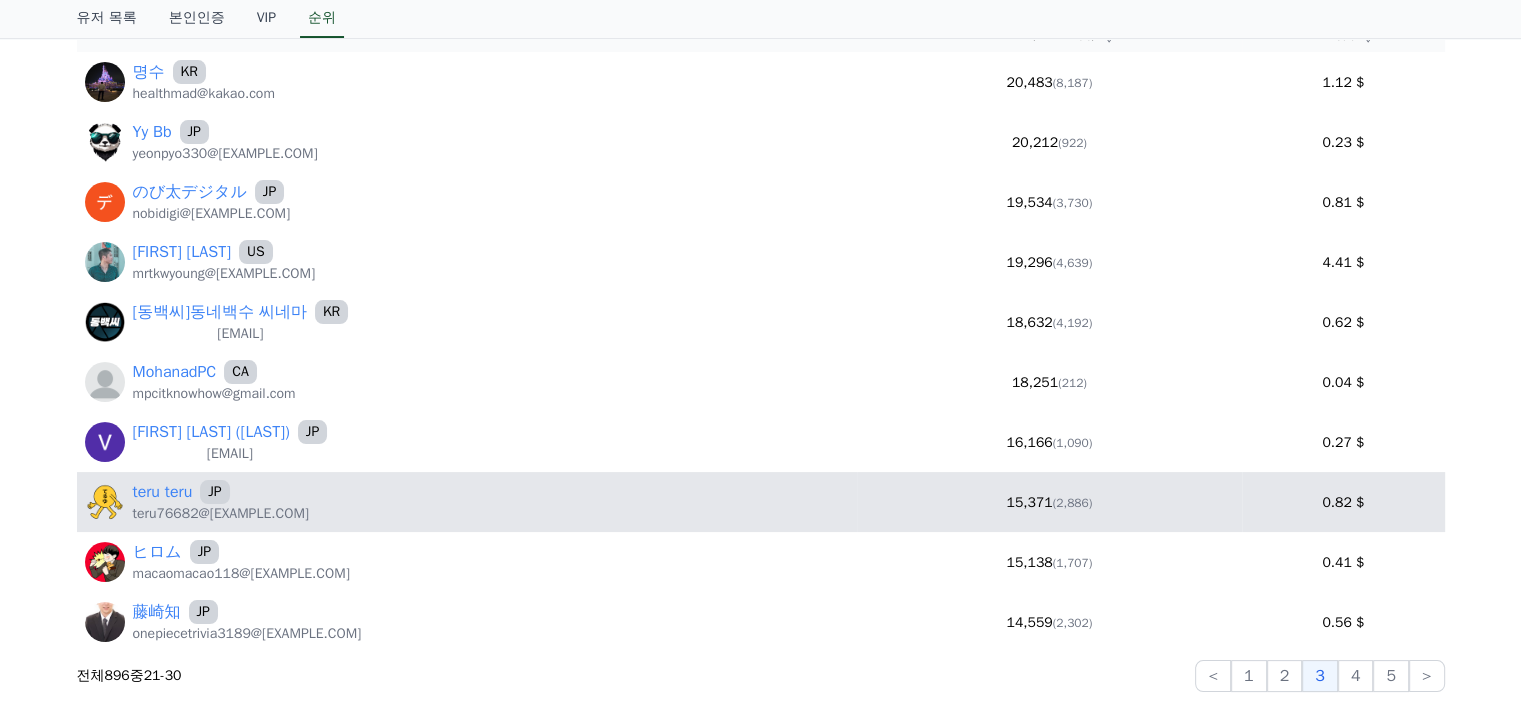 scroll, scrollTop: 200, scrollLeft: 0, axis: vertical 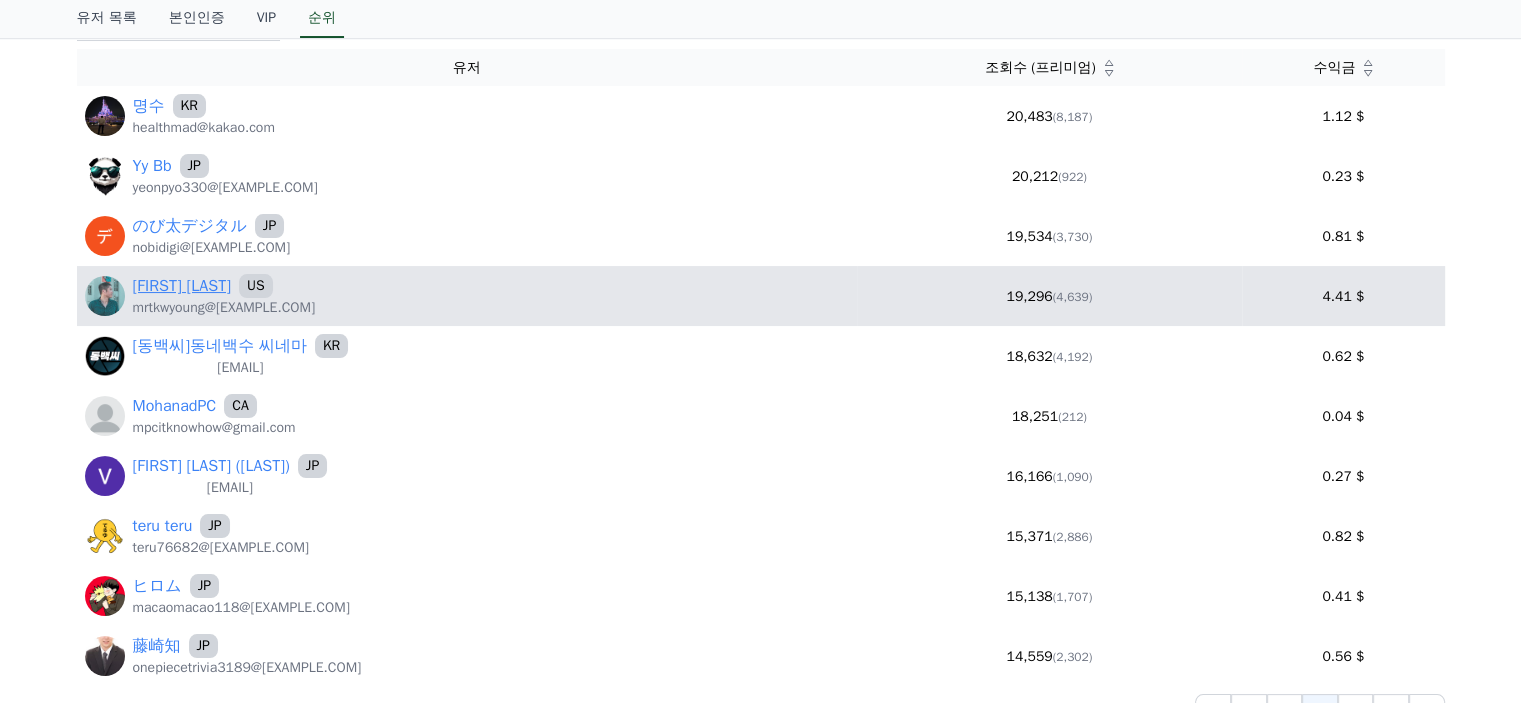 click on "Tony Yeung" at bounding box center (182, 286) 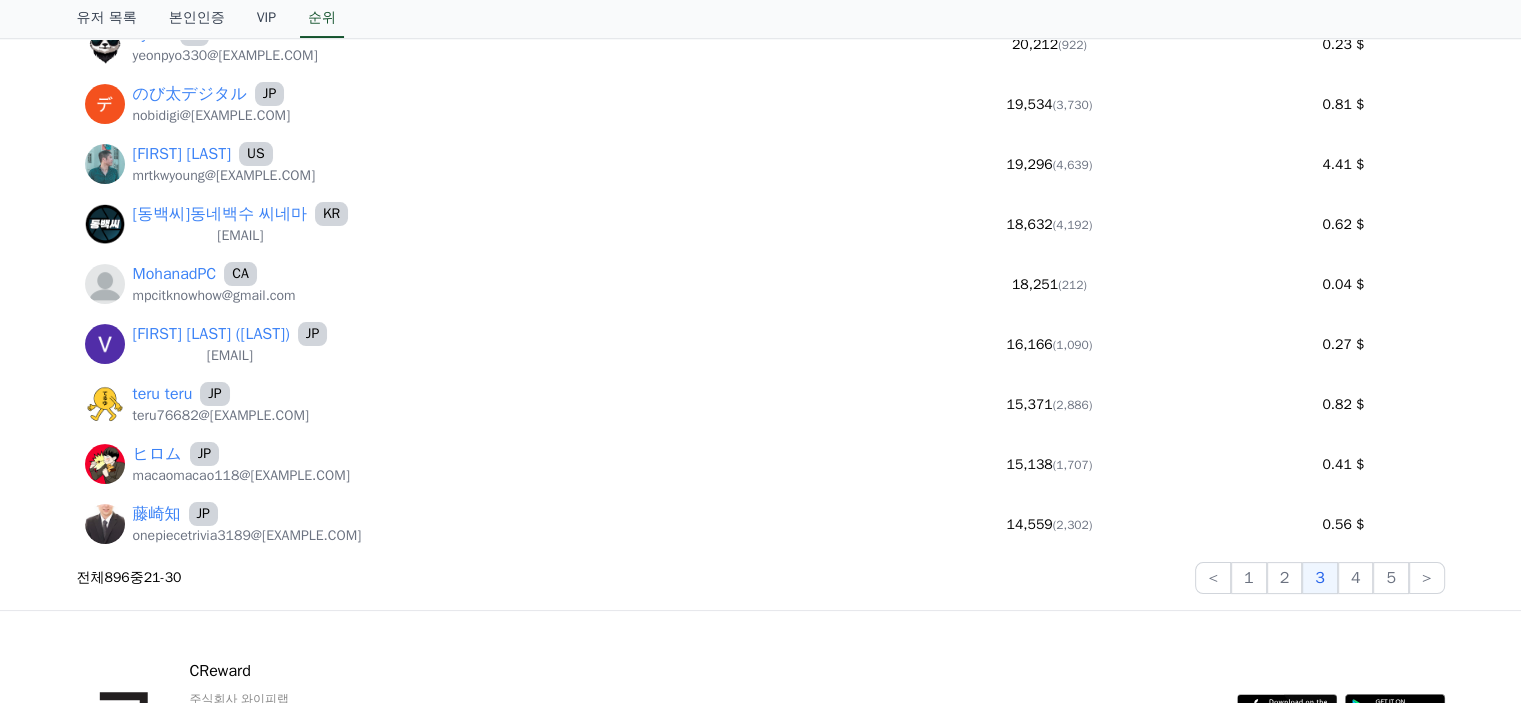 scroll, scrollTop: 400, scrollLeft: 0, axis: vertical 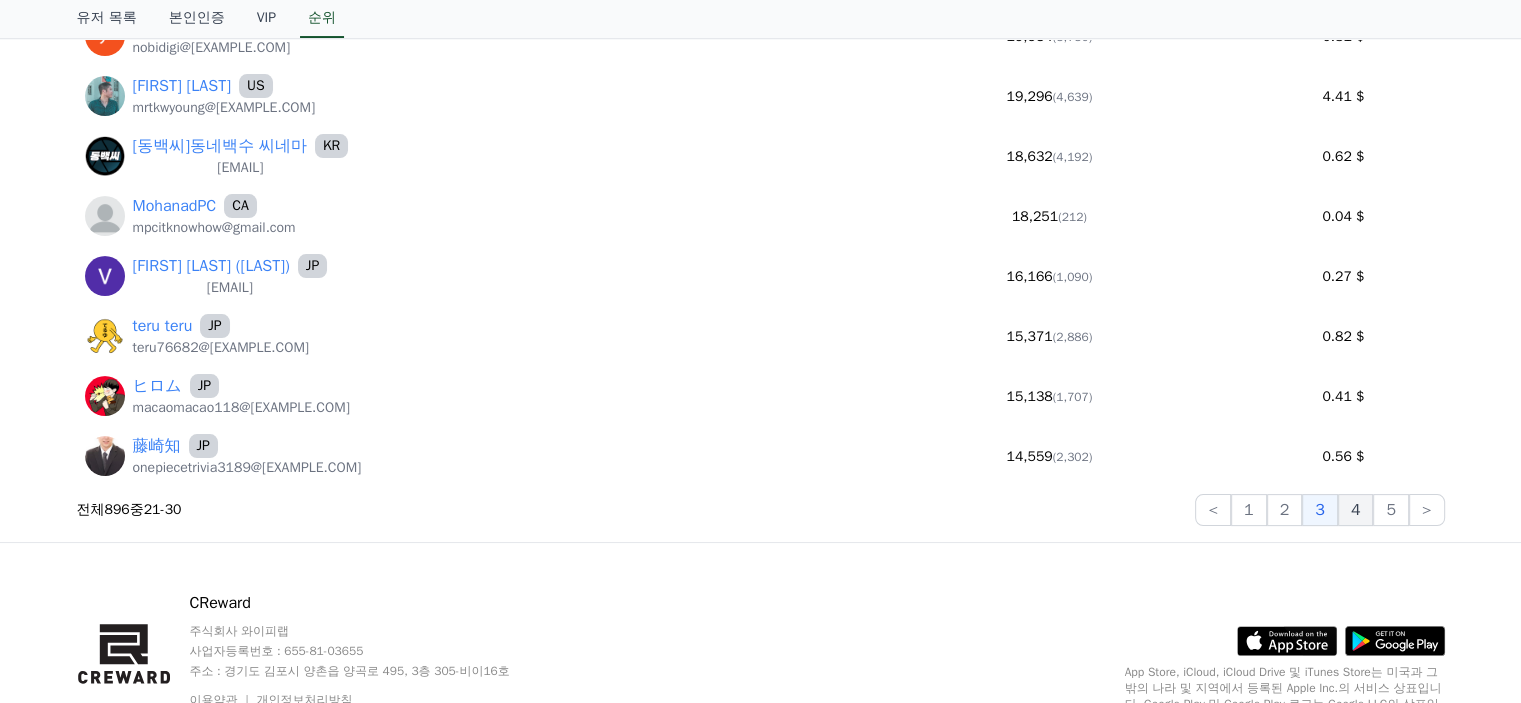 click on "4" 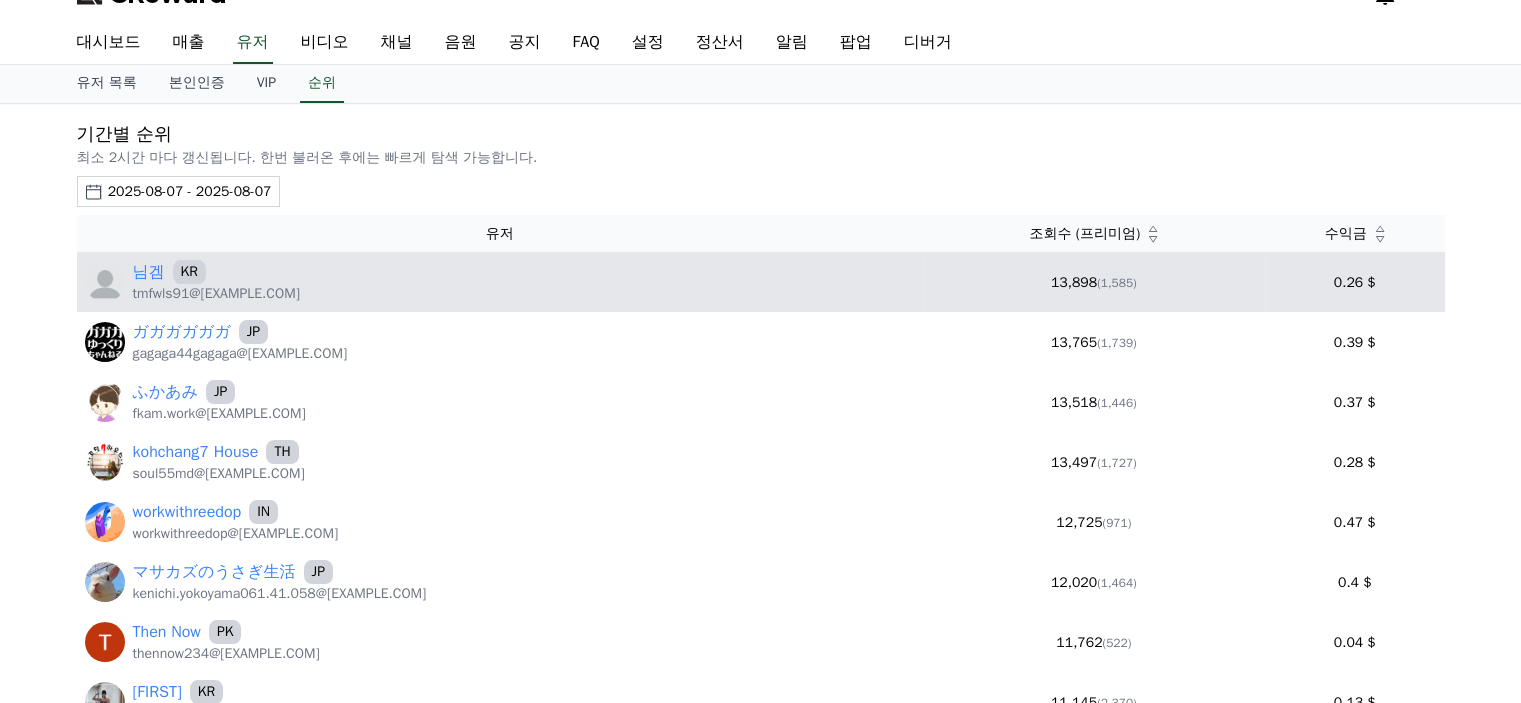 scroll, scrollTop: 0, scrollLeft: 0, axis: both 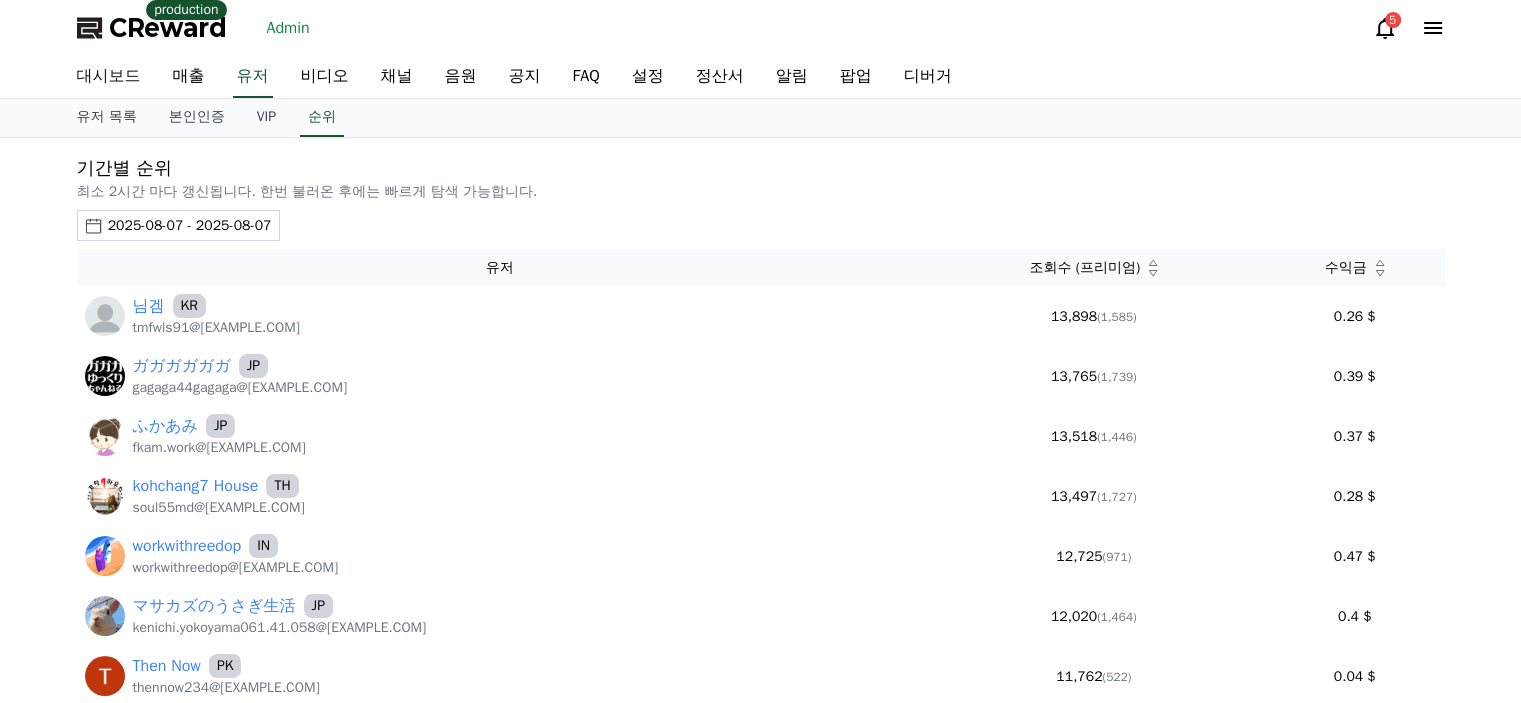 click on "대시보드" at bounding box center [109, 77] 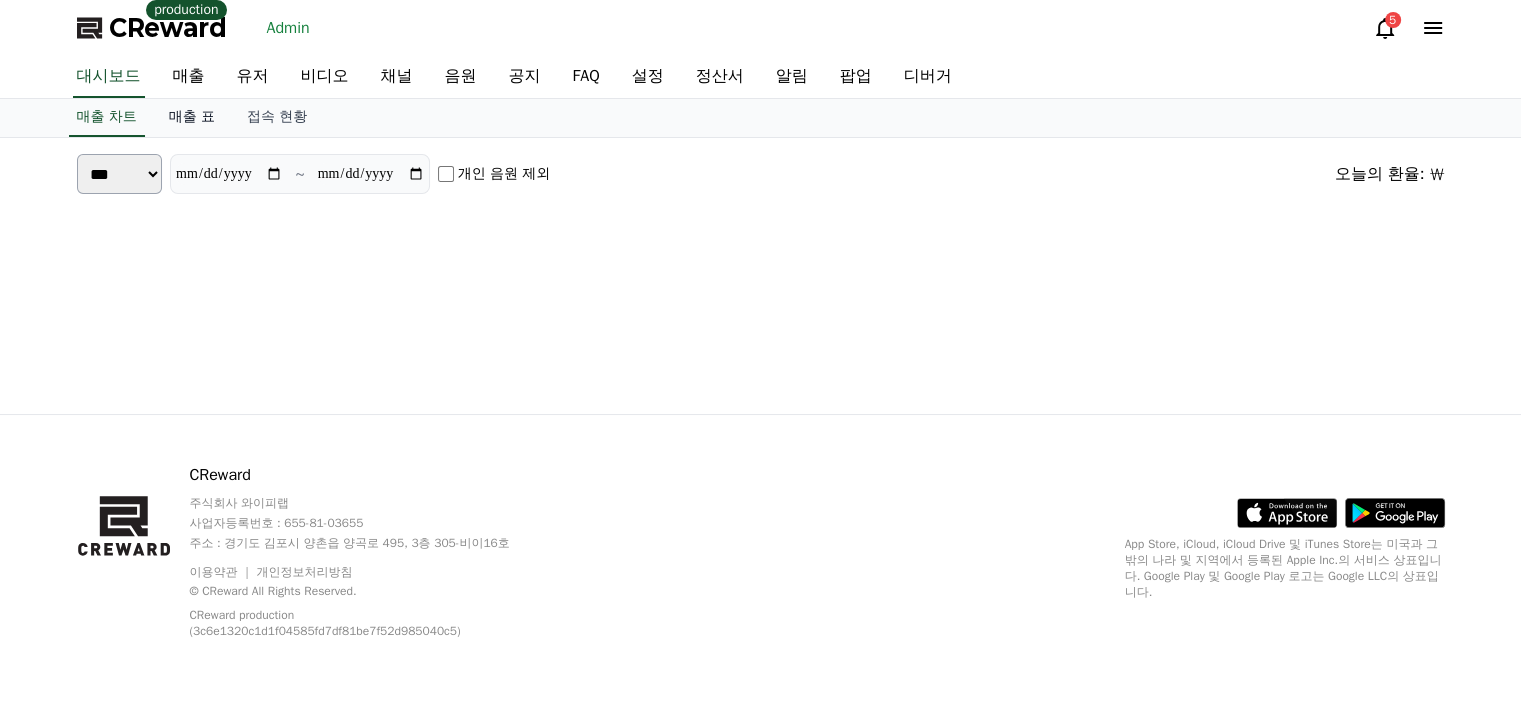 click on "매출 표" at bounding box center [192, 118] 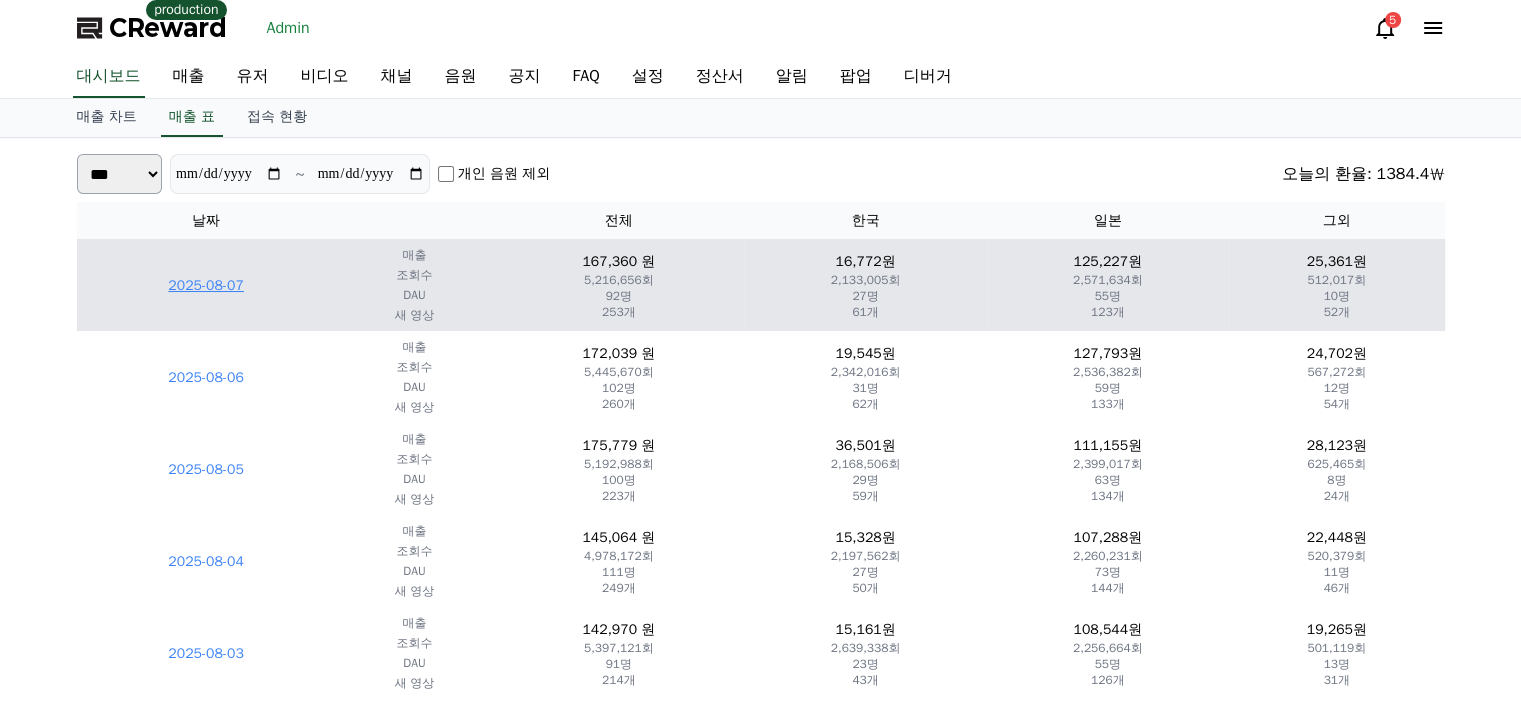 click on "2025-08-07" at bounding box center (206, 285) 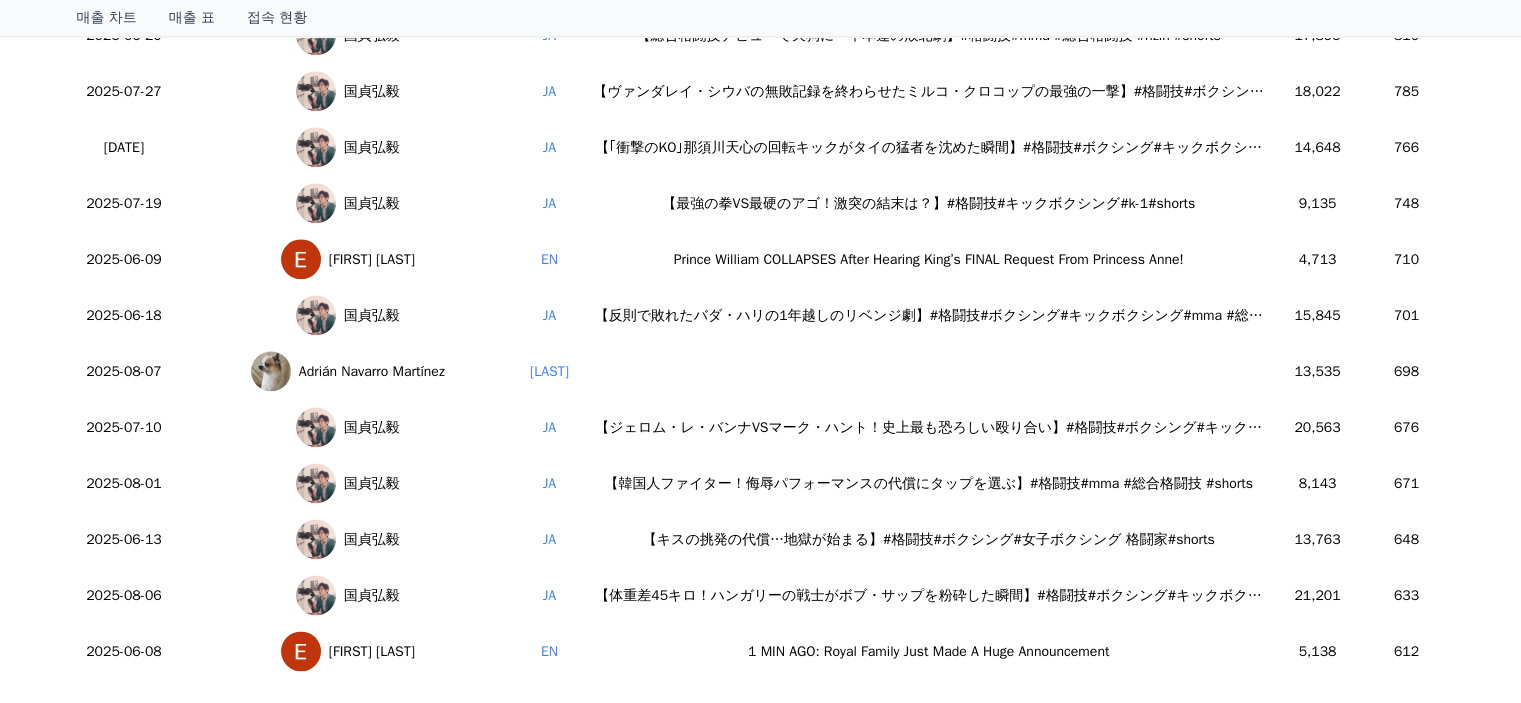 scroll, scrollTop: 2600, scrollLeft: 0, axis: vertical 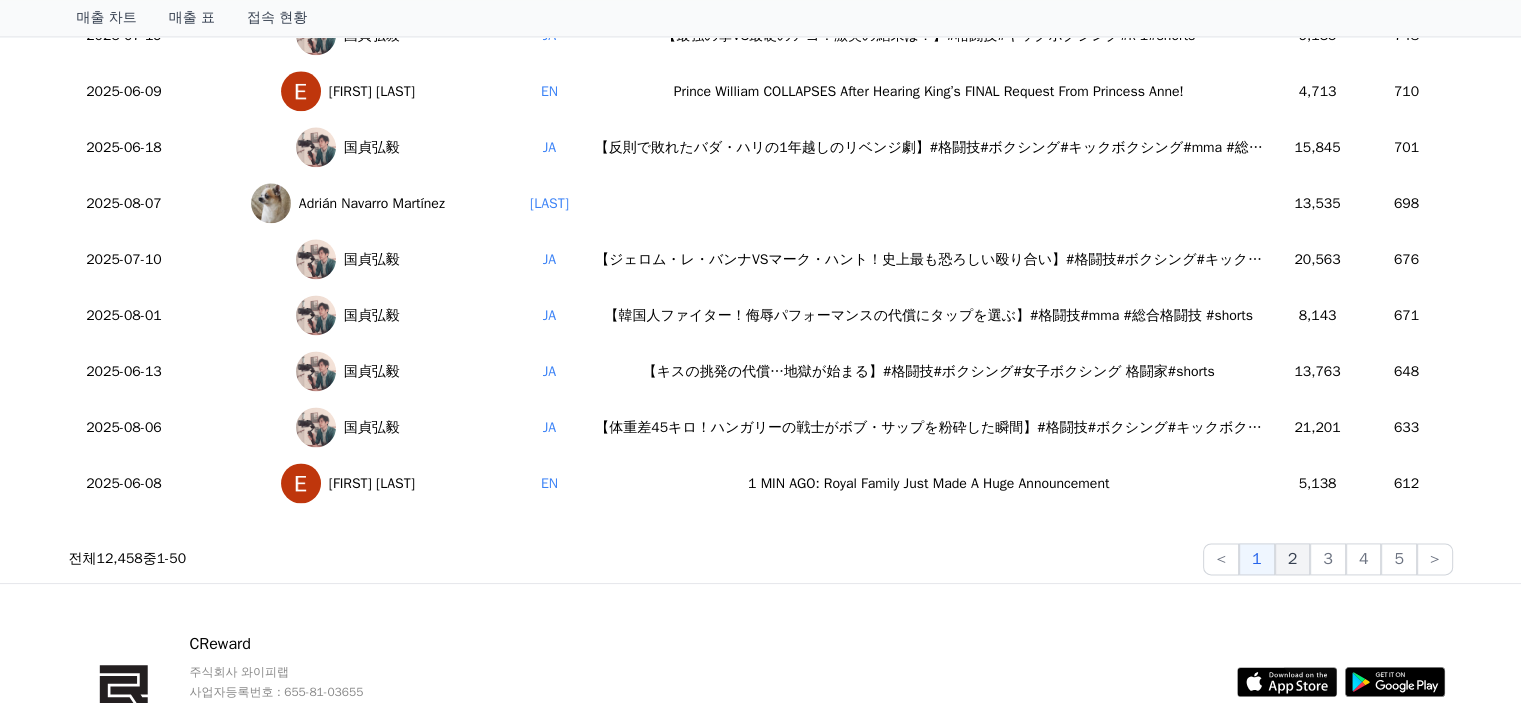 click on "2" 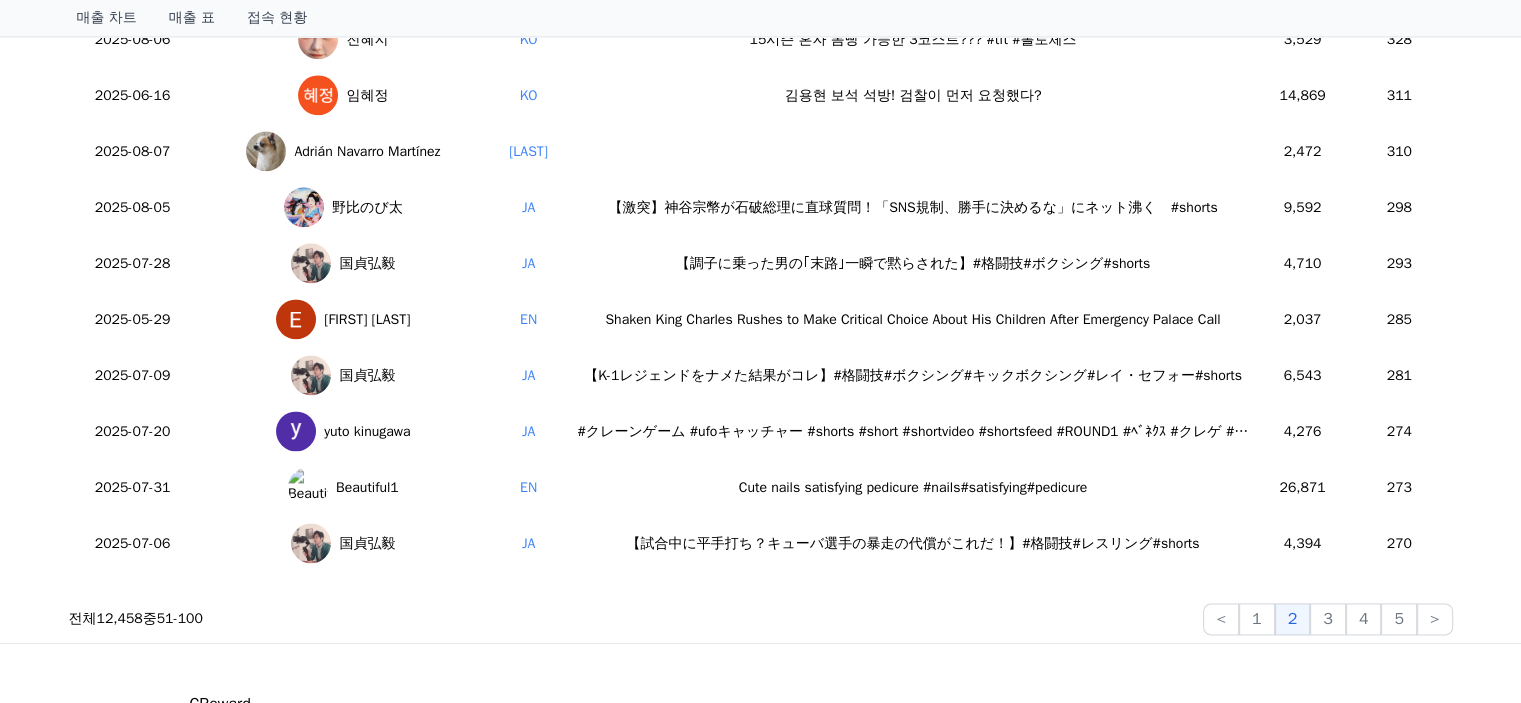scroll, scrollTop: 2600, scrollLeft: 0, axis: vertical 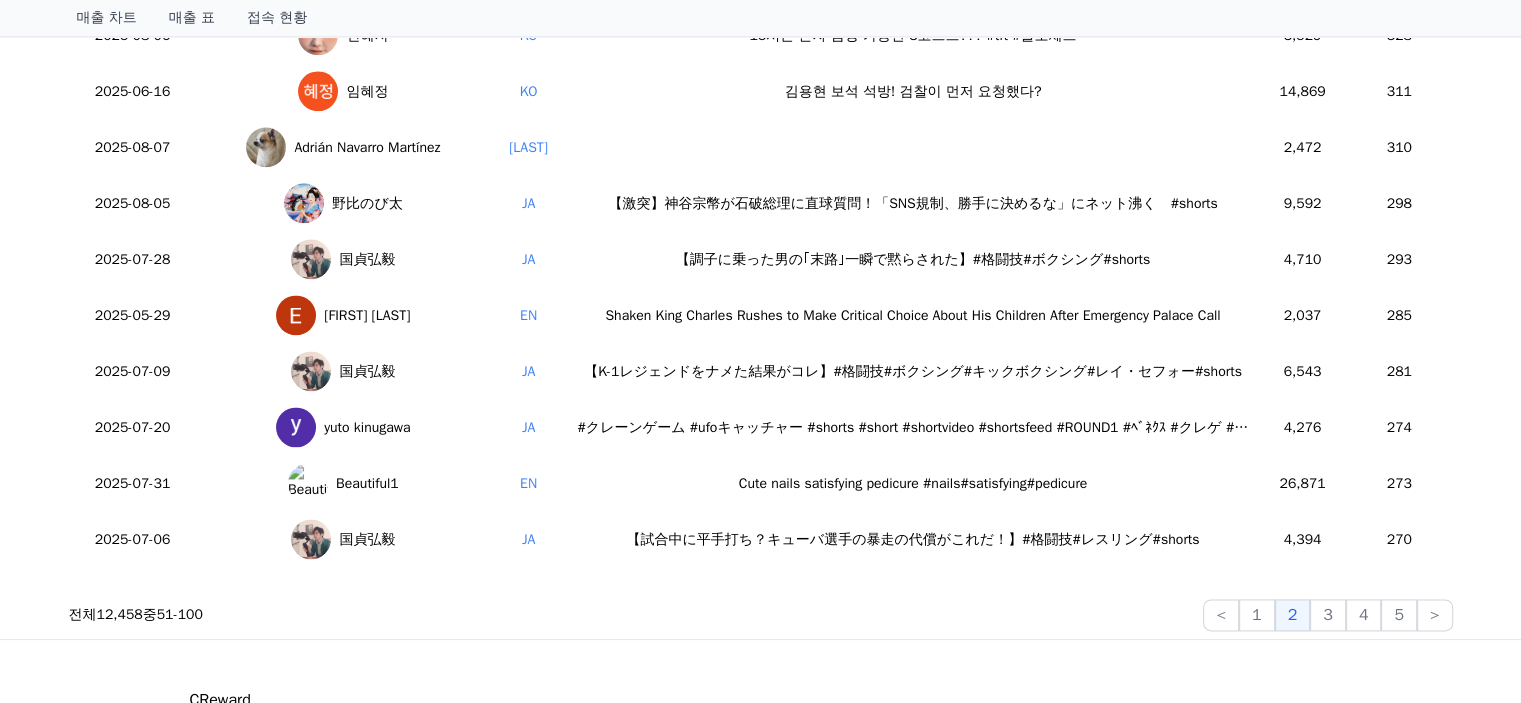 drag, startPoint x: 1346, startPoint y: 616, endPoint x: 1344, endPoint y: 652, distance: 36.05551 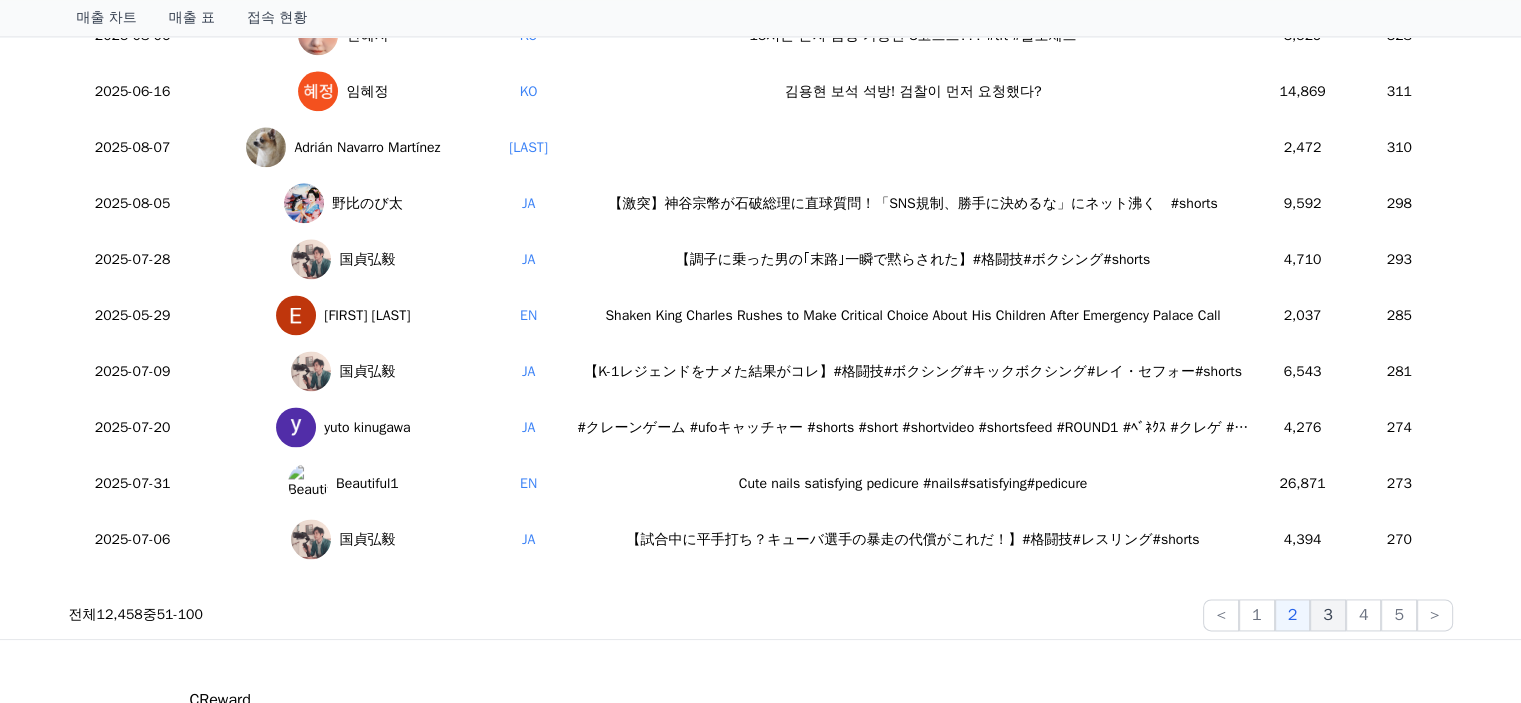 click on "3" 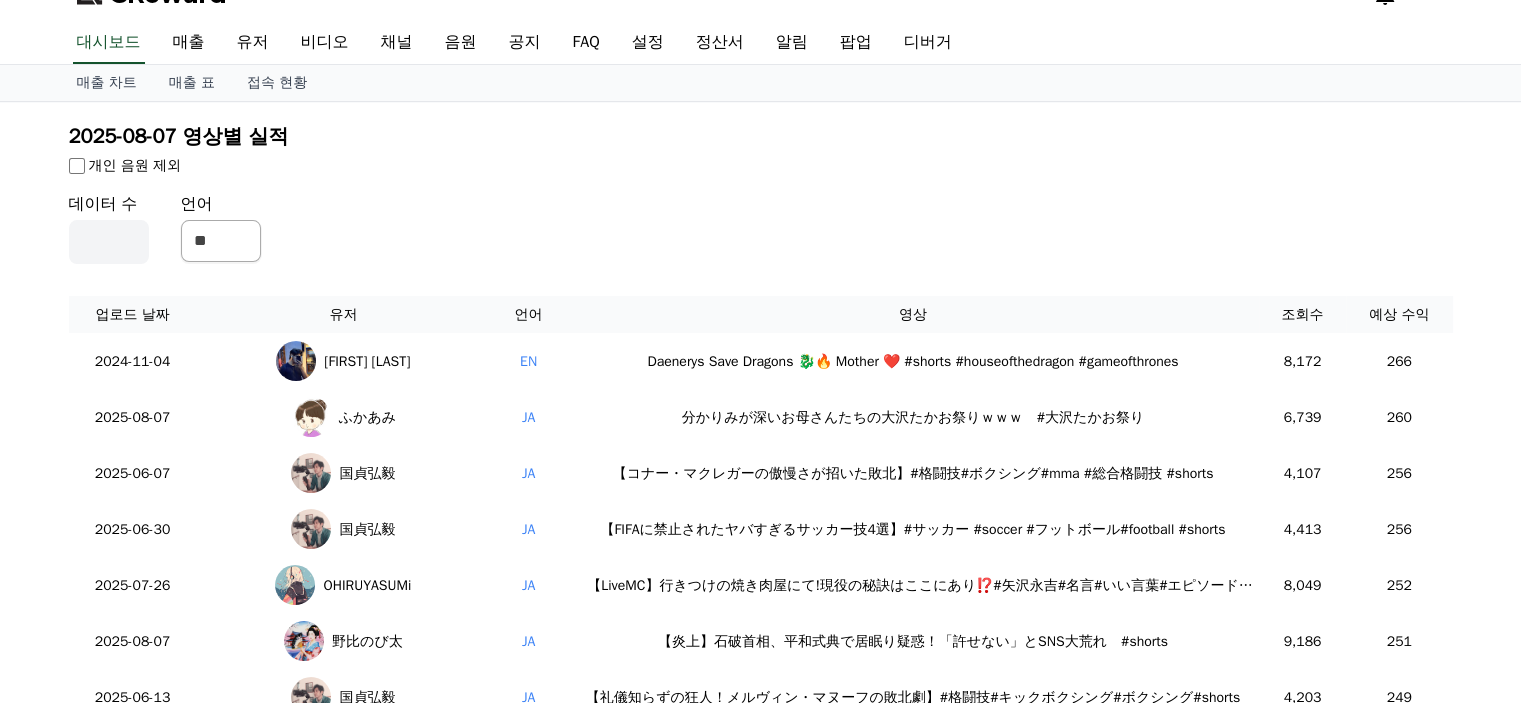 scroll, scrollTop: 0, scrollLeft: 0, axis: both 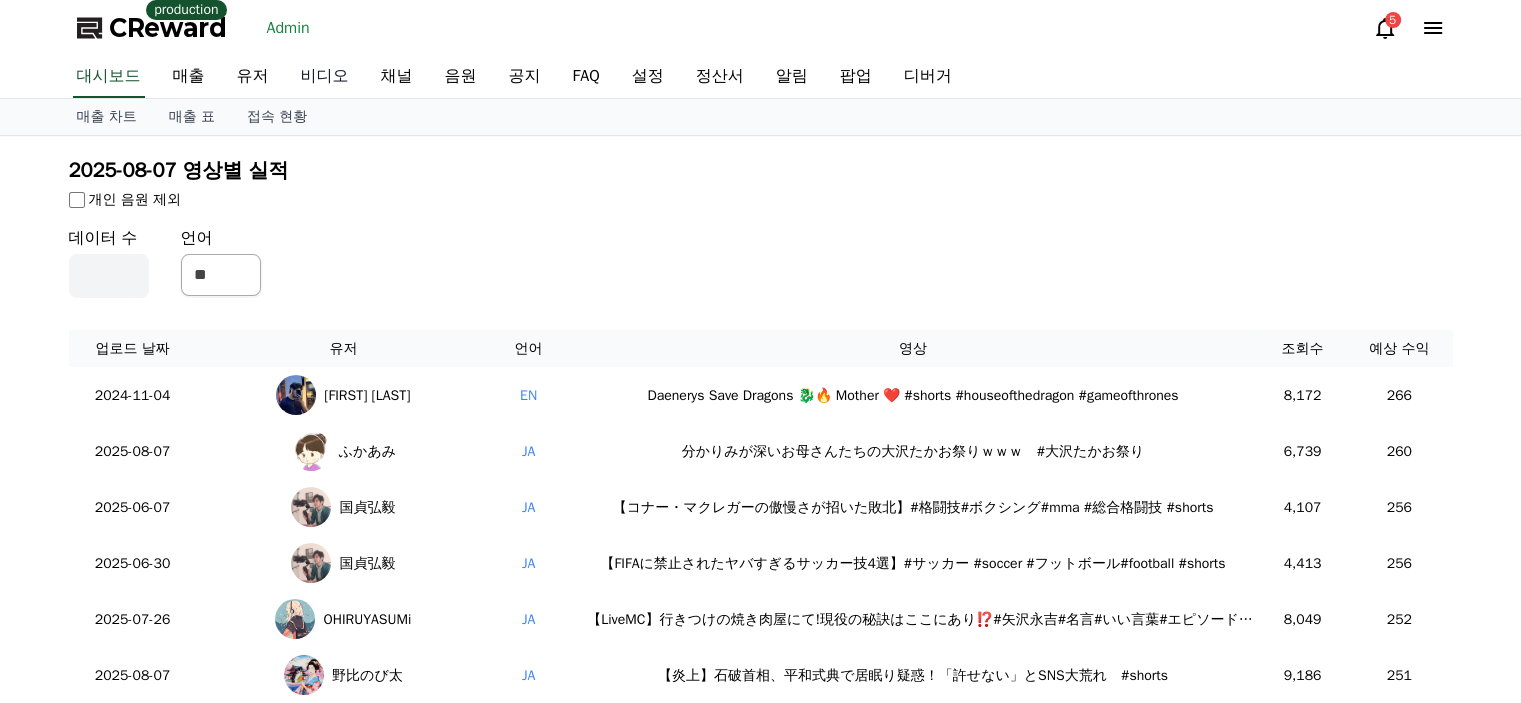 click on "비디오" at bounding box center [325, 77] 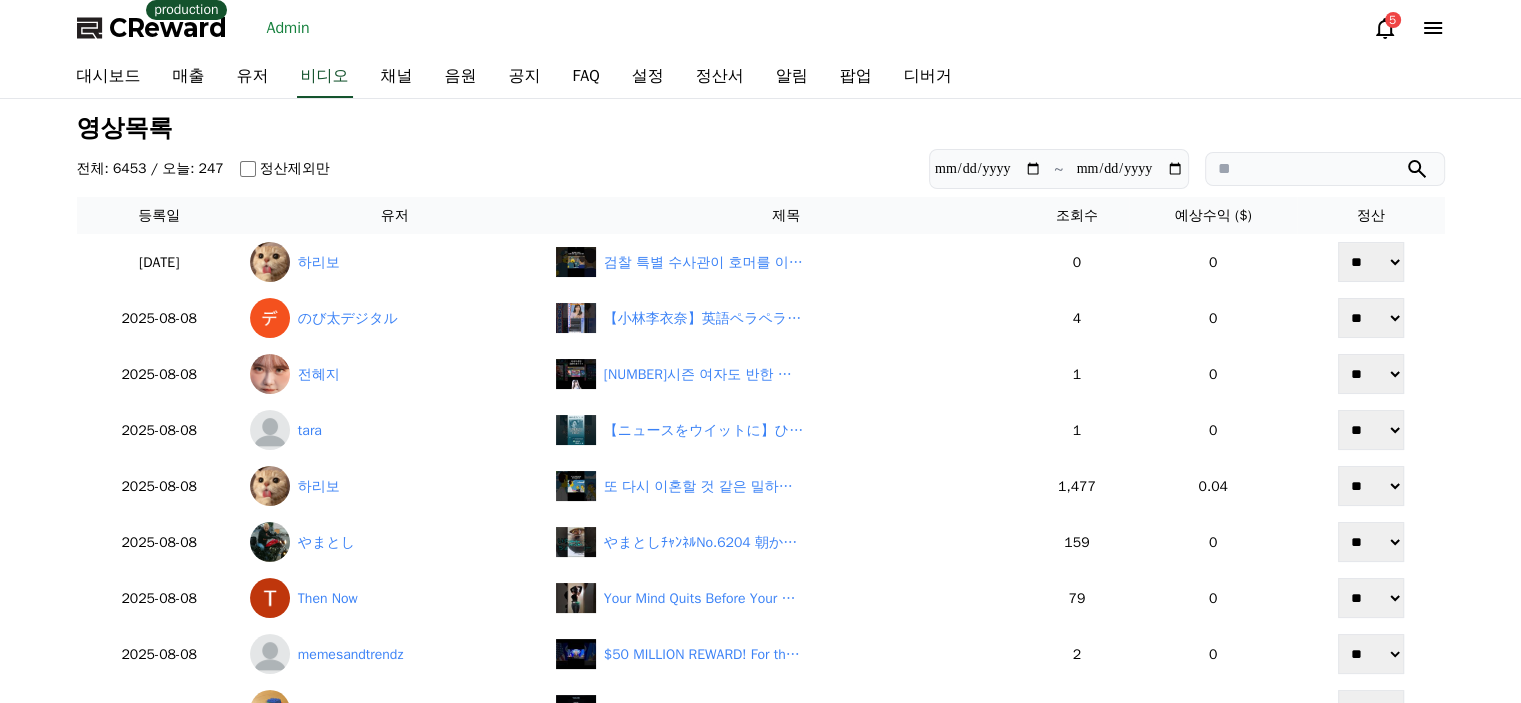 click on "영상목록" at bounding box center (761, 128) 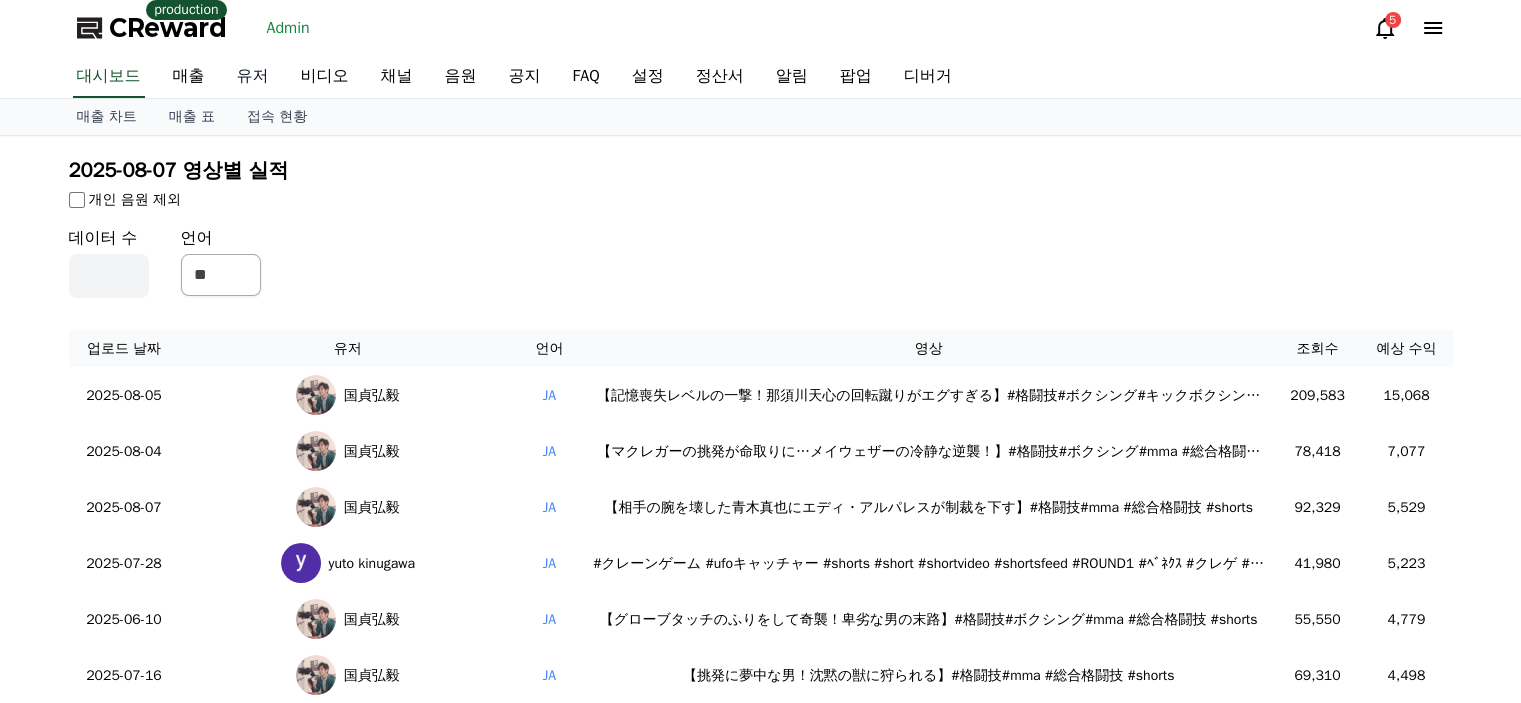 click on "유저" at bounding box center [253, 77] 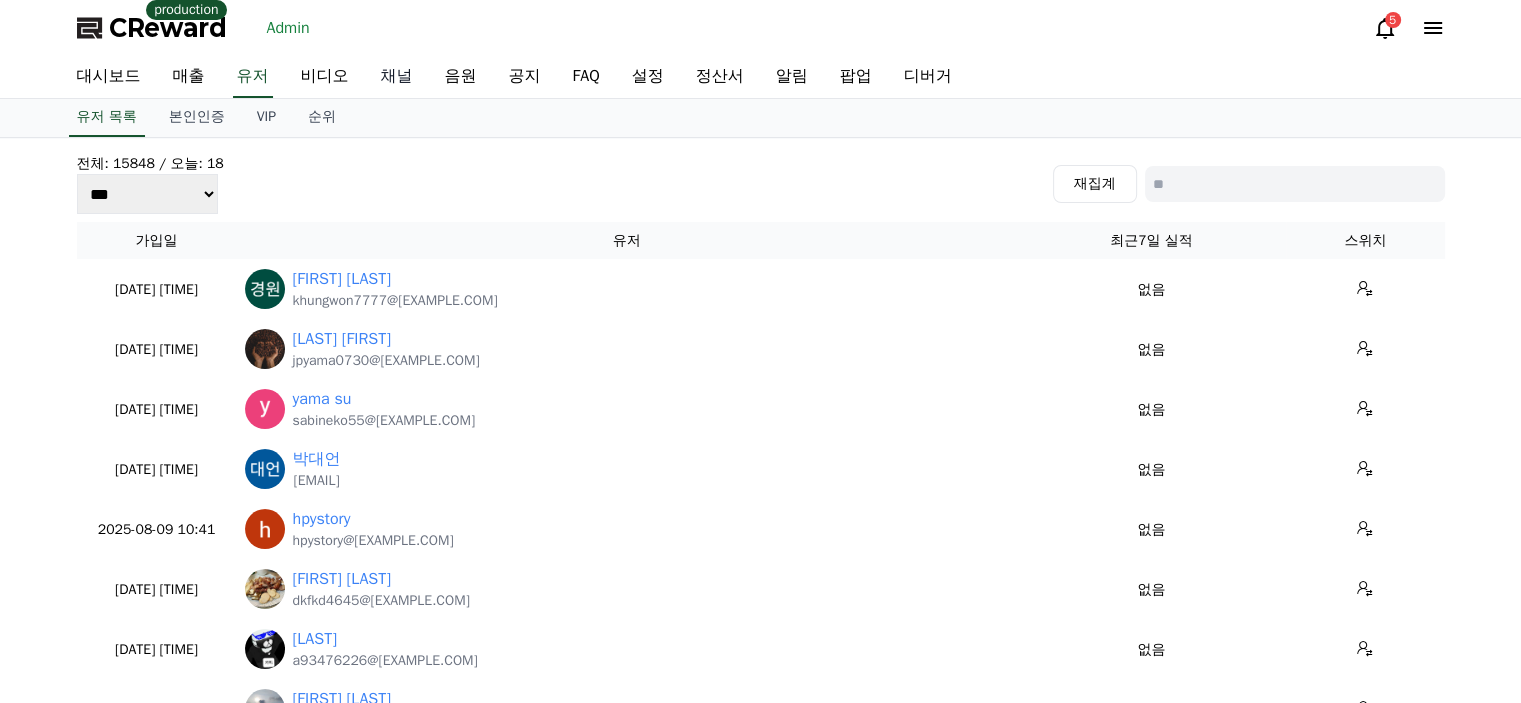 click on "채널" at bounding box center [397, 77] 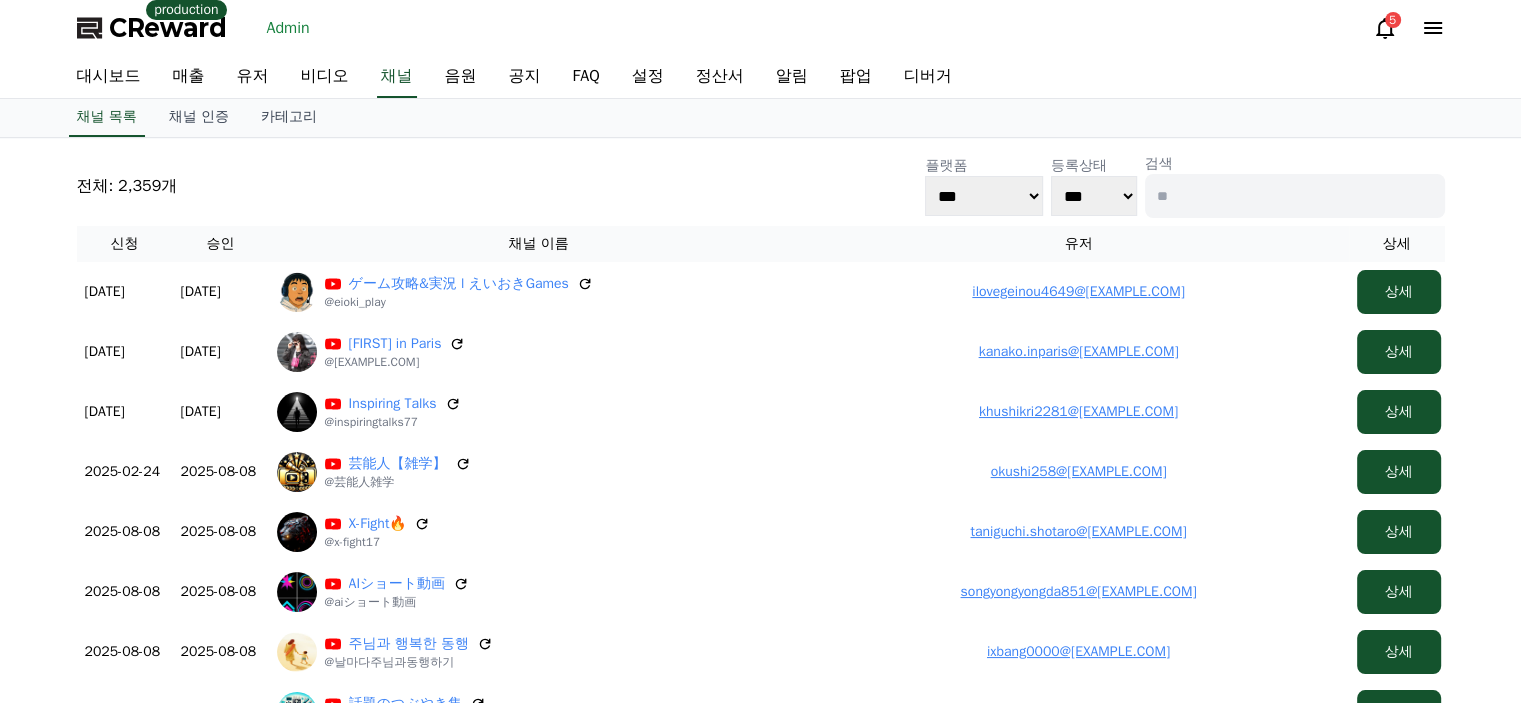 click on "전체: 2,359개   플랫폼   *** ***** ****   등록상태   *** ***   검색" at bounding box center (761, 186) 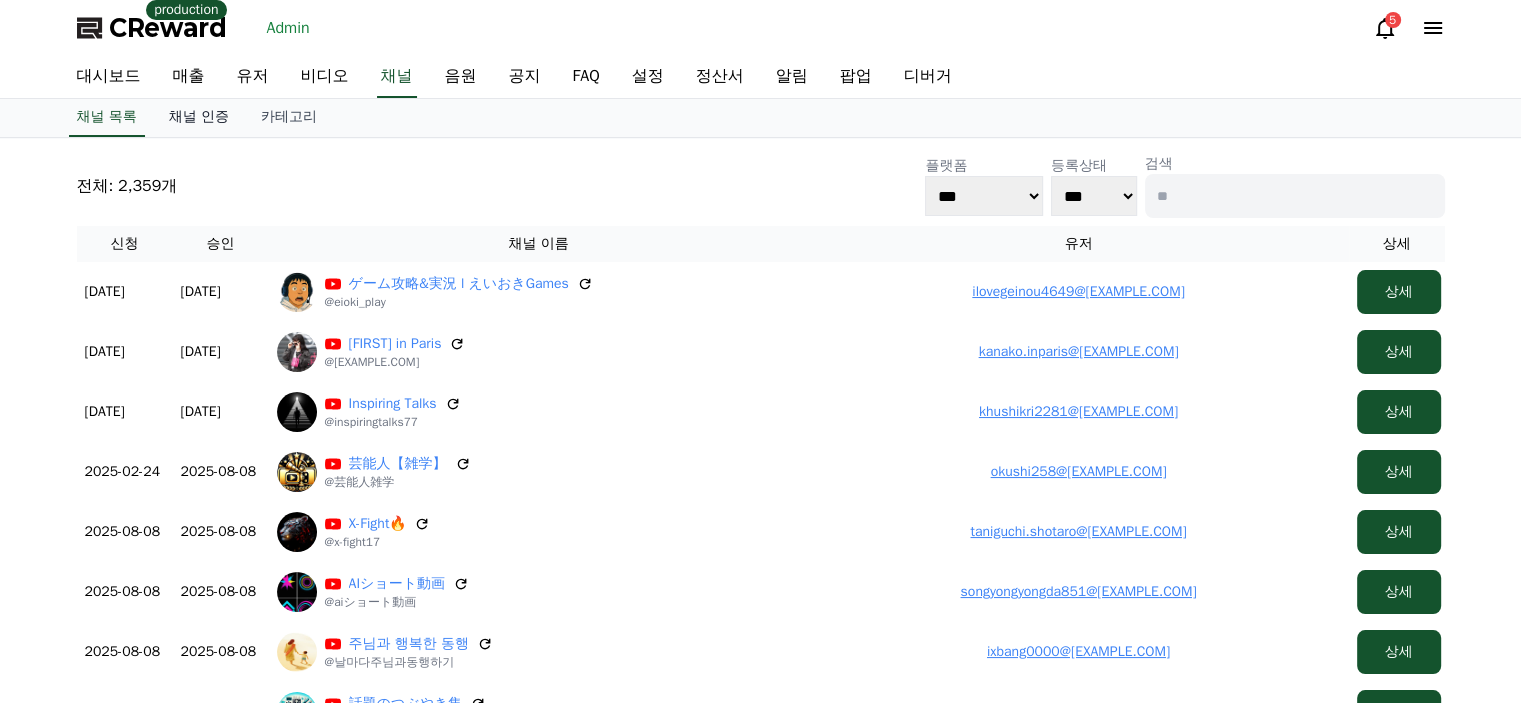 click on "채널 인증" at bounding box center (199, 118) 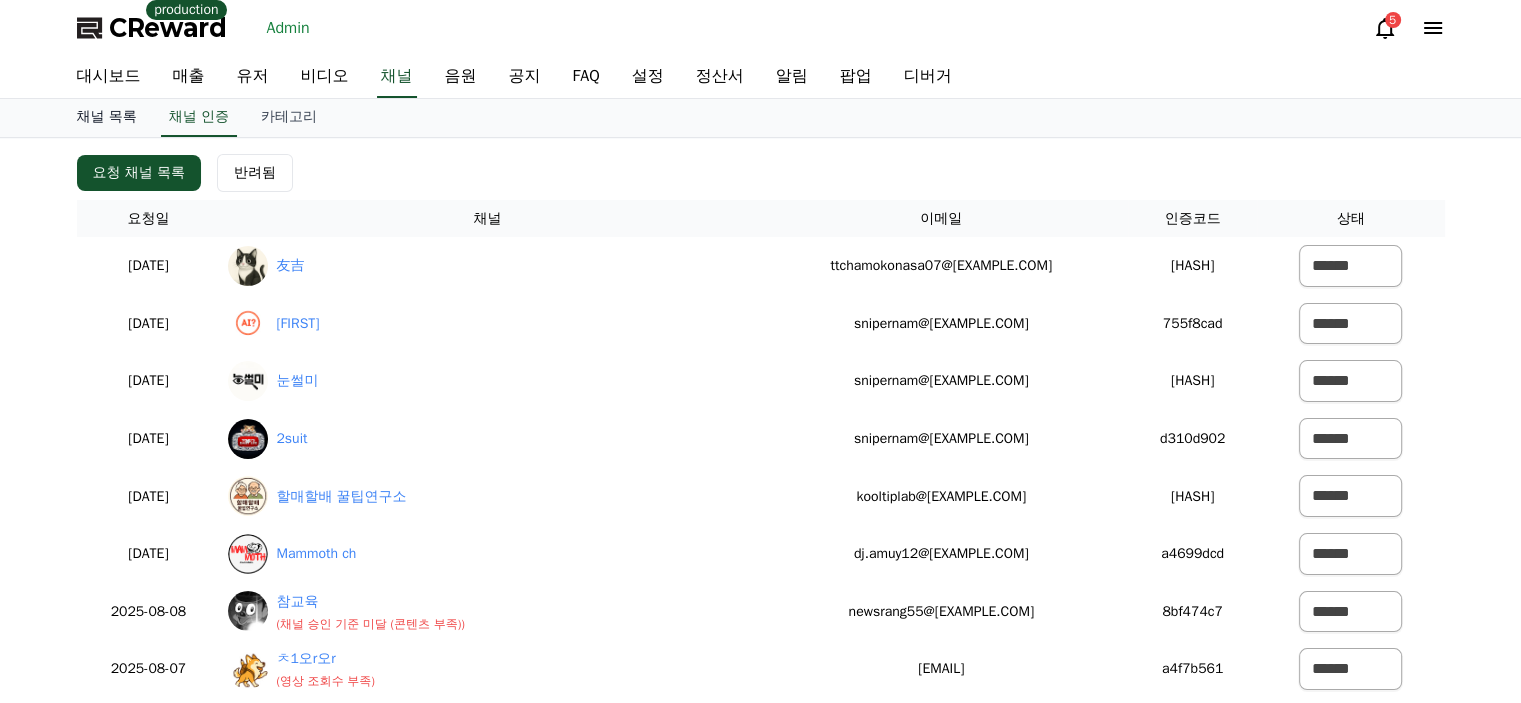 click on "채널 목록" at bounding box center (107, 118) 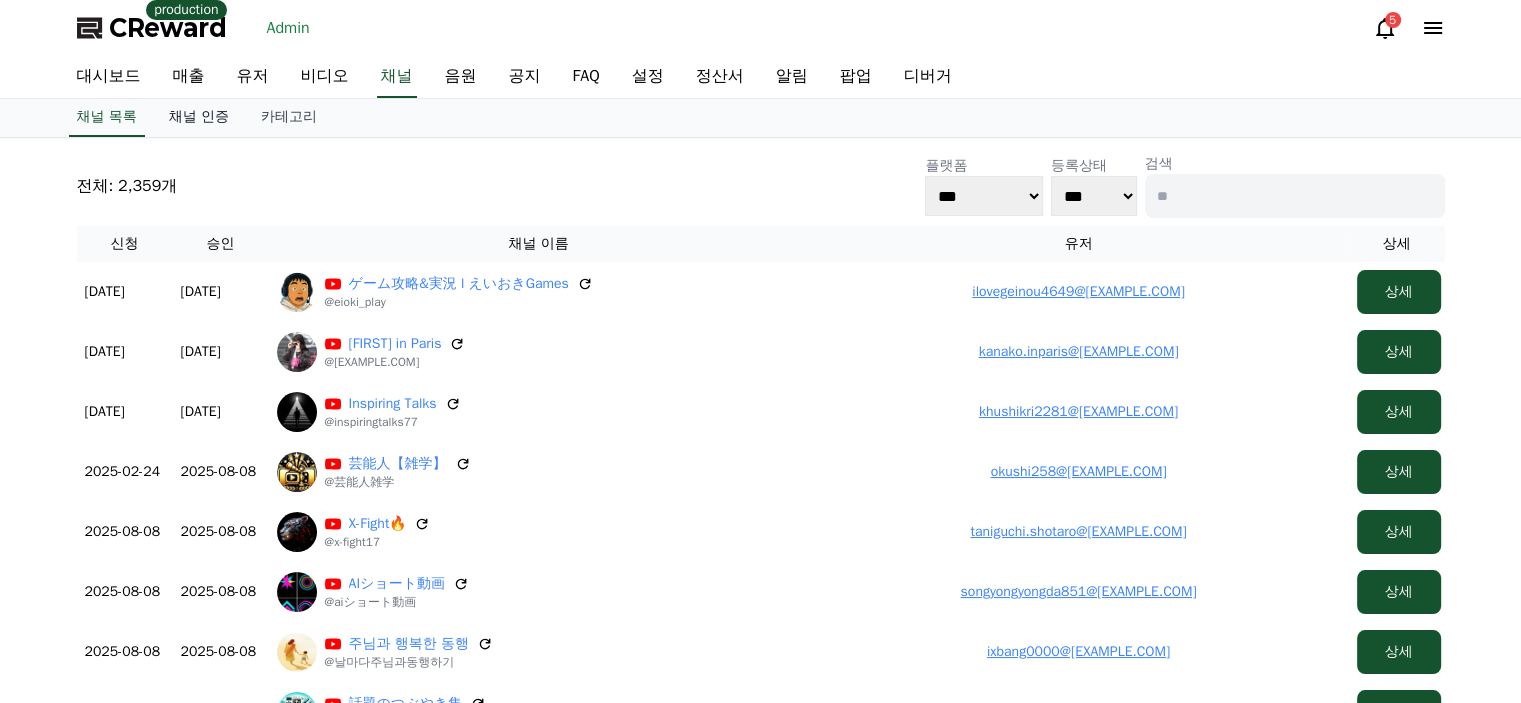 click on "채널 인증" at bounding box center [199, 118] 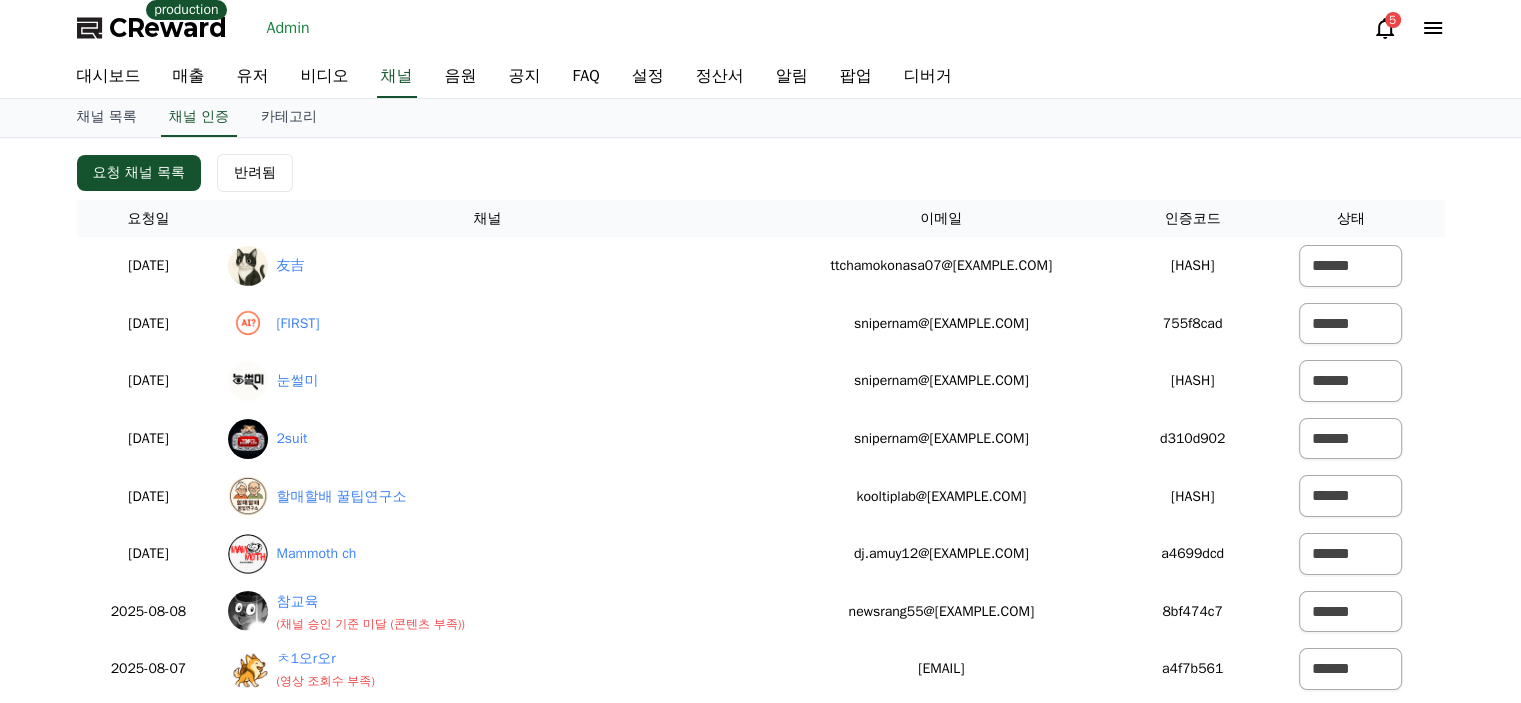 click on "요청 채널 목록     반려됨" at bounding box center [761, 173] 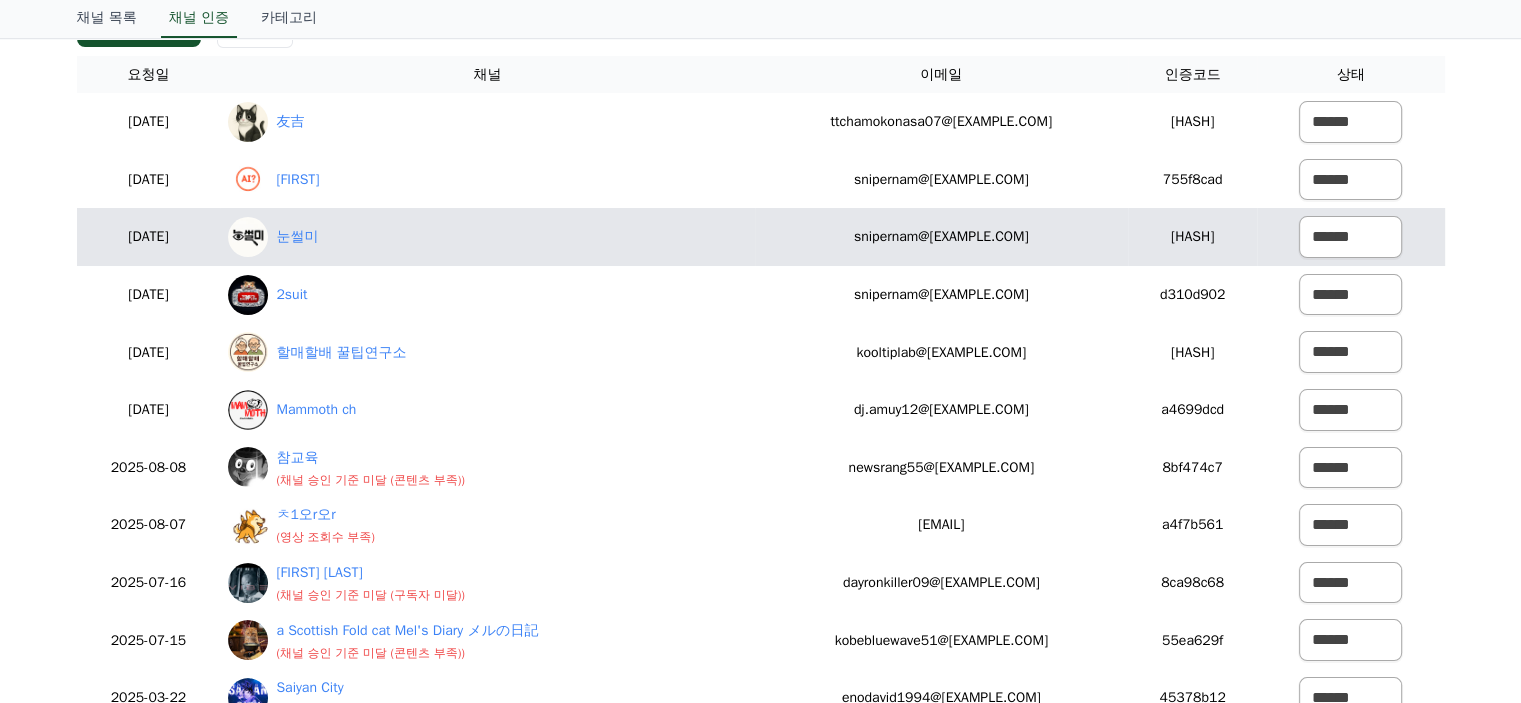 scroll, scrollTop: 0, scrollLeft: 0, axis: both 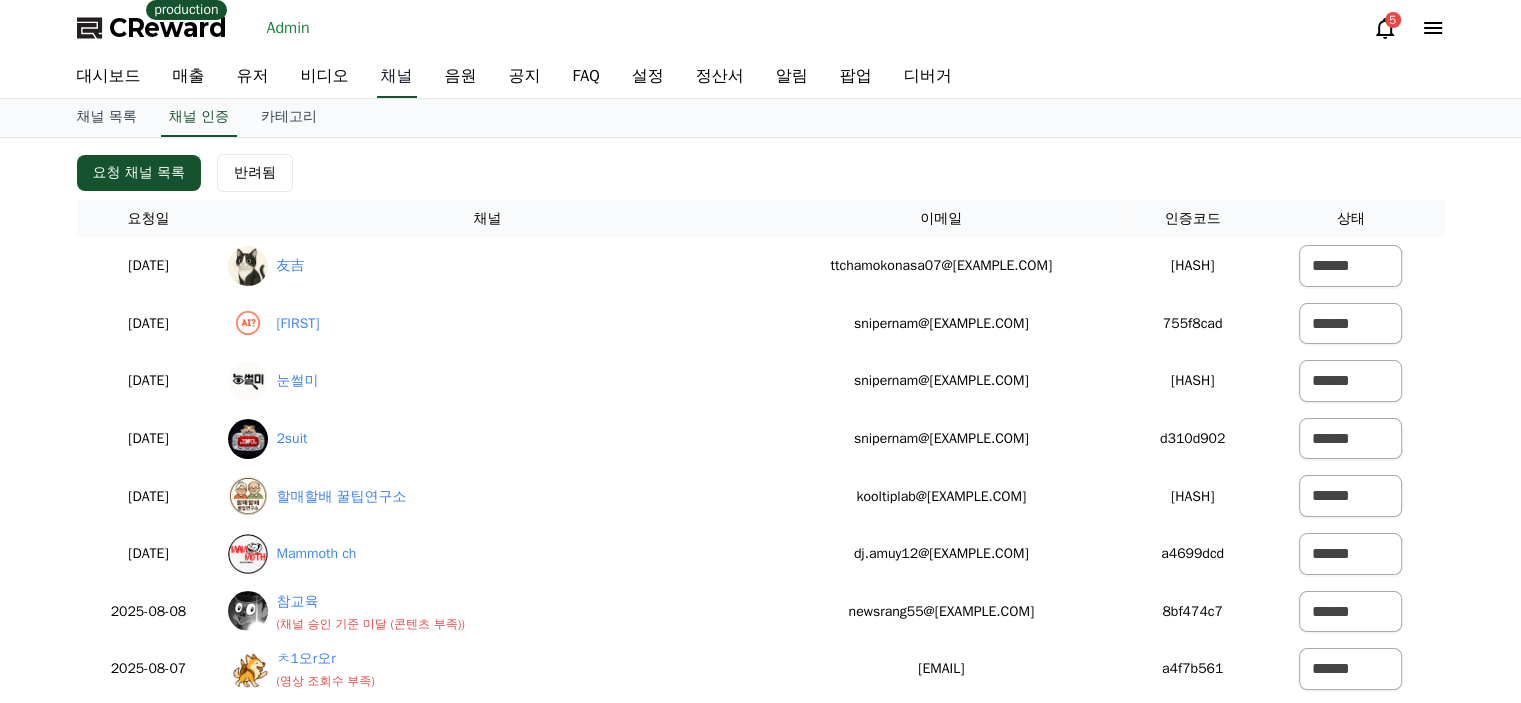 click on "채널" at bounding box center [397, 77] 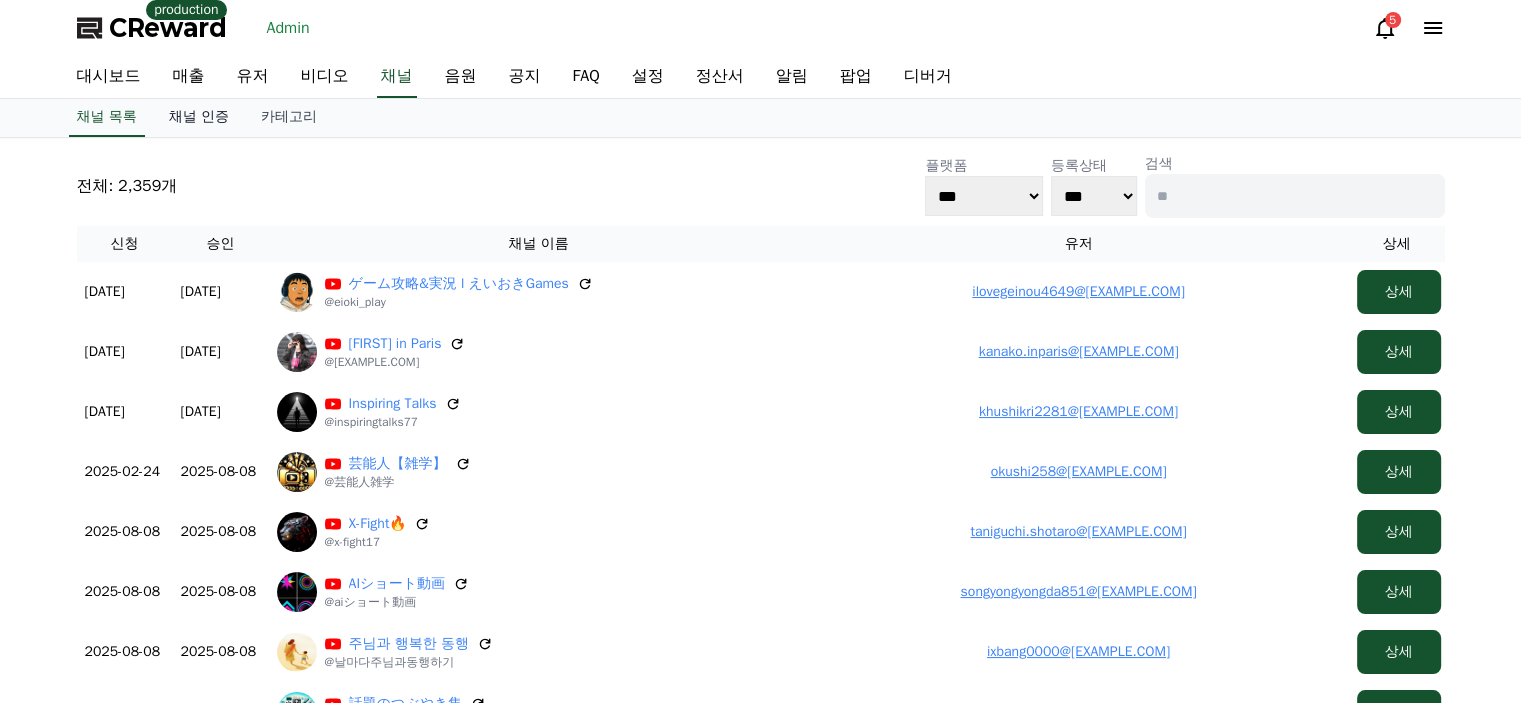 click on "채널 인증" at bounding box center [199, 118] 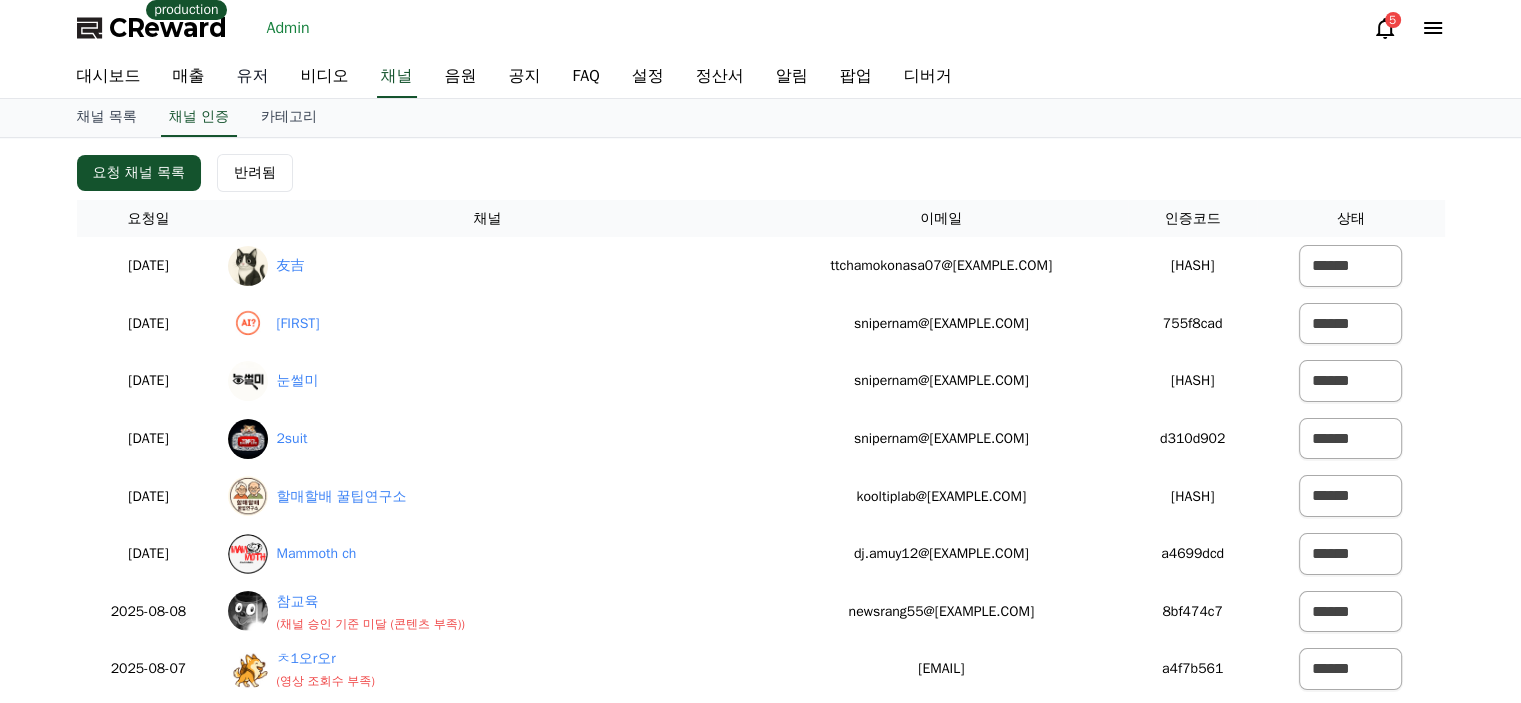 click on "유저" at bounding box center (253, 77) 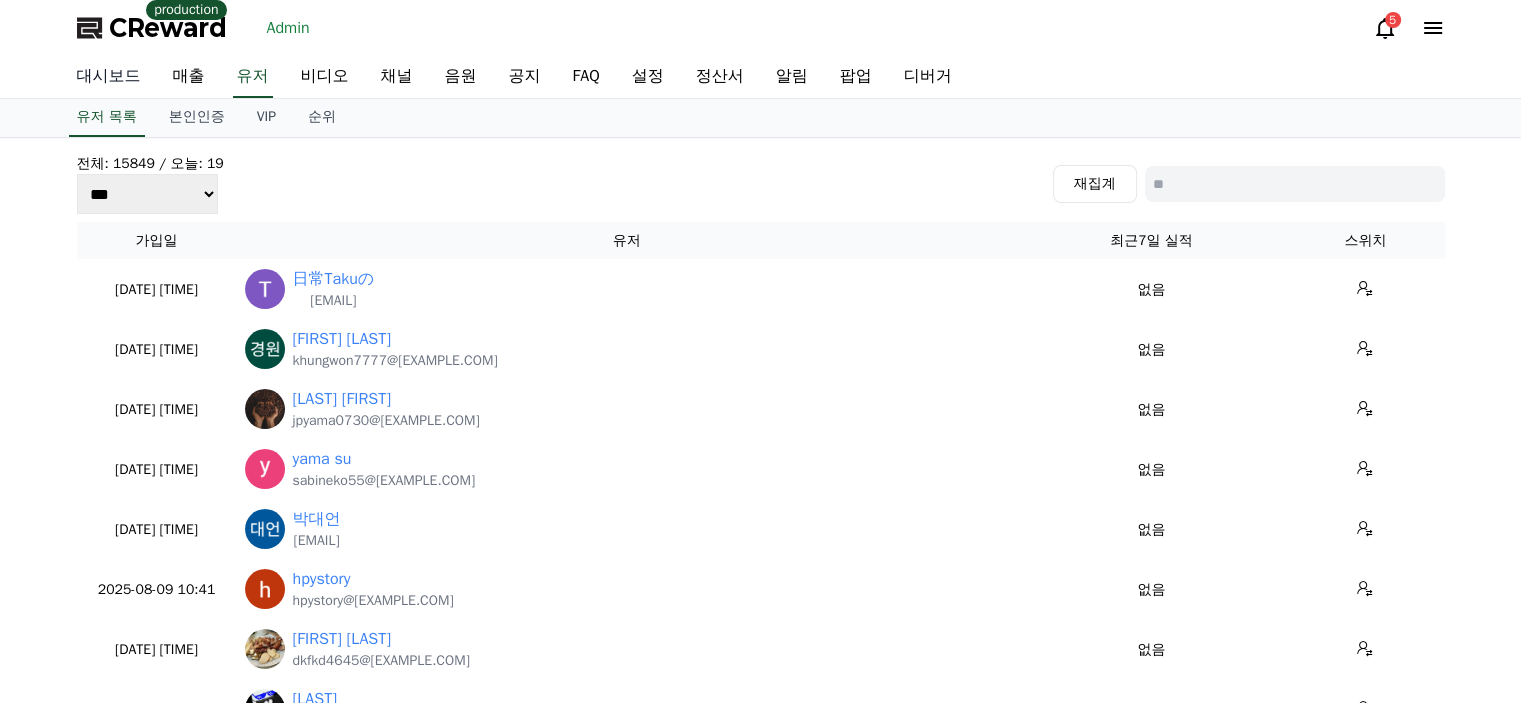 click on "대시보드" at bounding box center [109, 77] 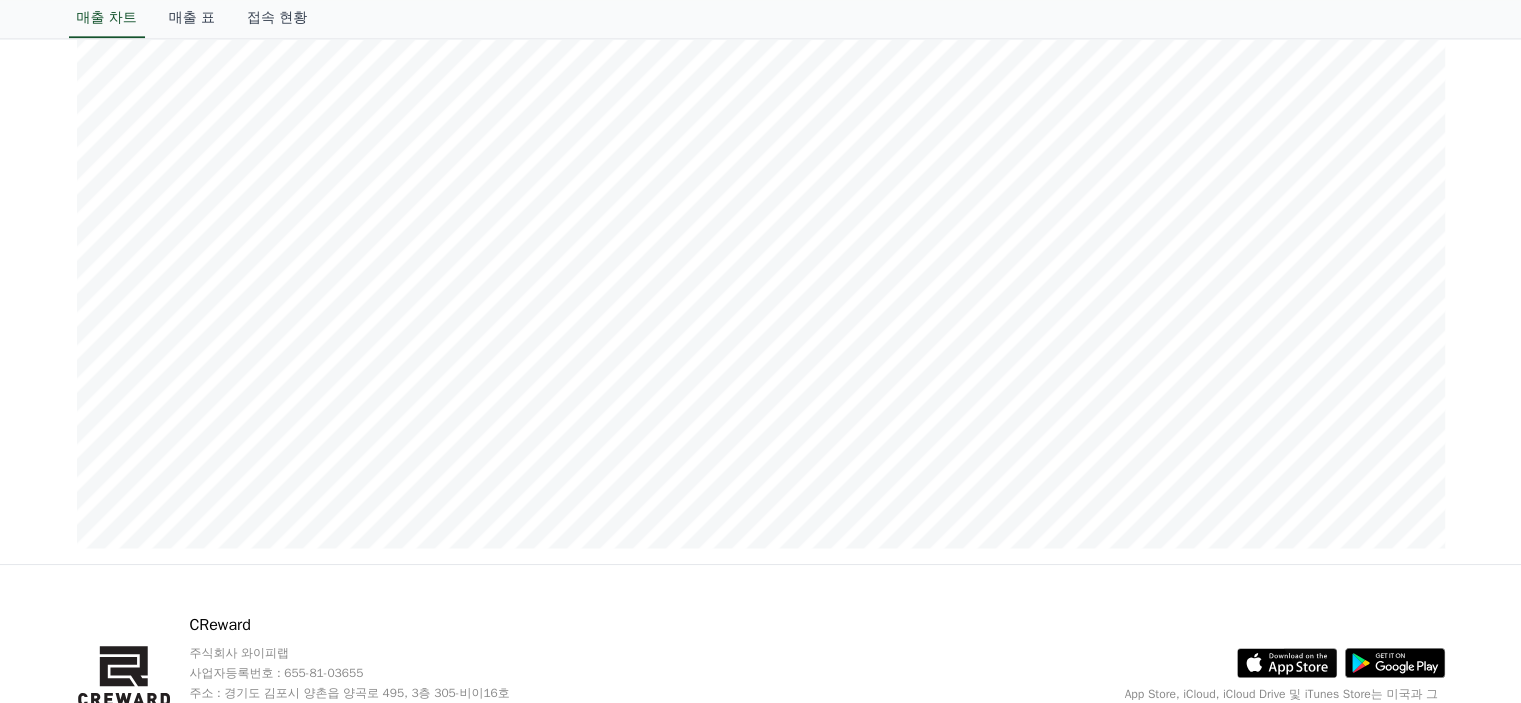 scroll, scrollTop: 2500, scrollLeft: 0, axis: vertical 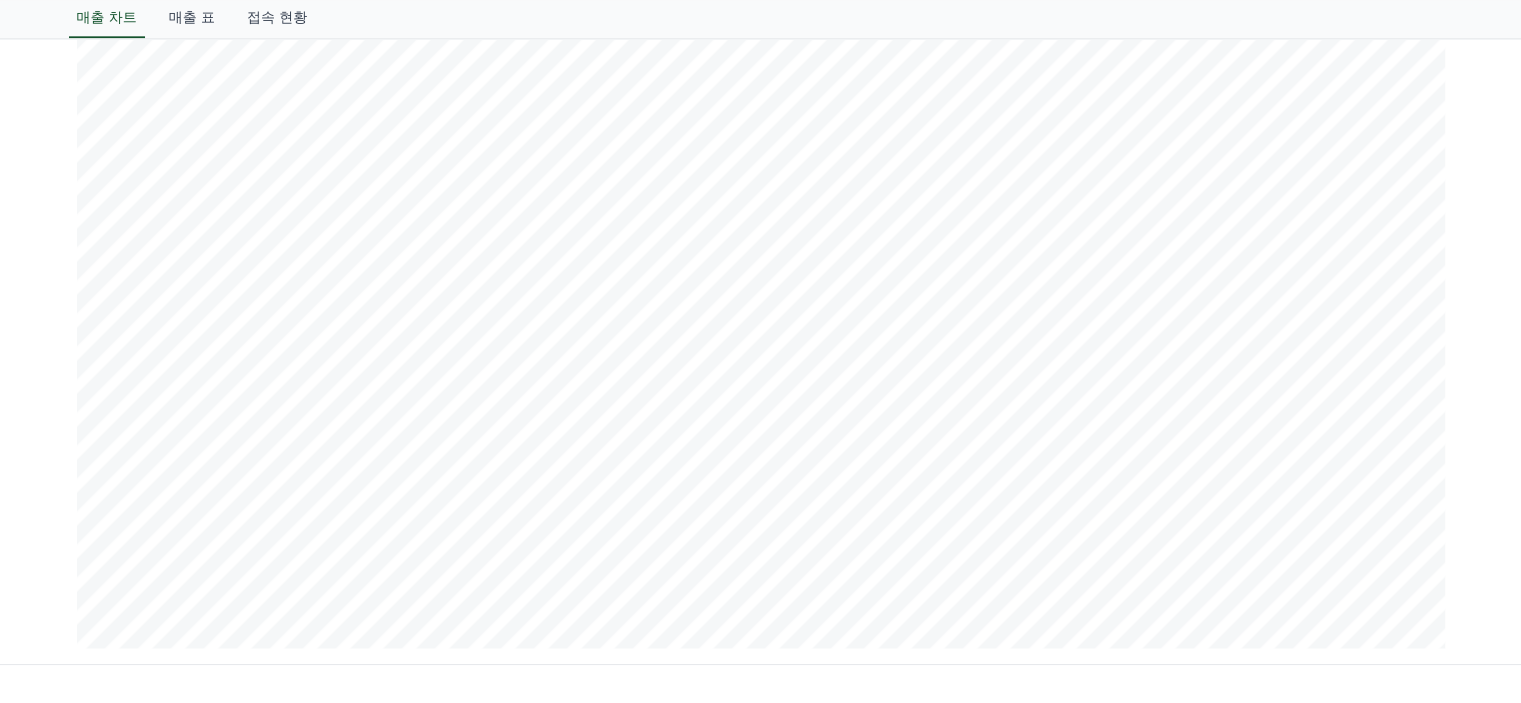 click on "**********" at bounding box center (760, -849) 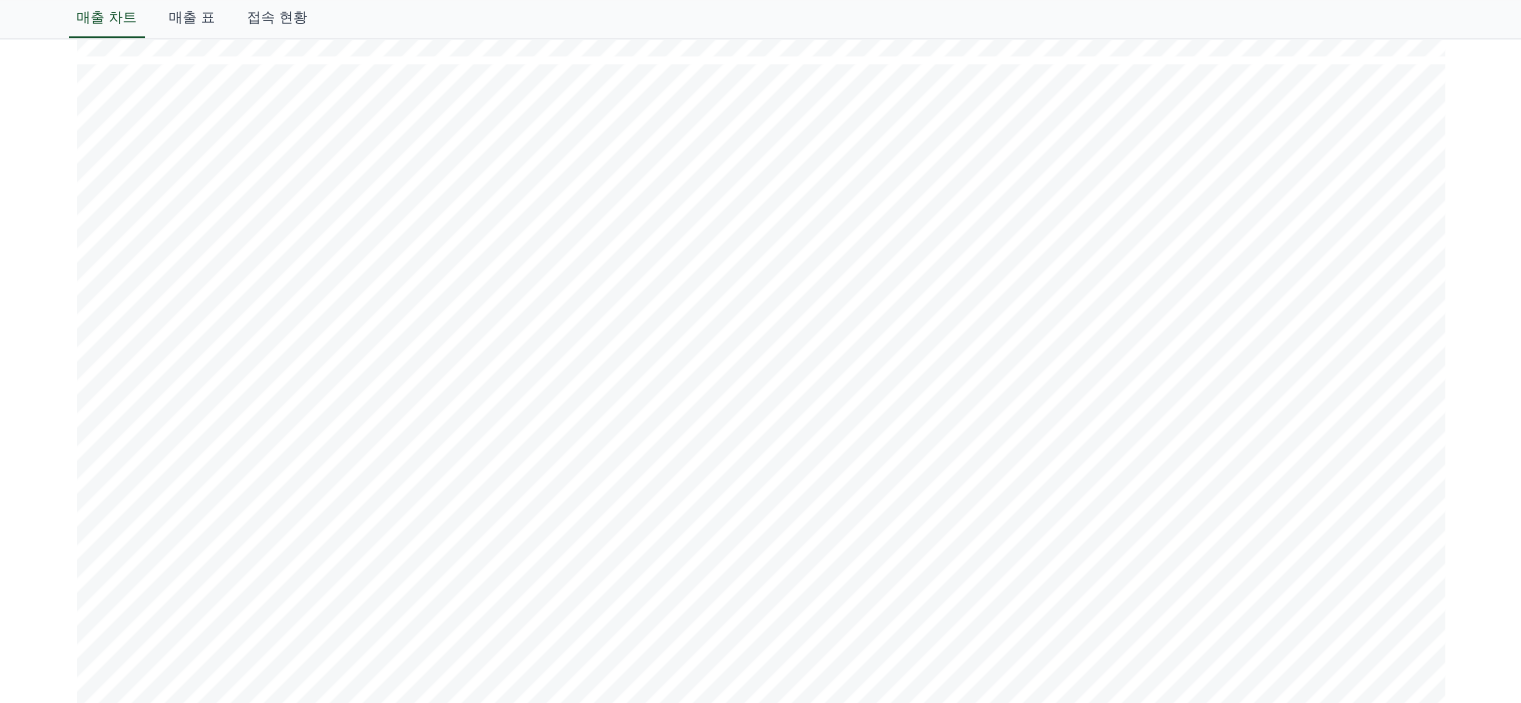 scroll, scrollTop: 2000, scrollLeft: 0, axis: vertical 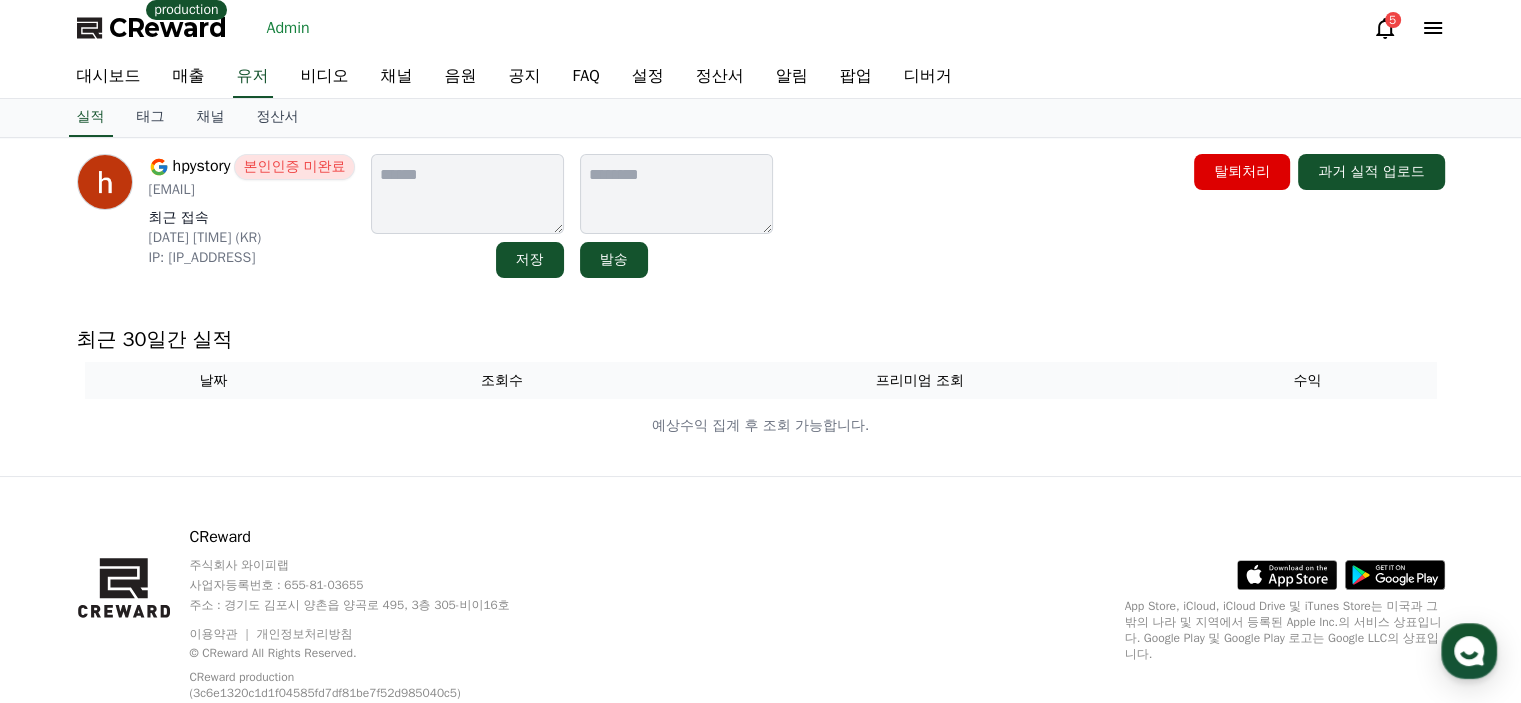 click on "hpystory@gmail.com" at bounding box center [252, 190] 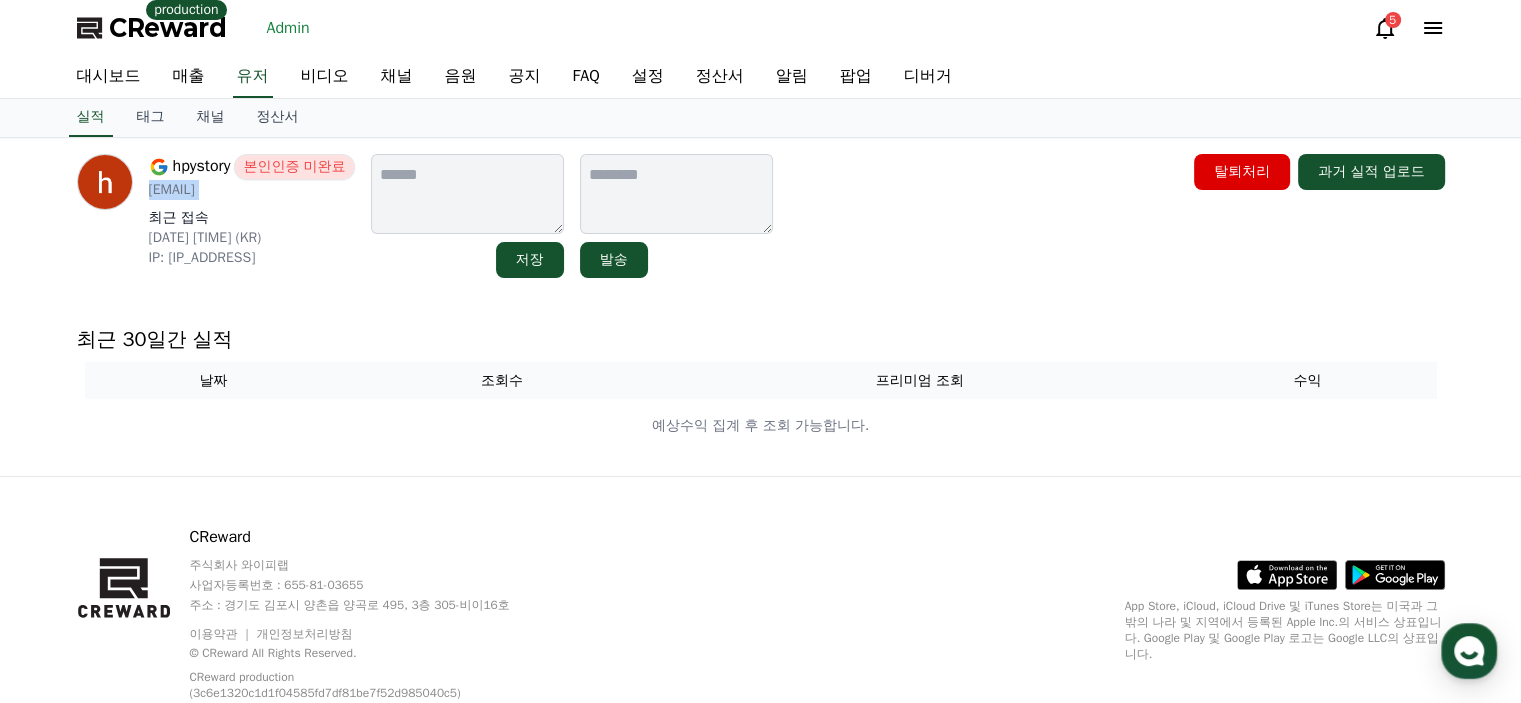 click on "hpystory@gmail.com" at bounding box center [252, 190] 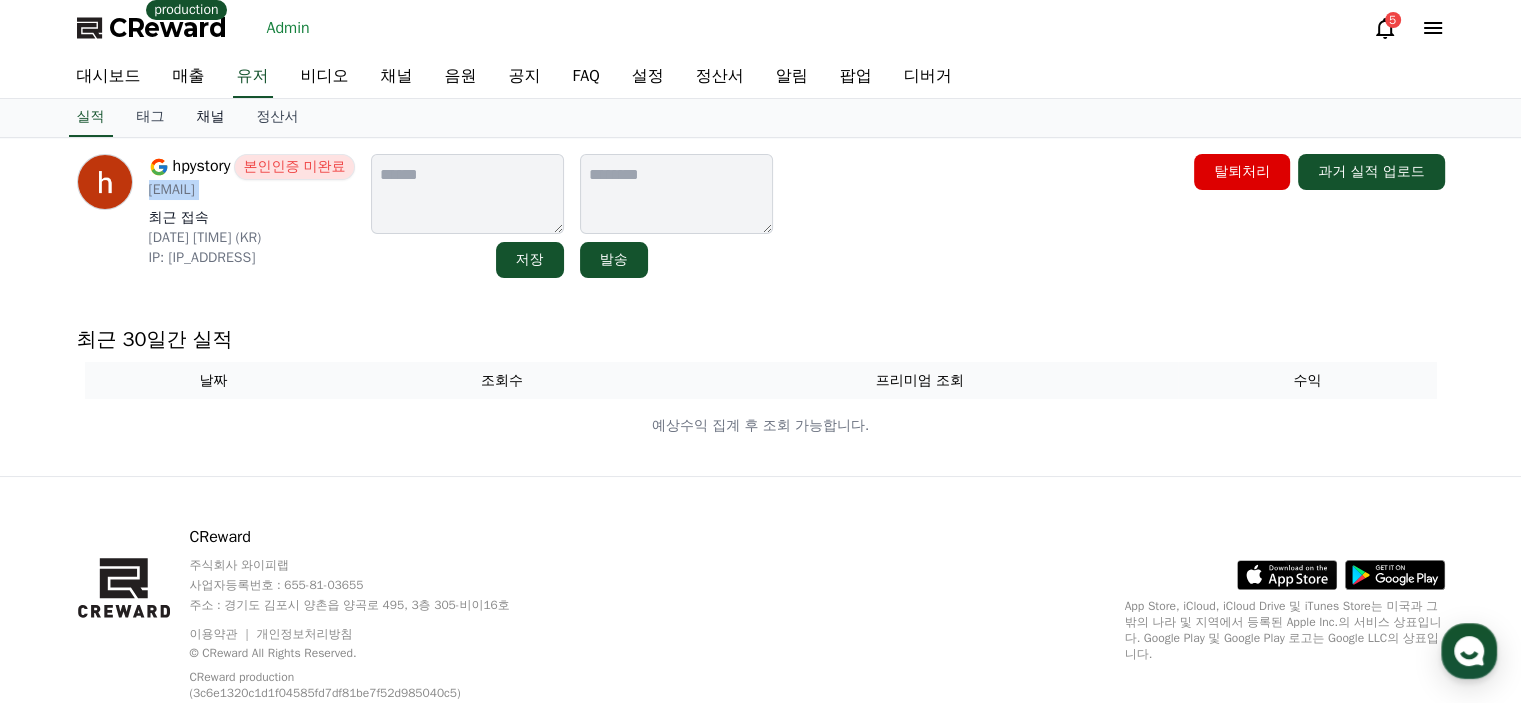 click on "채널" at bounding box center [211, 118] 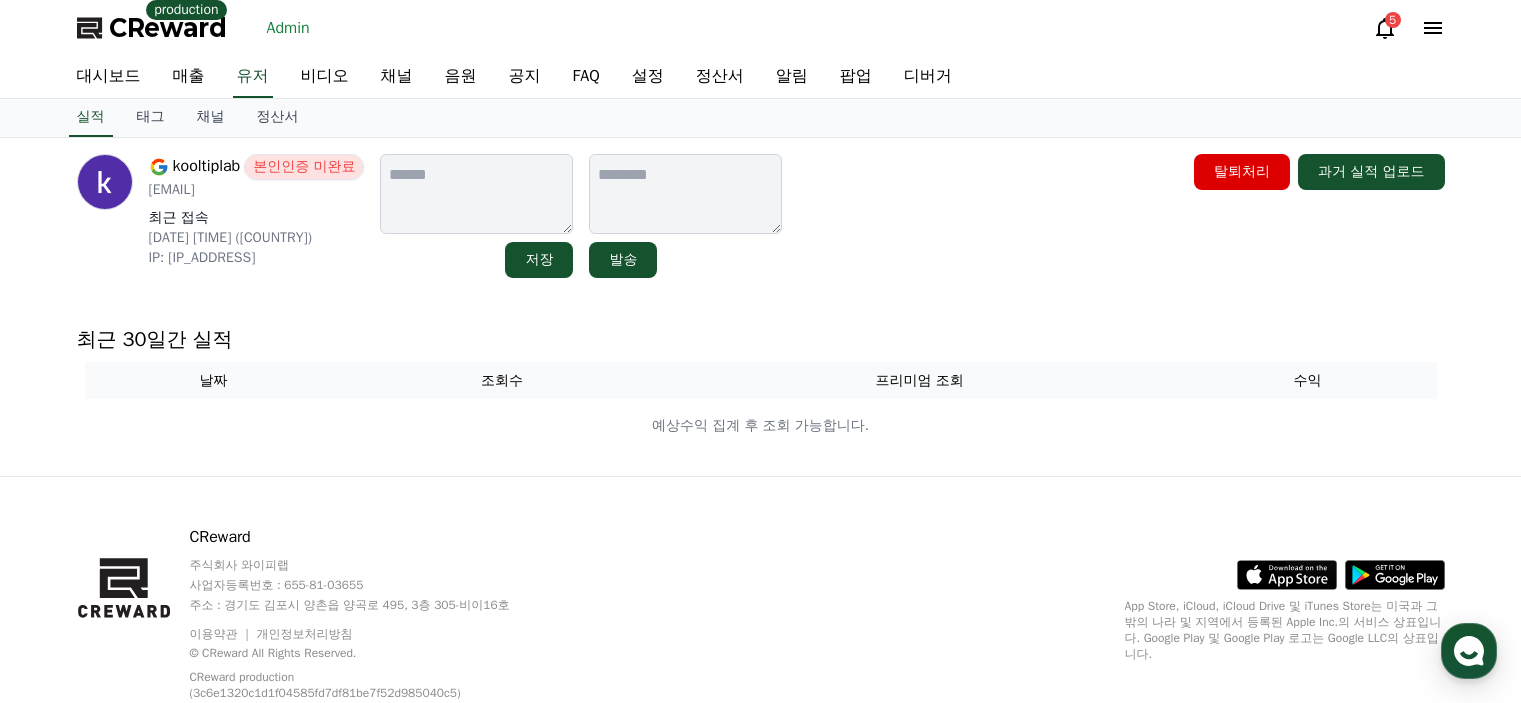 click on "kooltiplab@gmail.com" at bounding box center [257, 190] 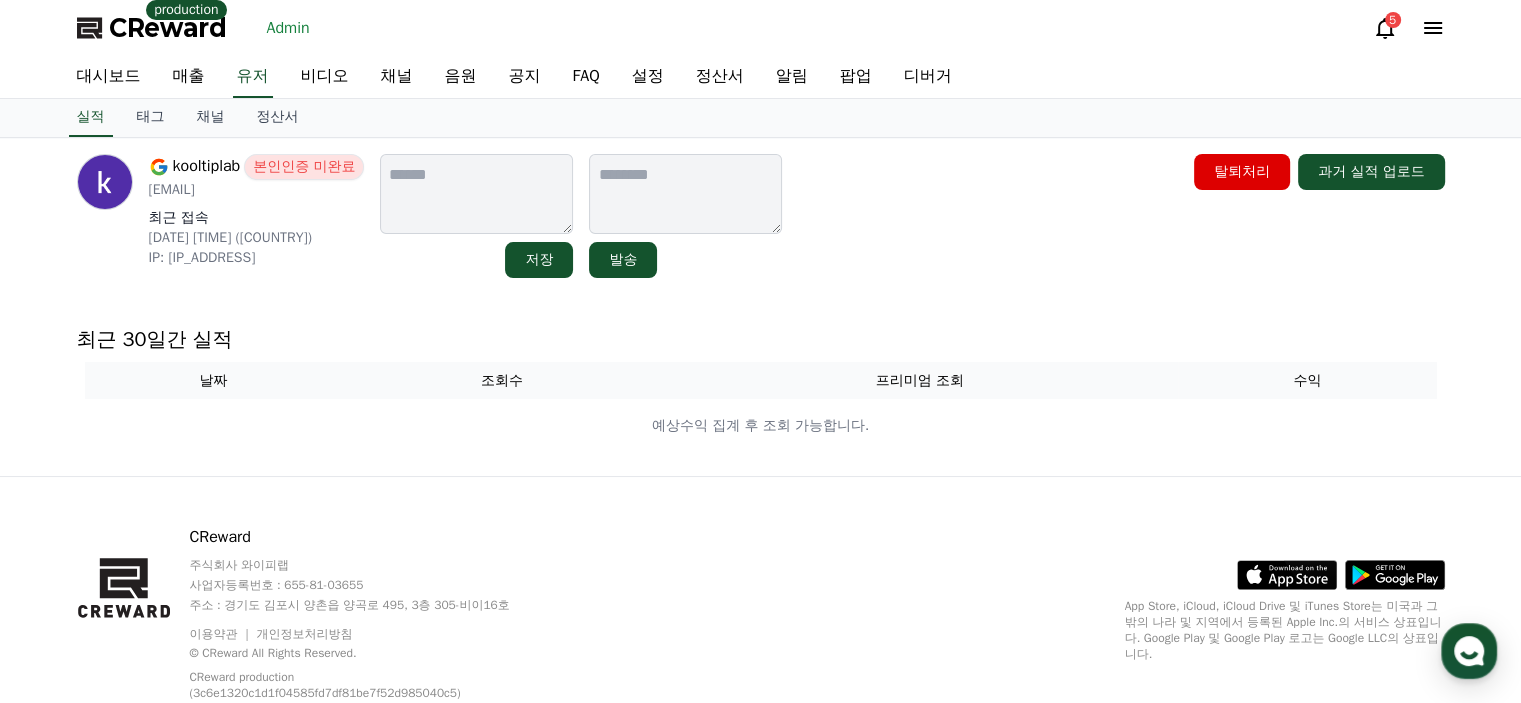 scroll, scrollTop: 0, scrollLeft: 0, axis: both 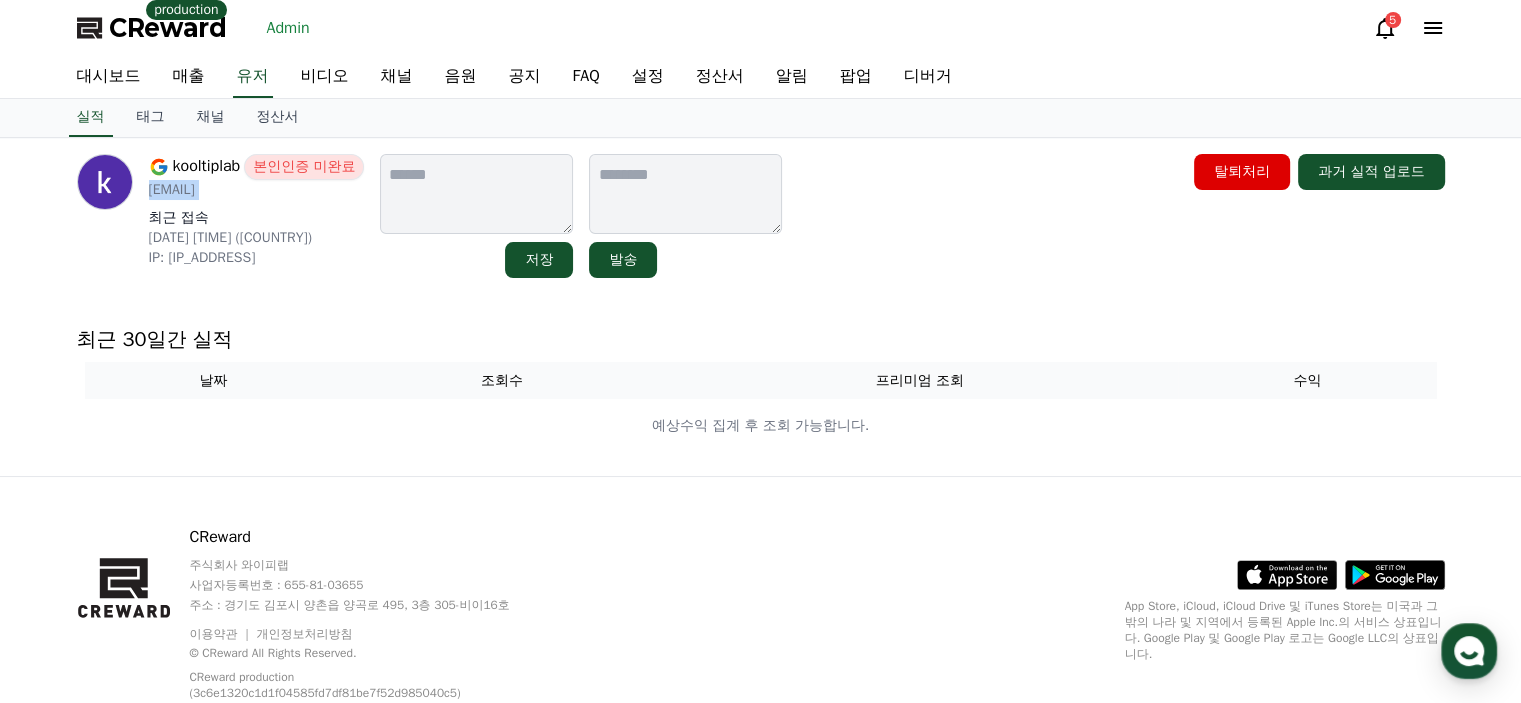 click on "kooltiplab@gmail.com" at bounding box center (257, 190) 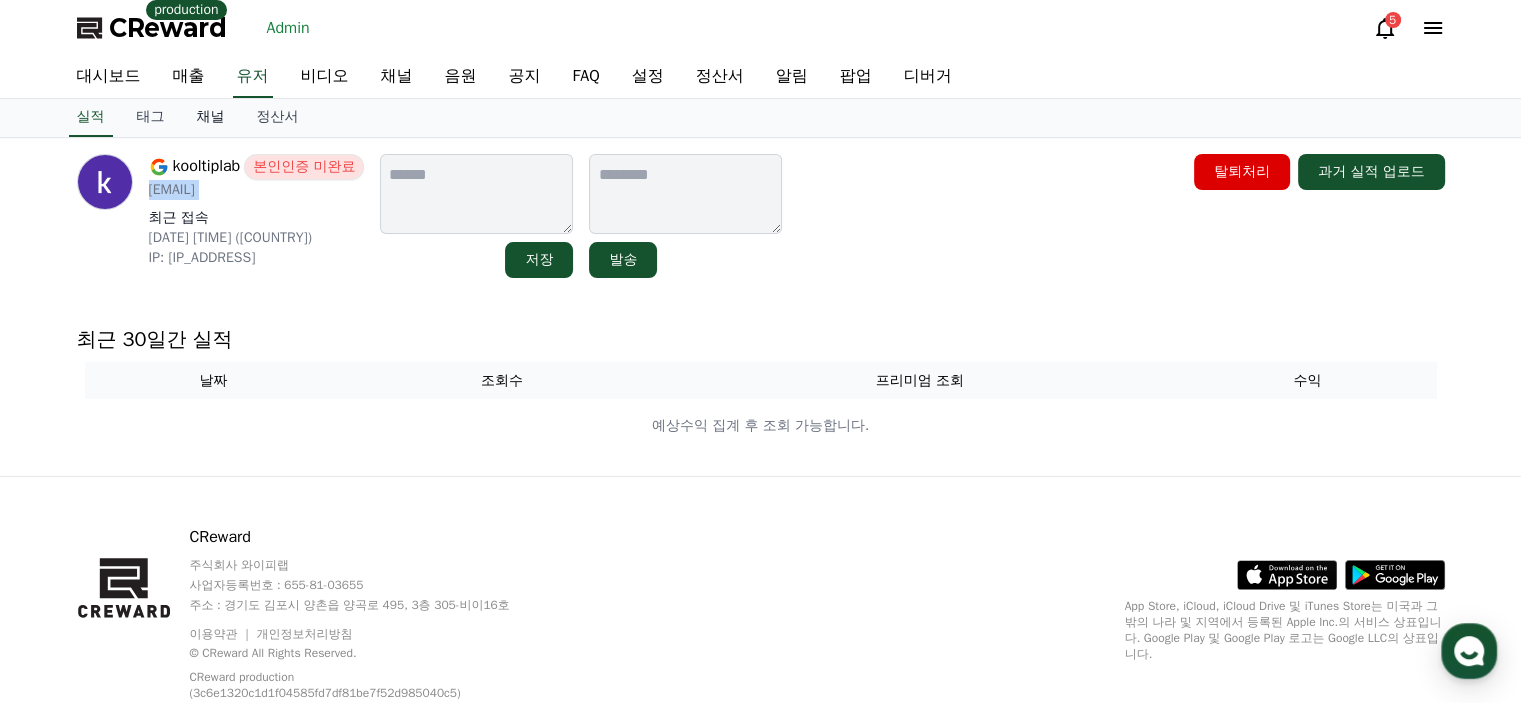 copy on "kooltiplab@gmail.com" 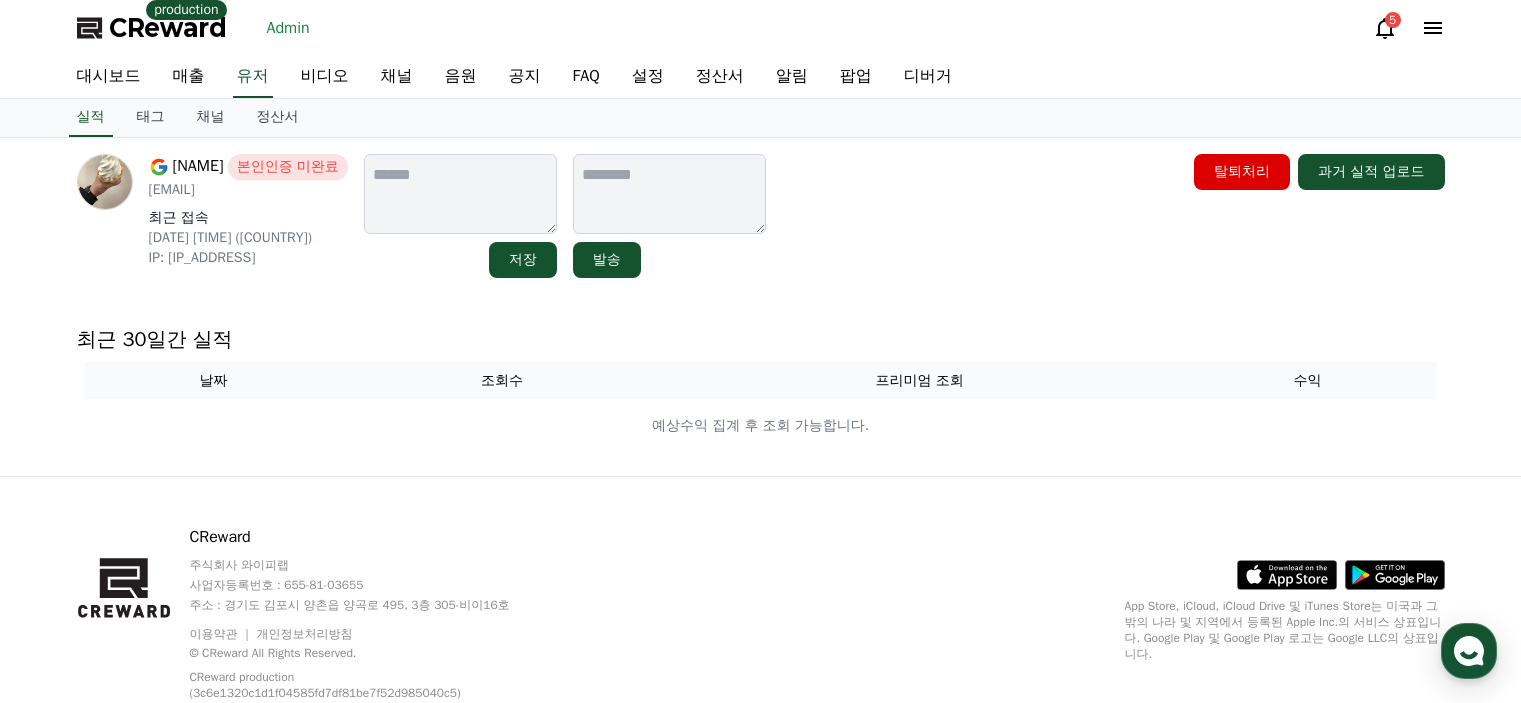 scroll, scrollTop: 0, scrollLeft: 0, axis: both 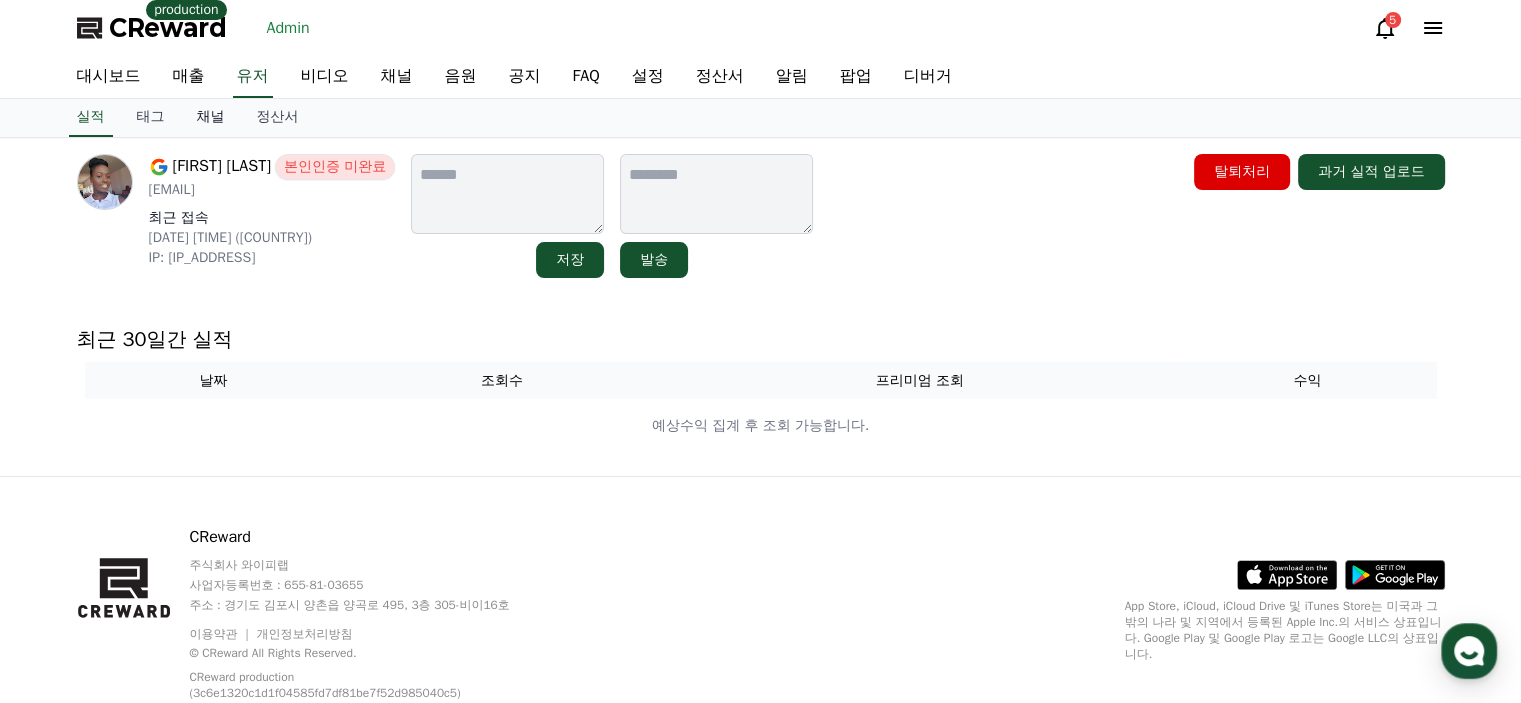 click on "채널" at bounding box center (211, 118) 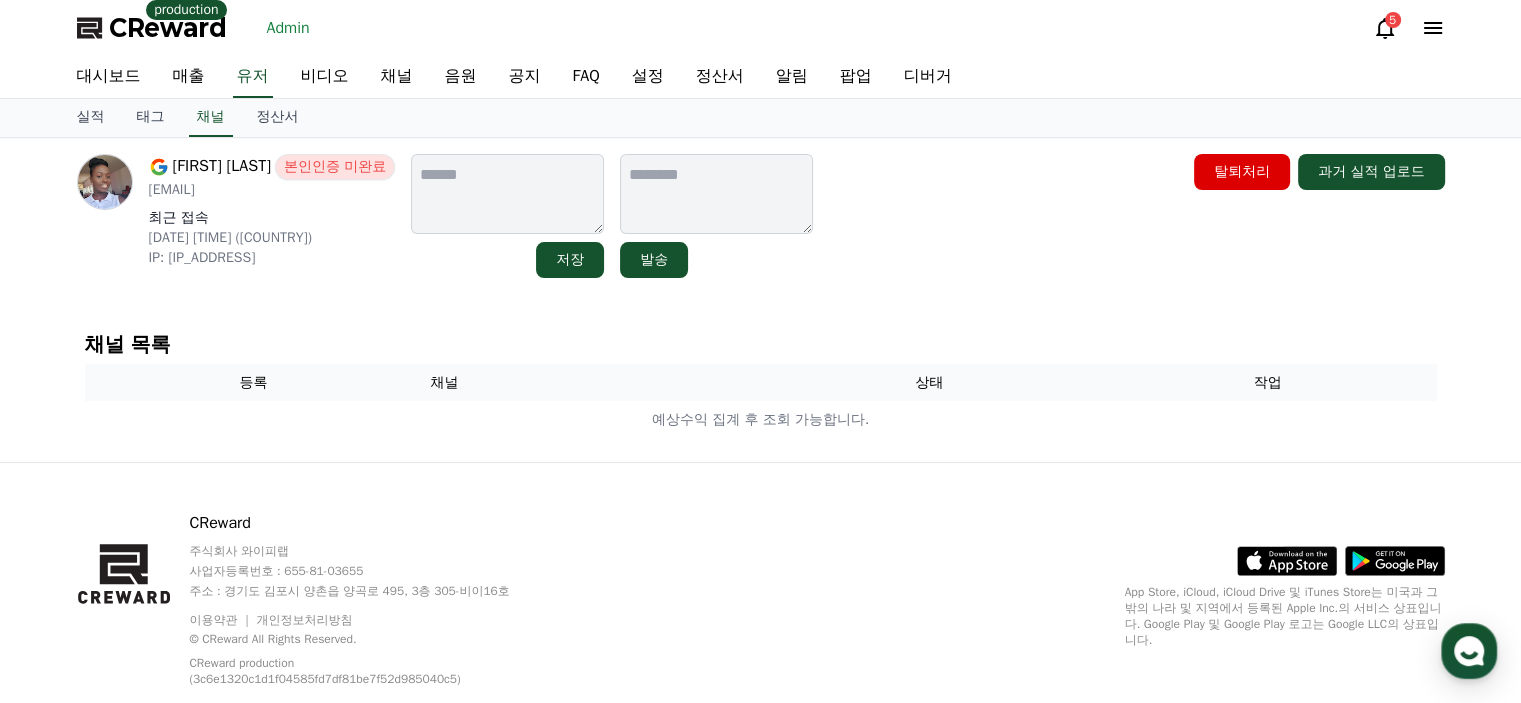 click on "jemimaadjanor1991@gmail.com" at bounding box center (272, 190) 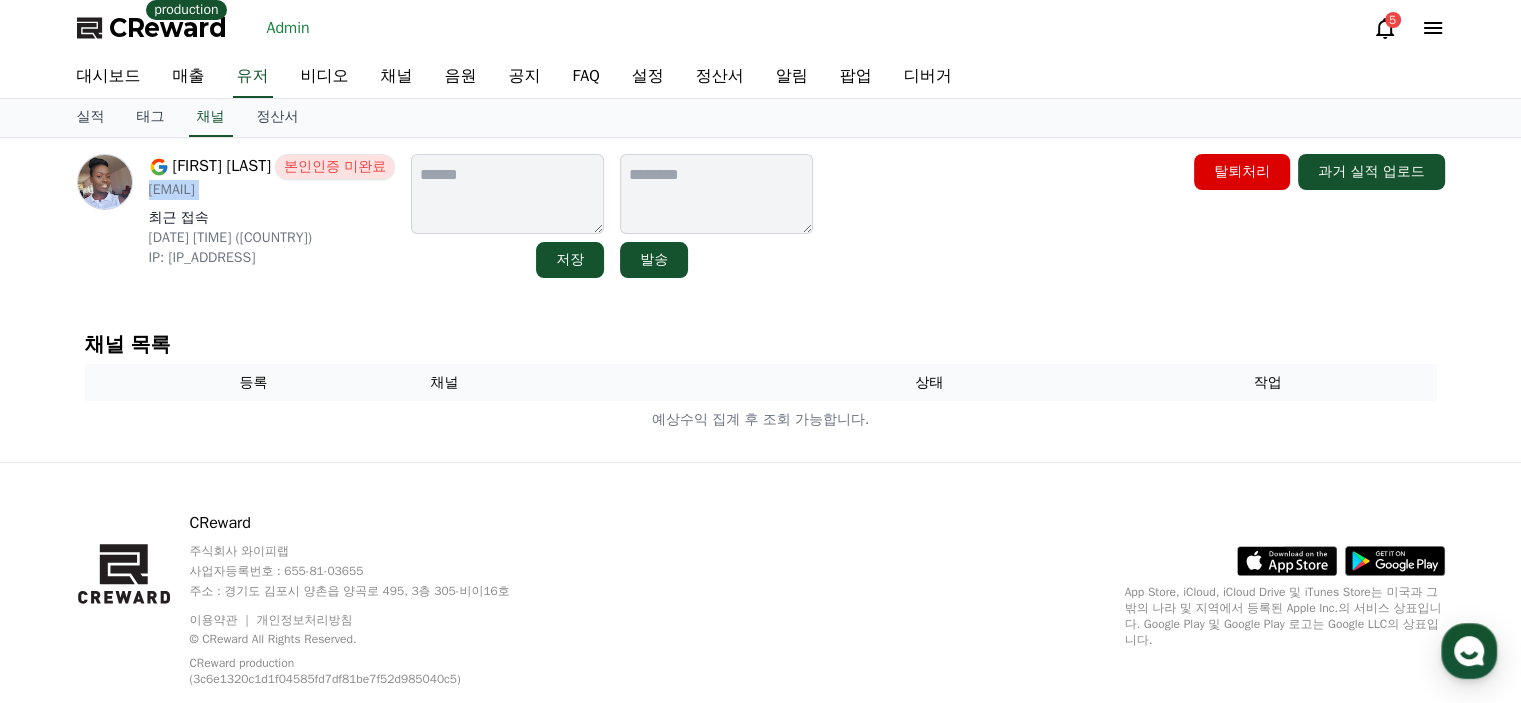 click on "jemimaadjanor1991@gmail.com" at bounding box center (272, 190) 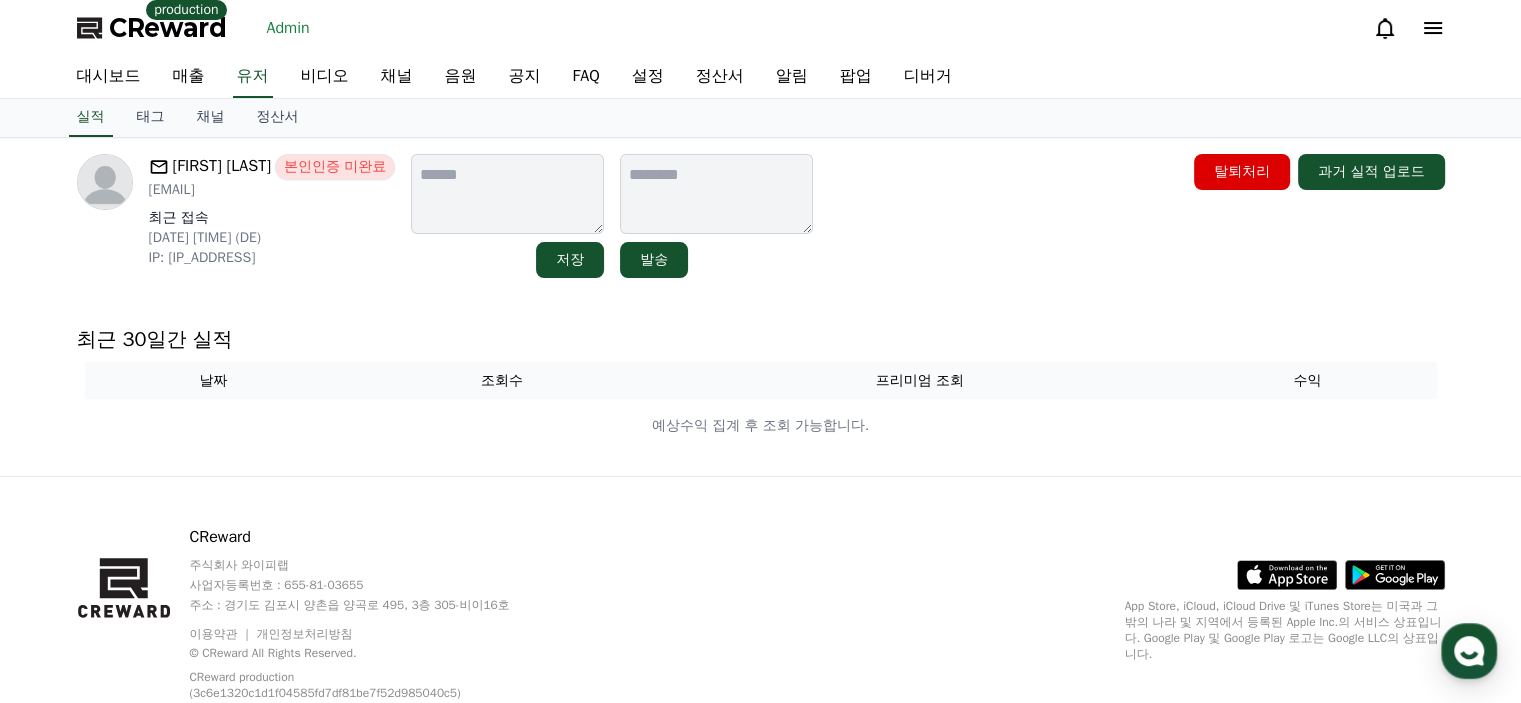 scroll, scrollTop: 0, scrollLeft: 0, axis: both 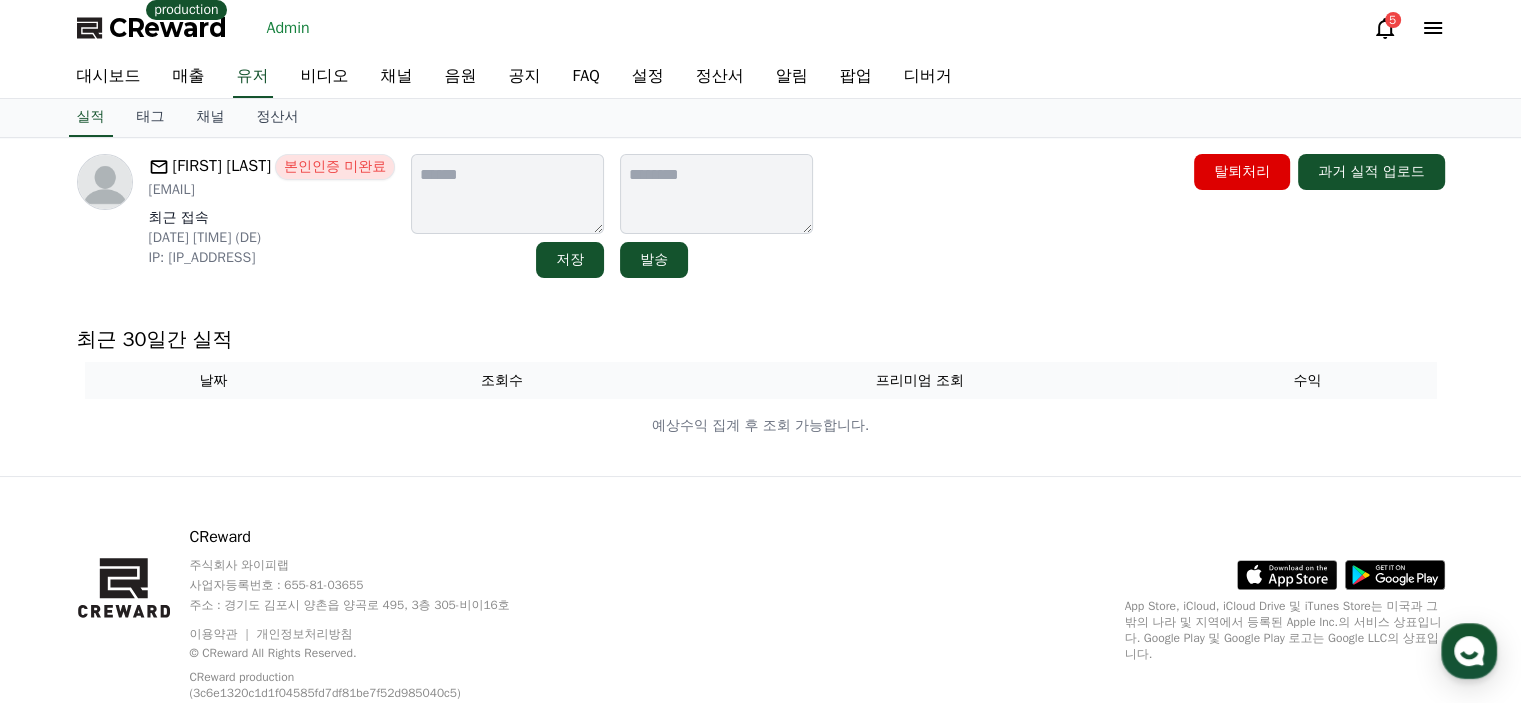 click on "[EMAIL]" at bounding box center [272, 190] 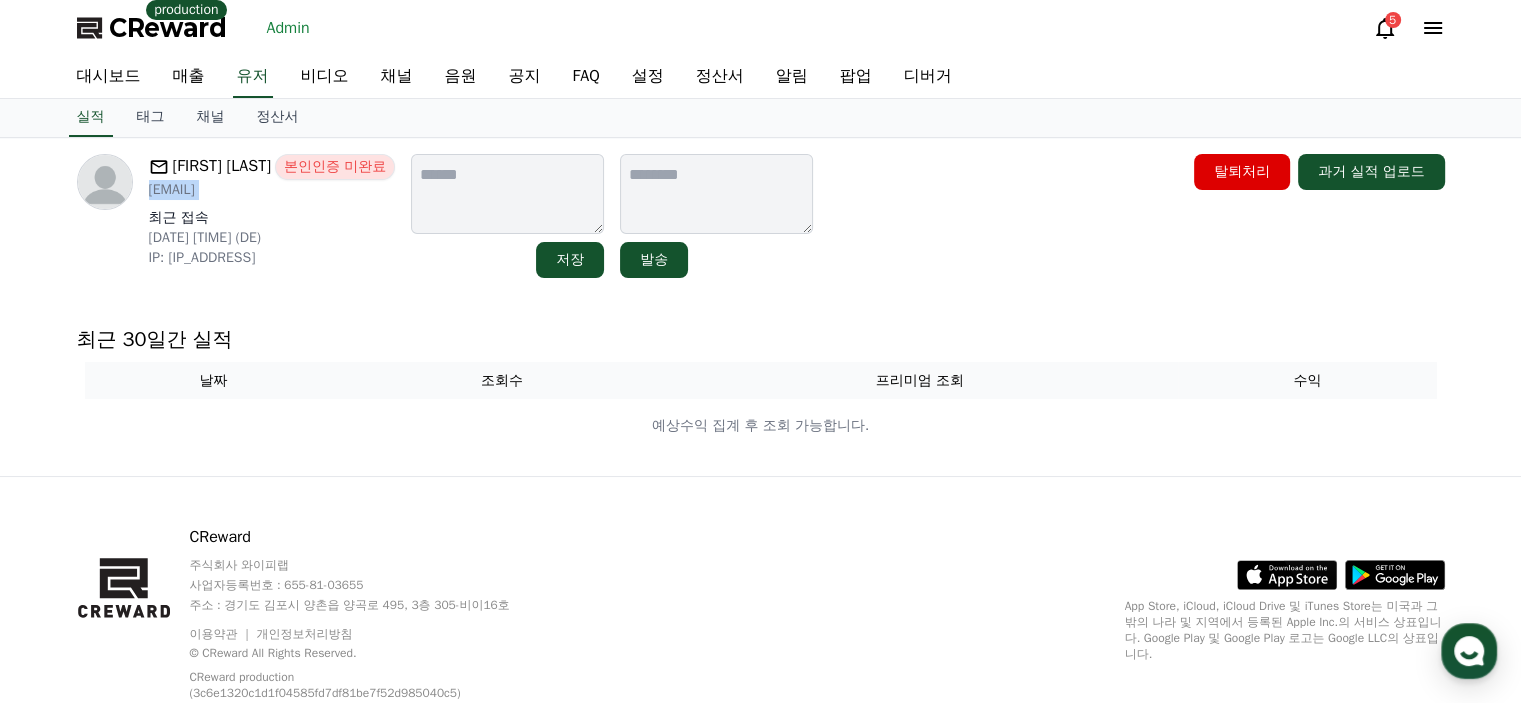 click on "[EMAIL]" at bounding box center (272, 190) 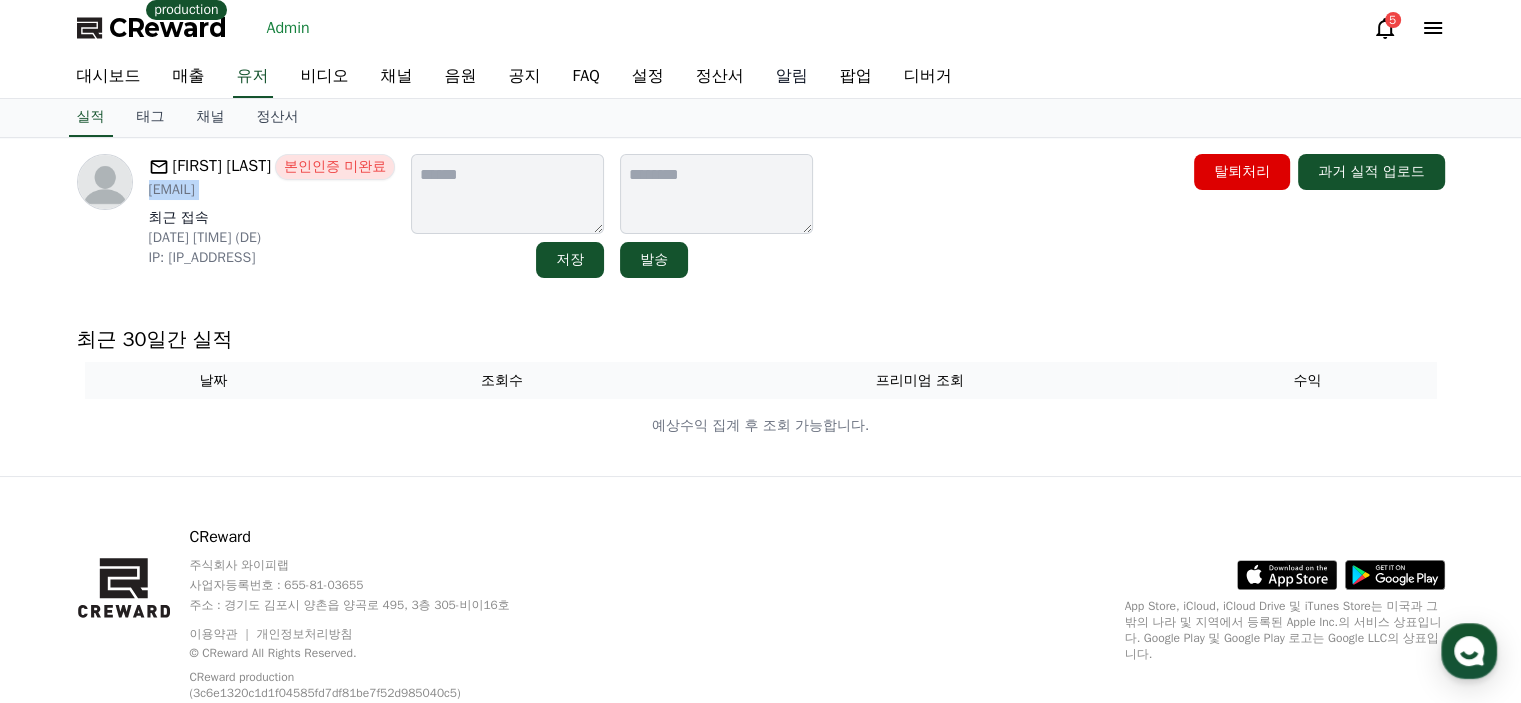 copy on "[EMAIL]" 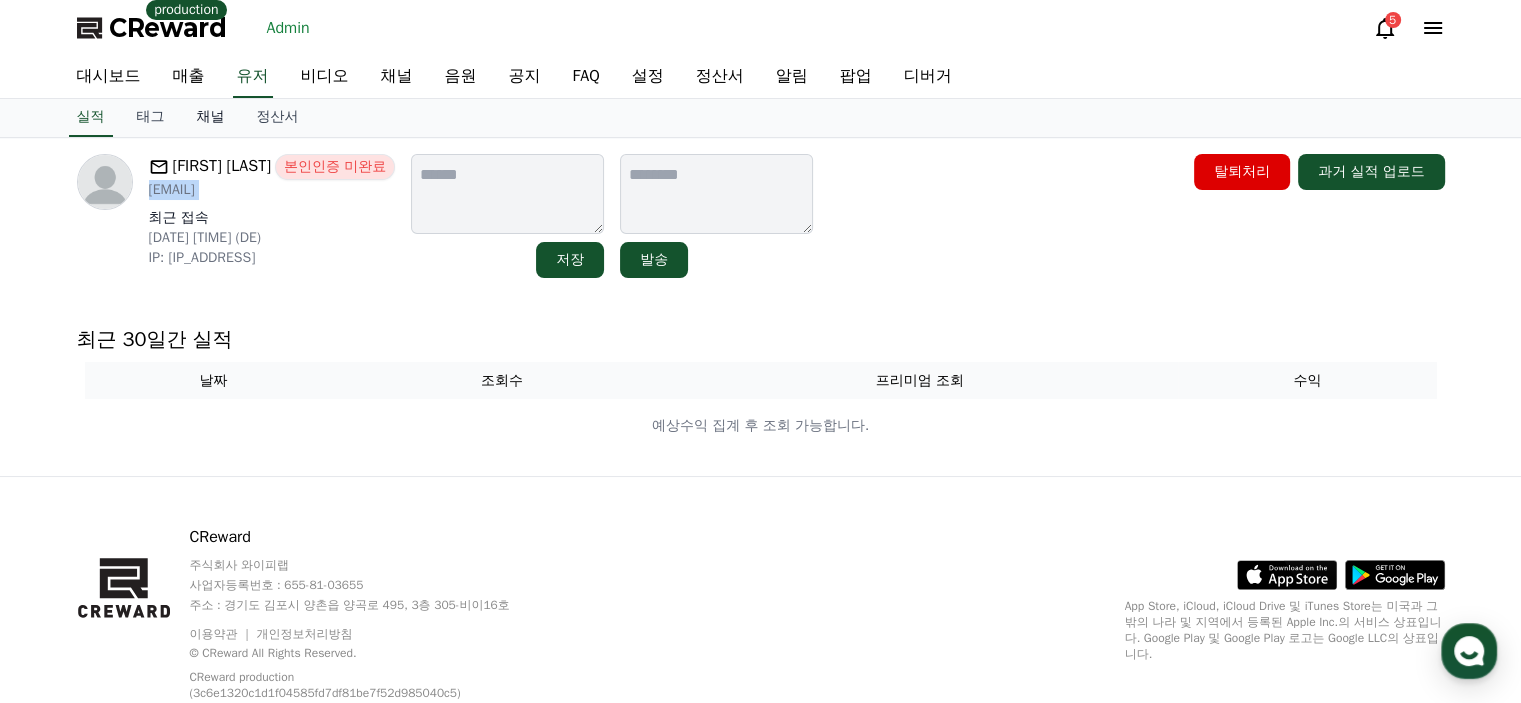 click on "채널" at bounding box center (211, 118) 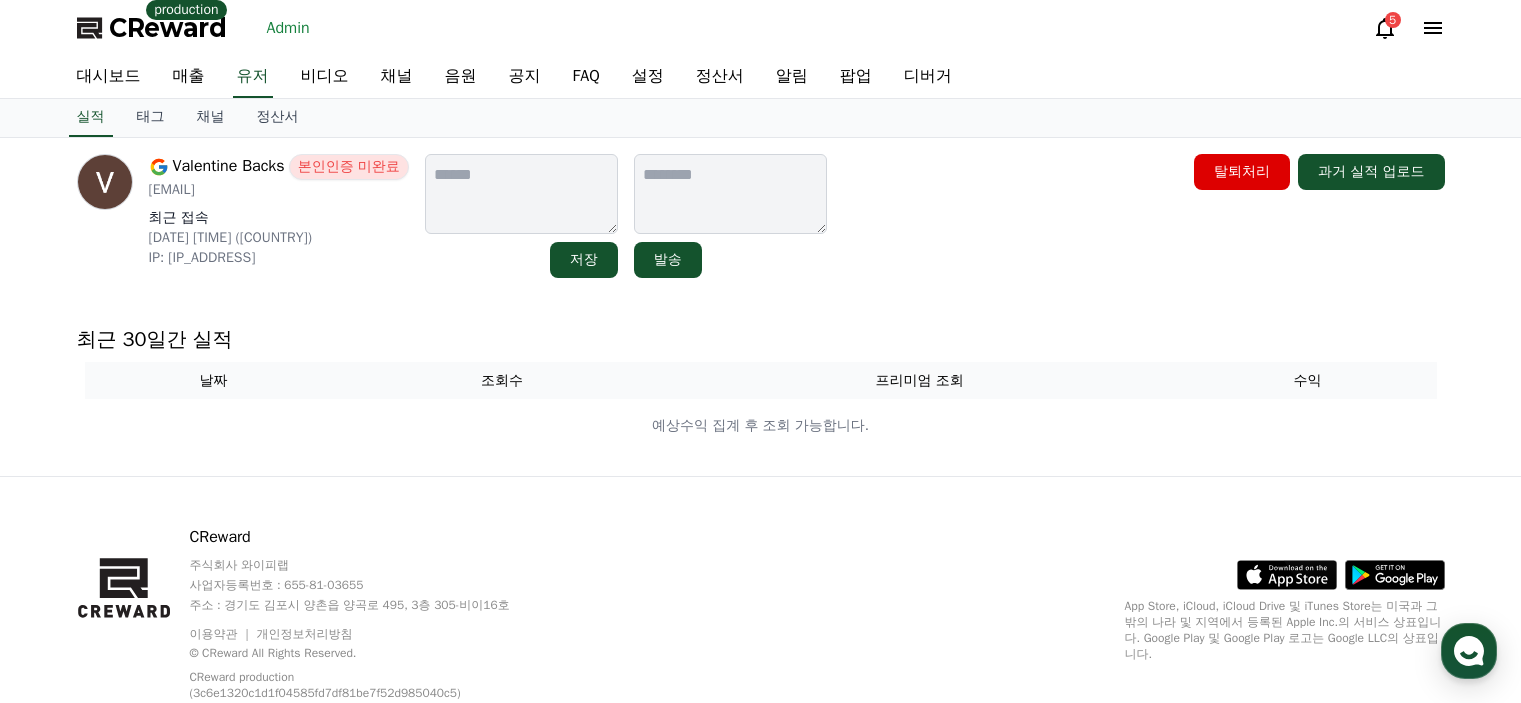 click on "채널" at bounding box center (211, 118) 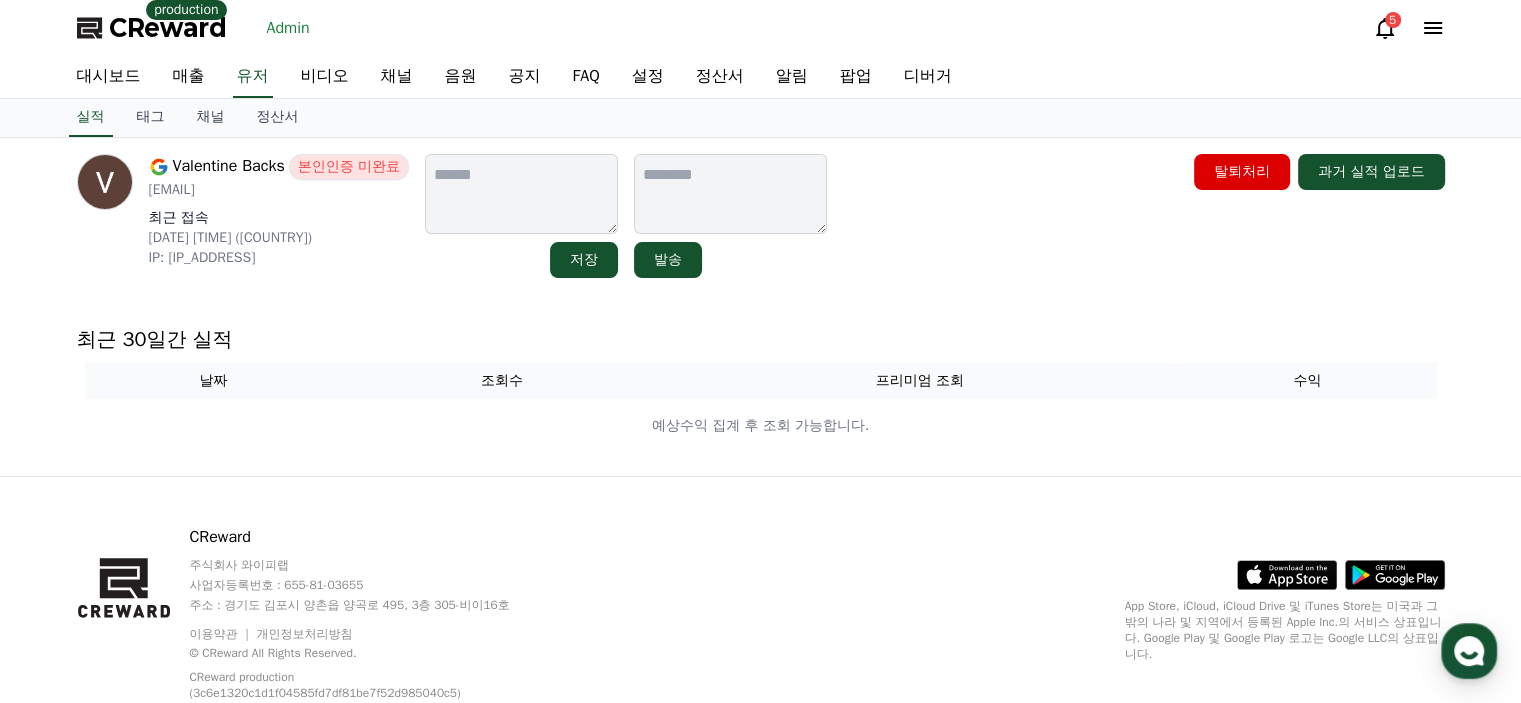 scroll, scrollTop: 0, scrollLeft: 0, axis: both 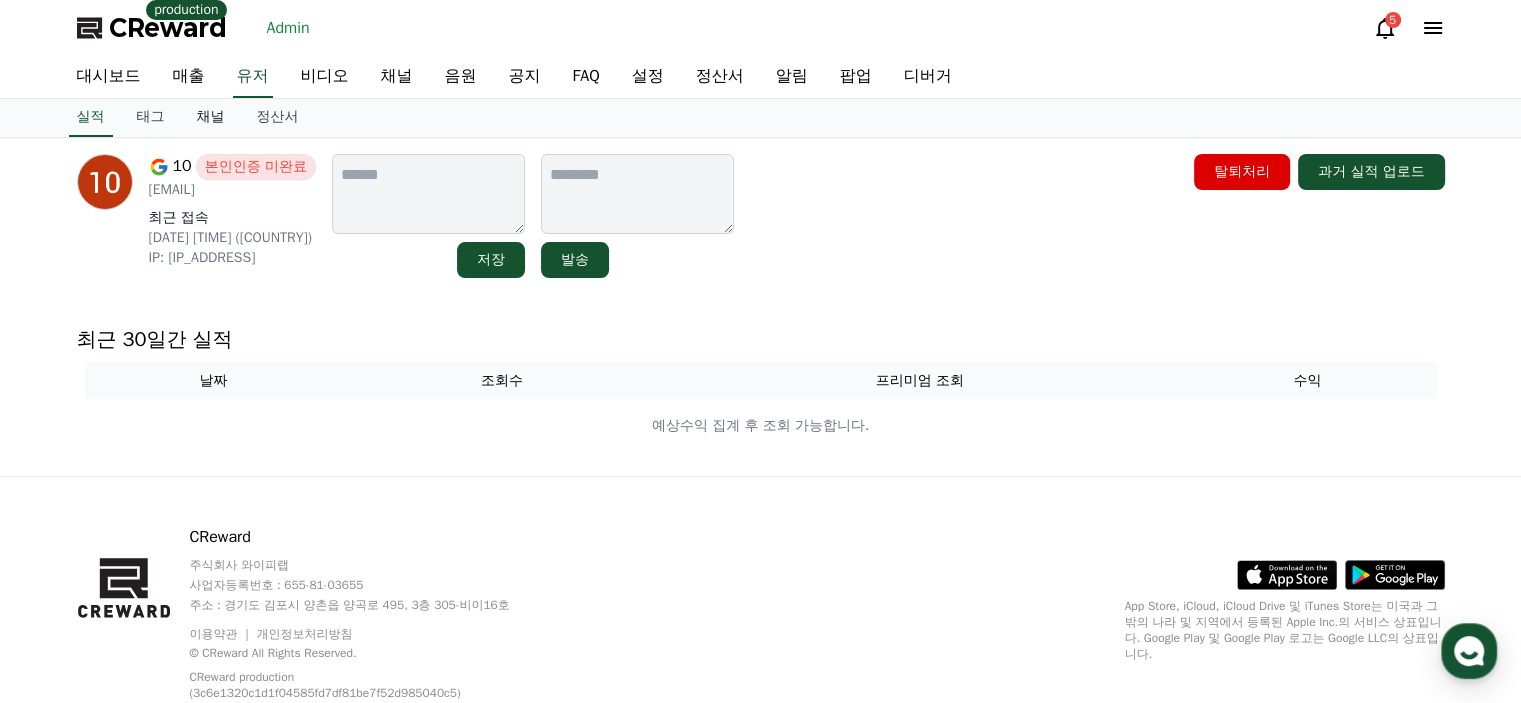 click on "채널" at bounding box center [211, 118] 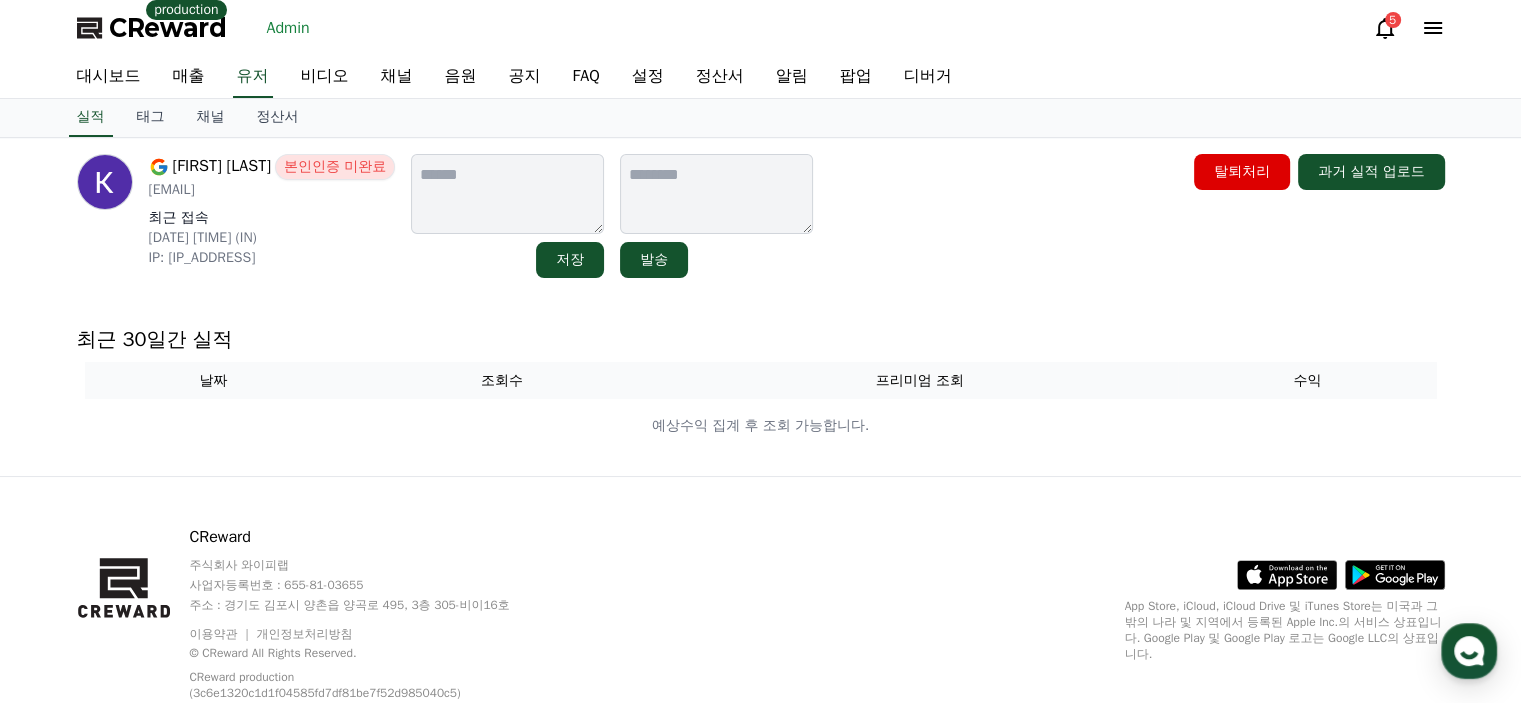 scroll, scrollTop: 0, scrollLeft: 0, axis: both 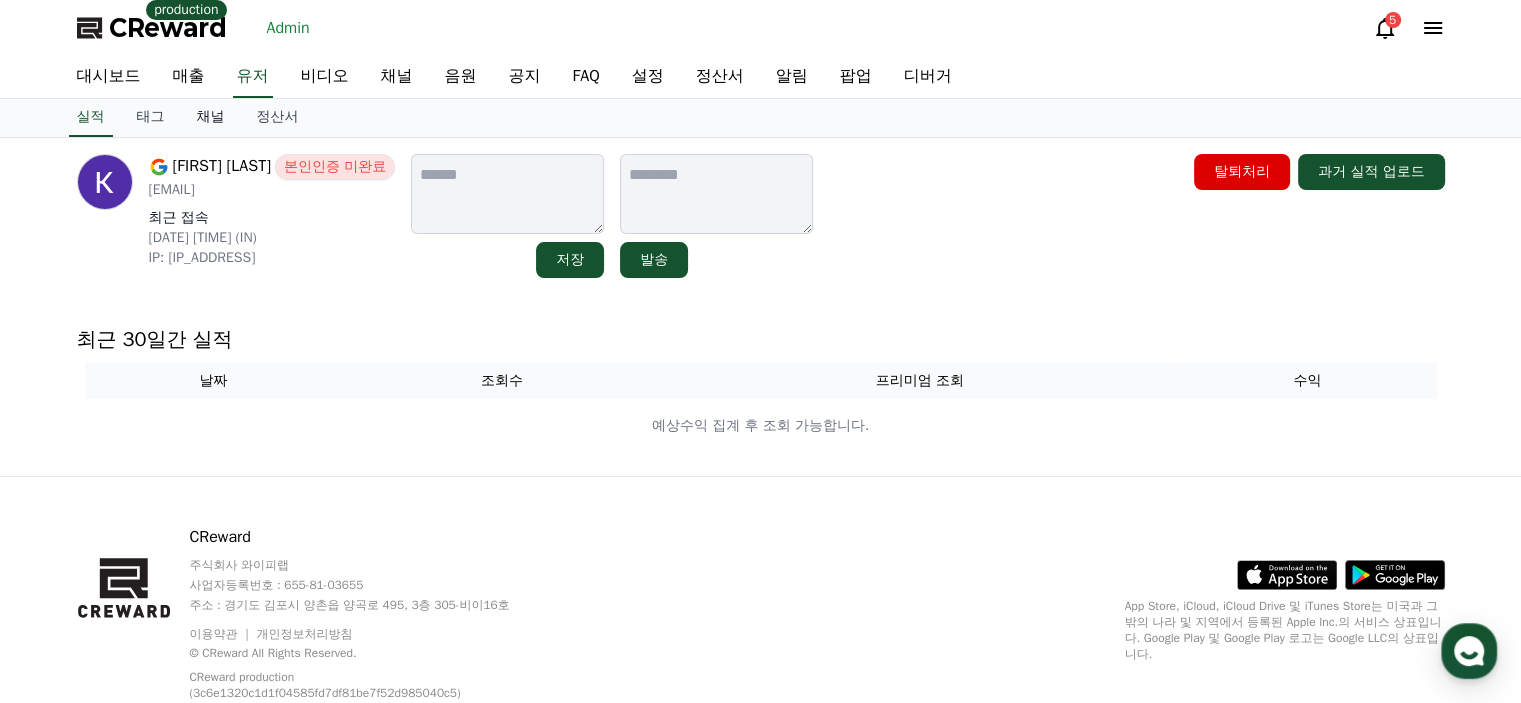 click on "채널" at bounding box center [211, 118] 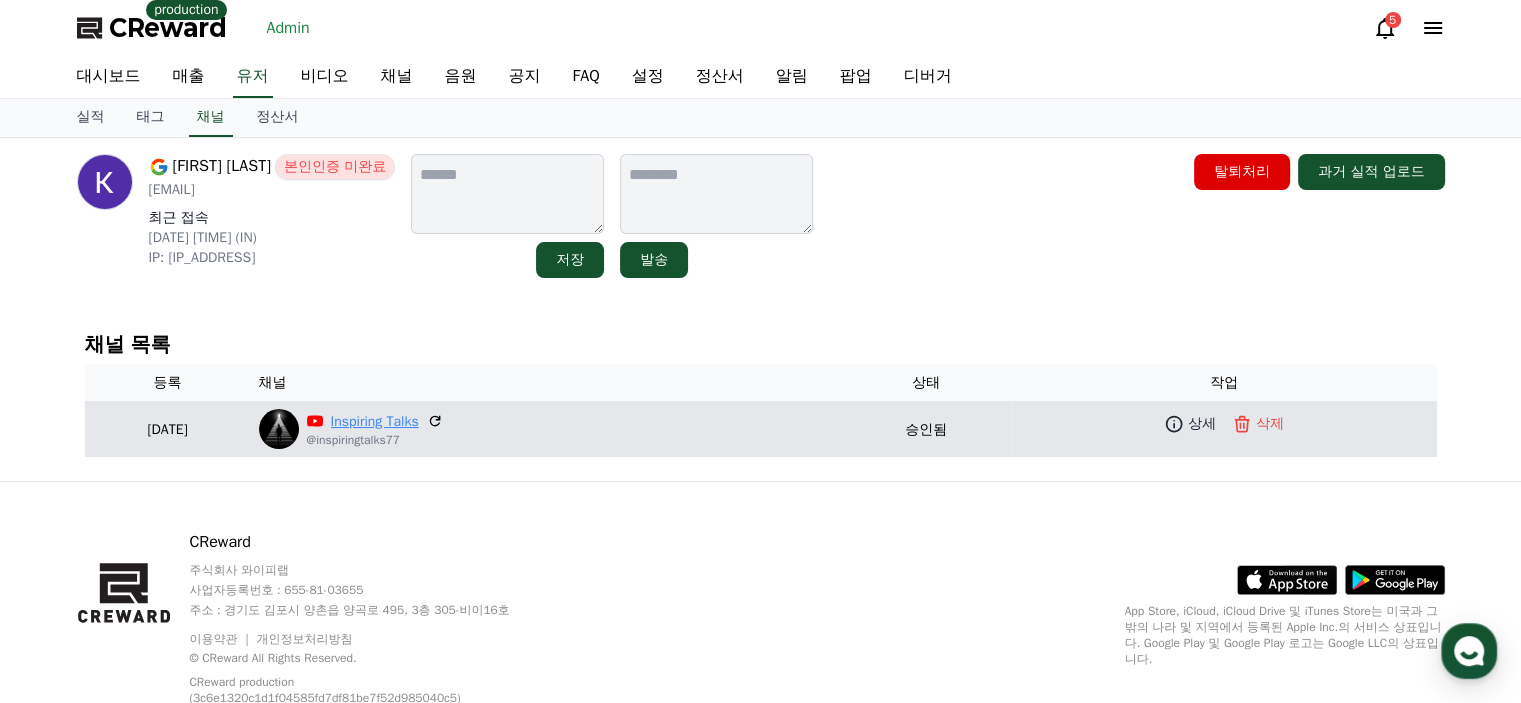 click on "Inspiring Talks" at bounding box center [375, 421] 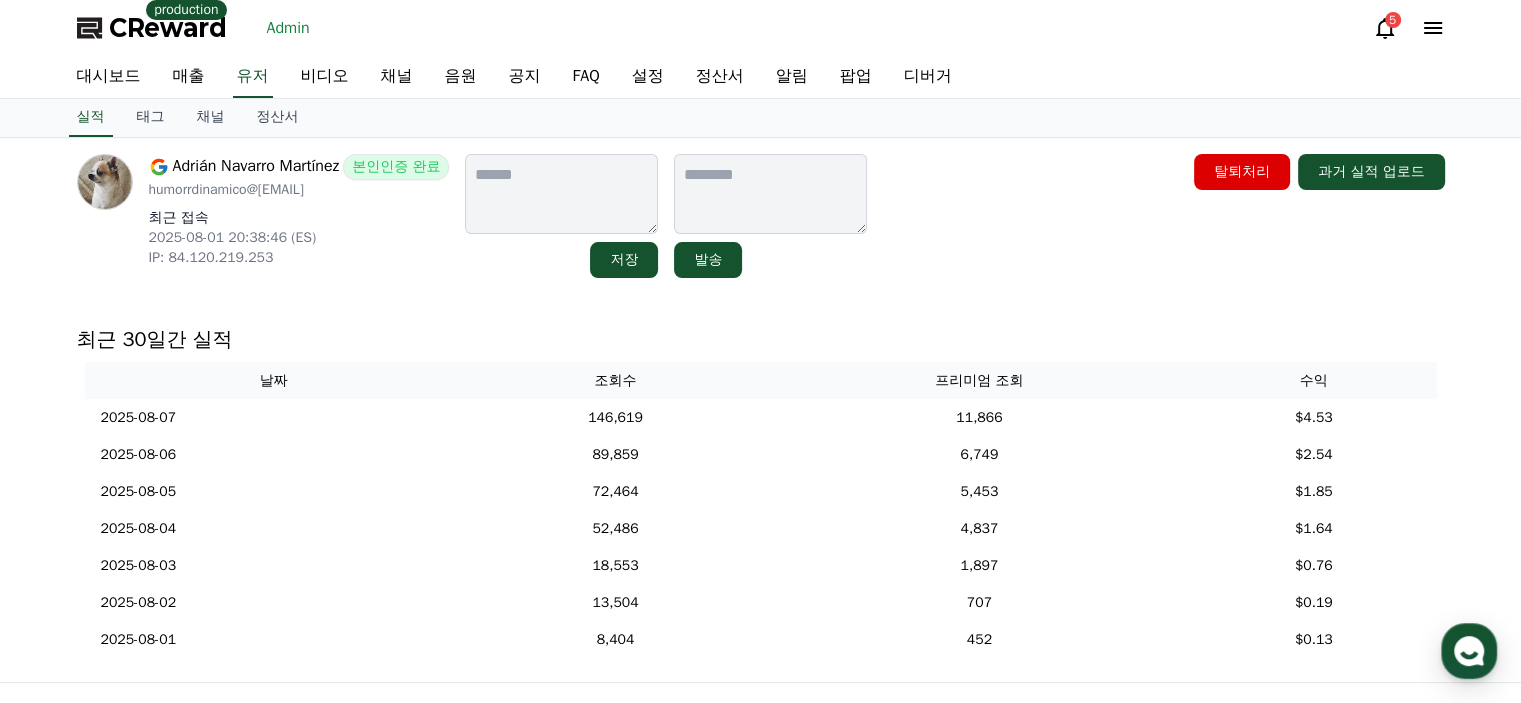 scroll, scrollTop: 100, scrollLeft: 0, axis: vertical 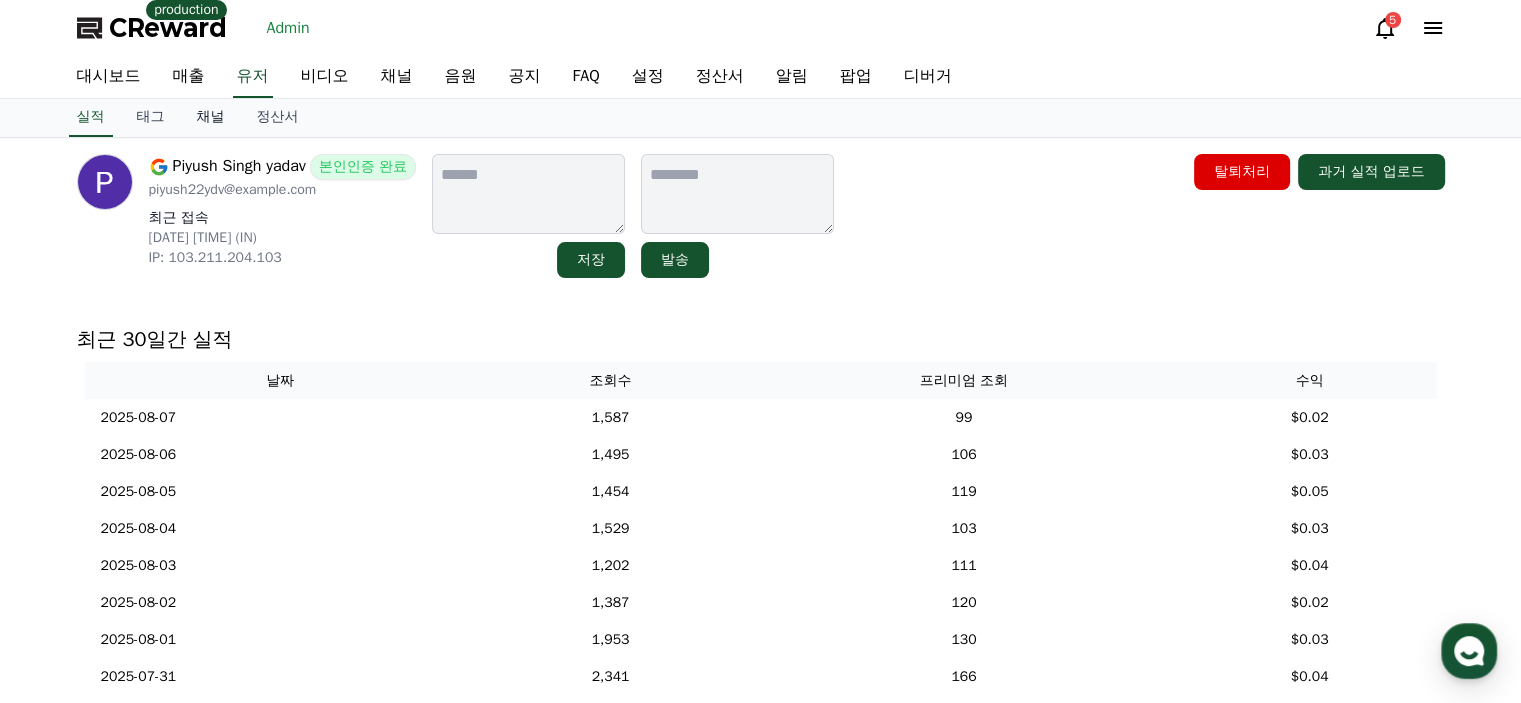 click on "채널" at bounding box center [211, 118] 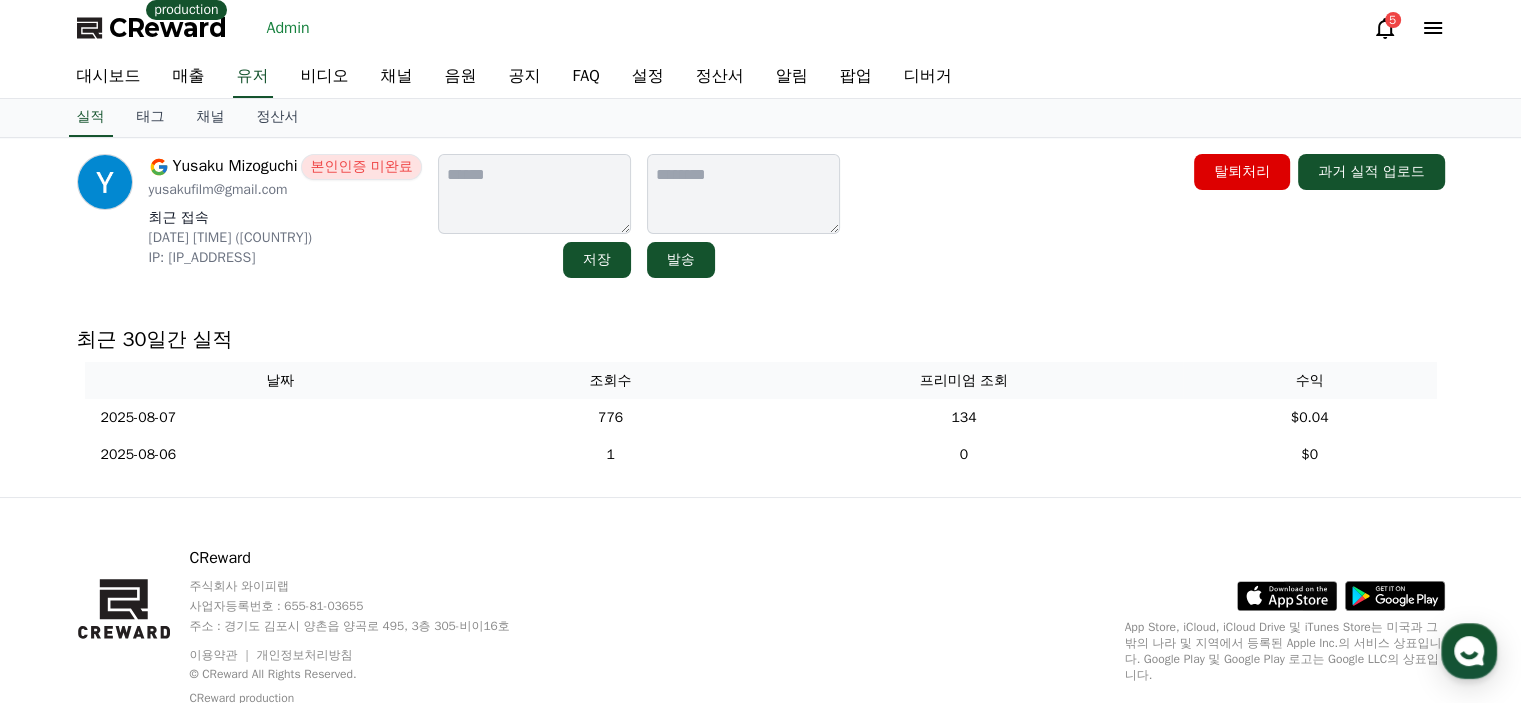scroll, scrollTop: 0, scrollLeft: 0, axis: both 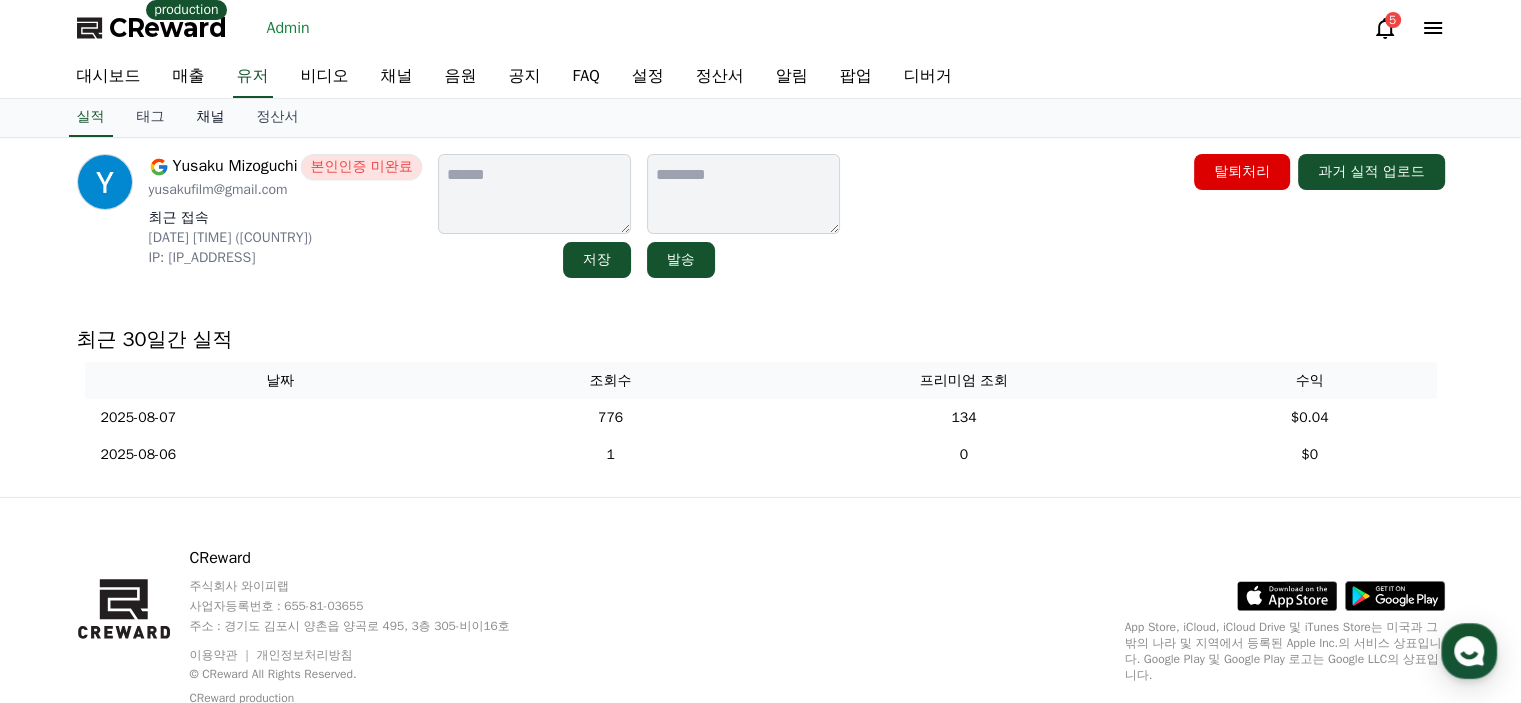 click on "채널" at bounding box center (211, 118) 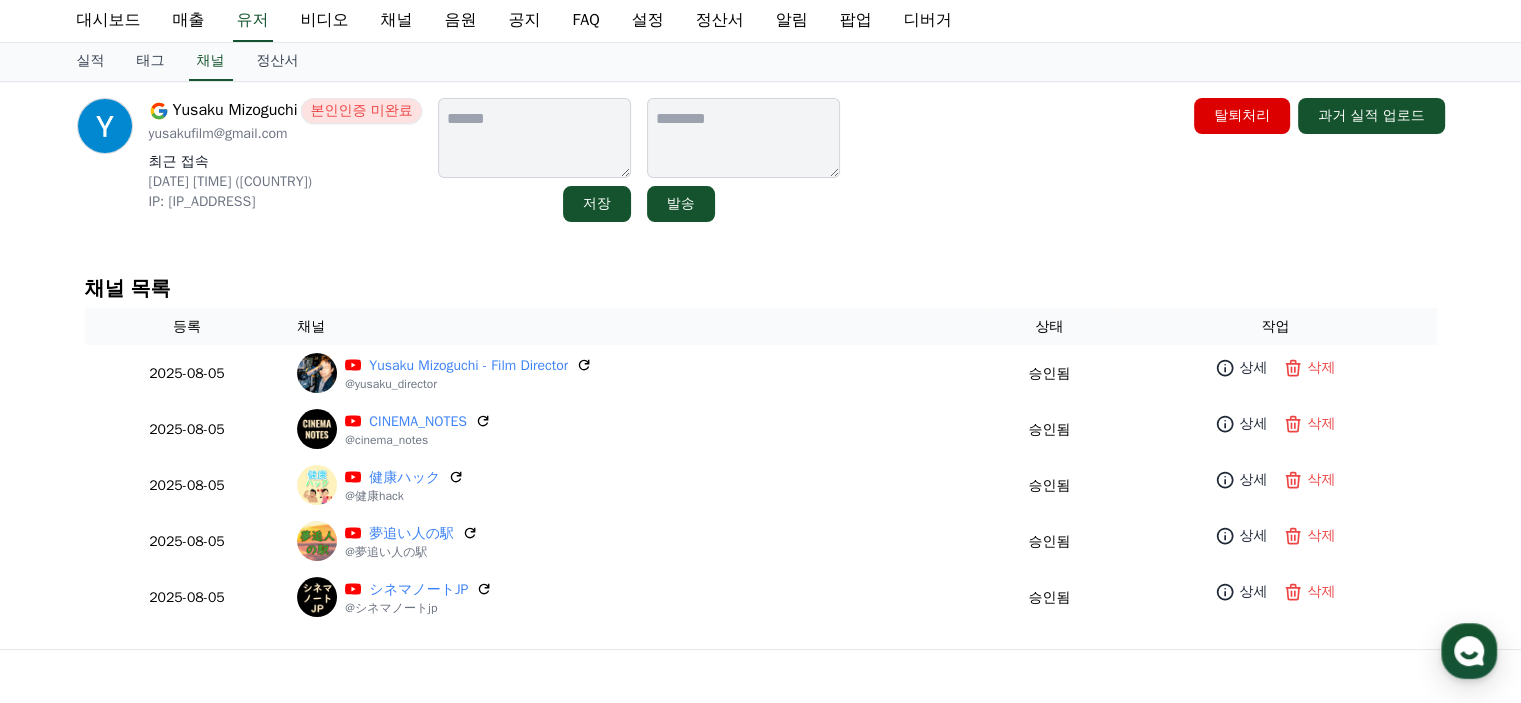 scroll, scrollTop: 100, scrollLeft: 0, axis: vertical 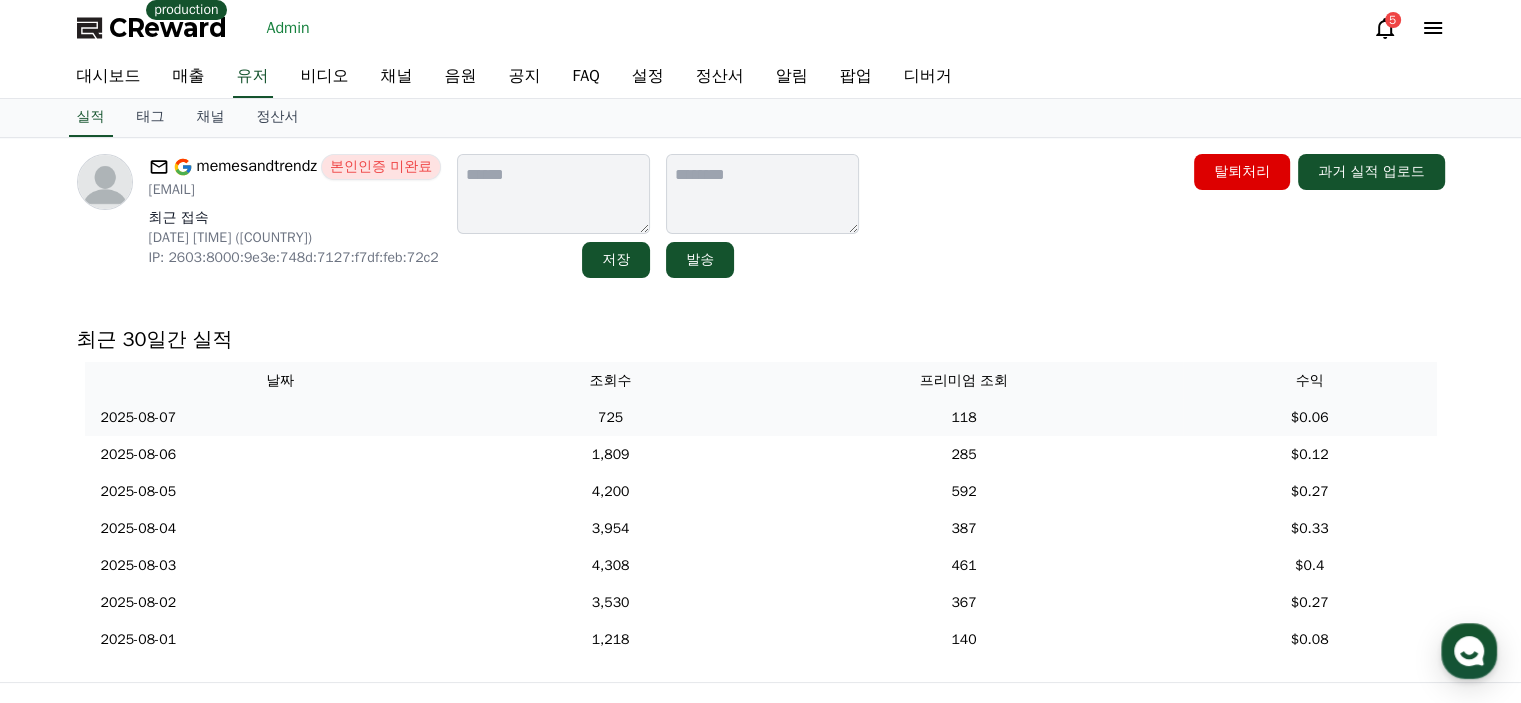click on "2025-08-07   08/07" at bounding box center (280, 417) 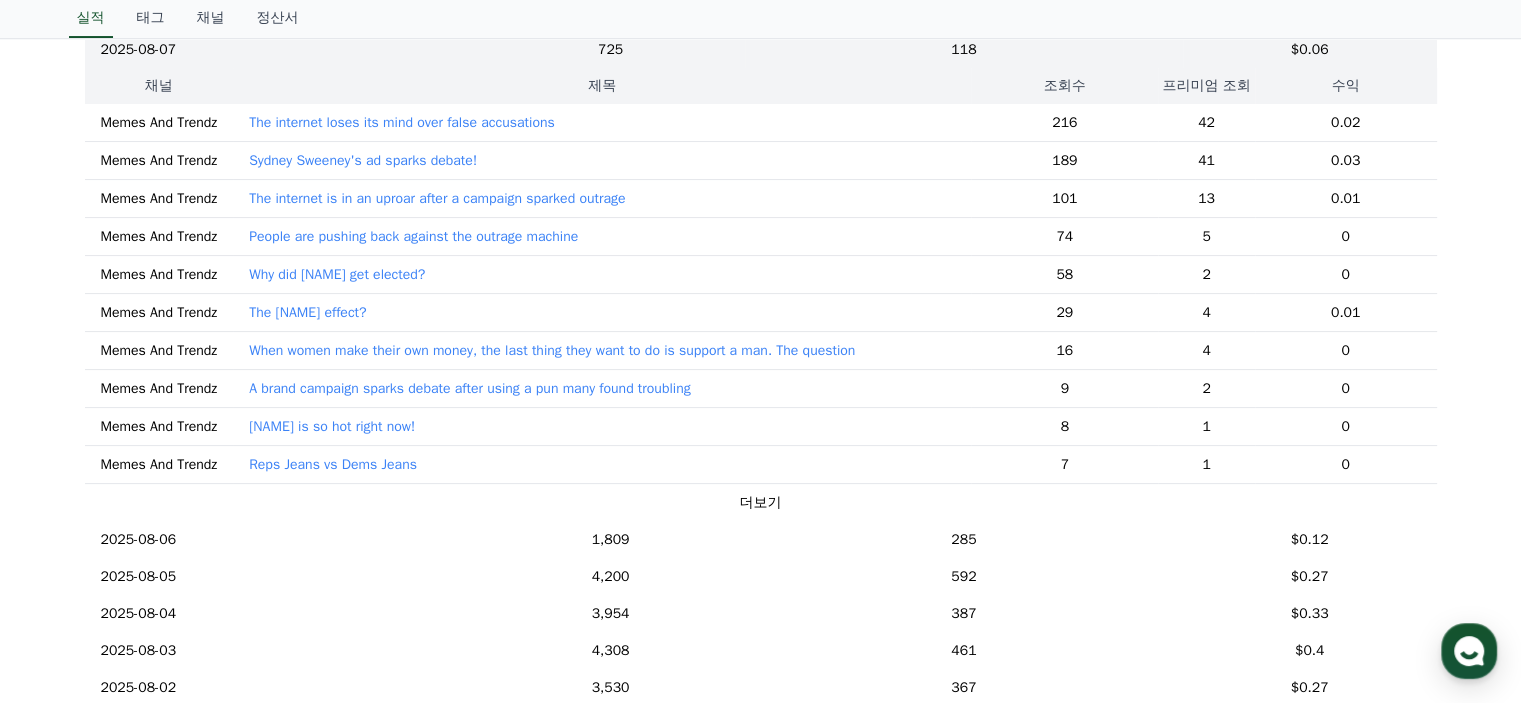 scroll, scrollTop: 500, scrollLeft: 0, axis: vertical 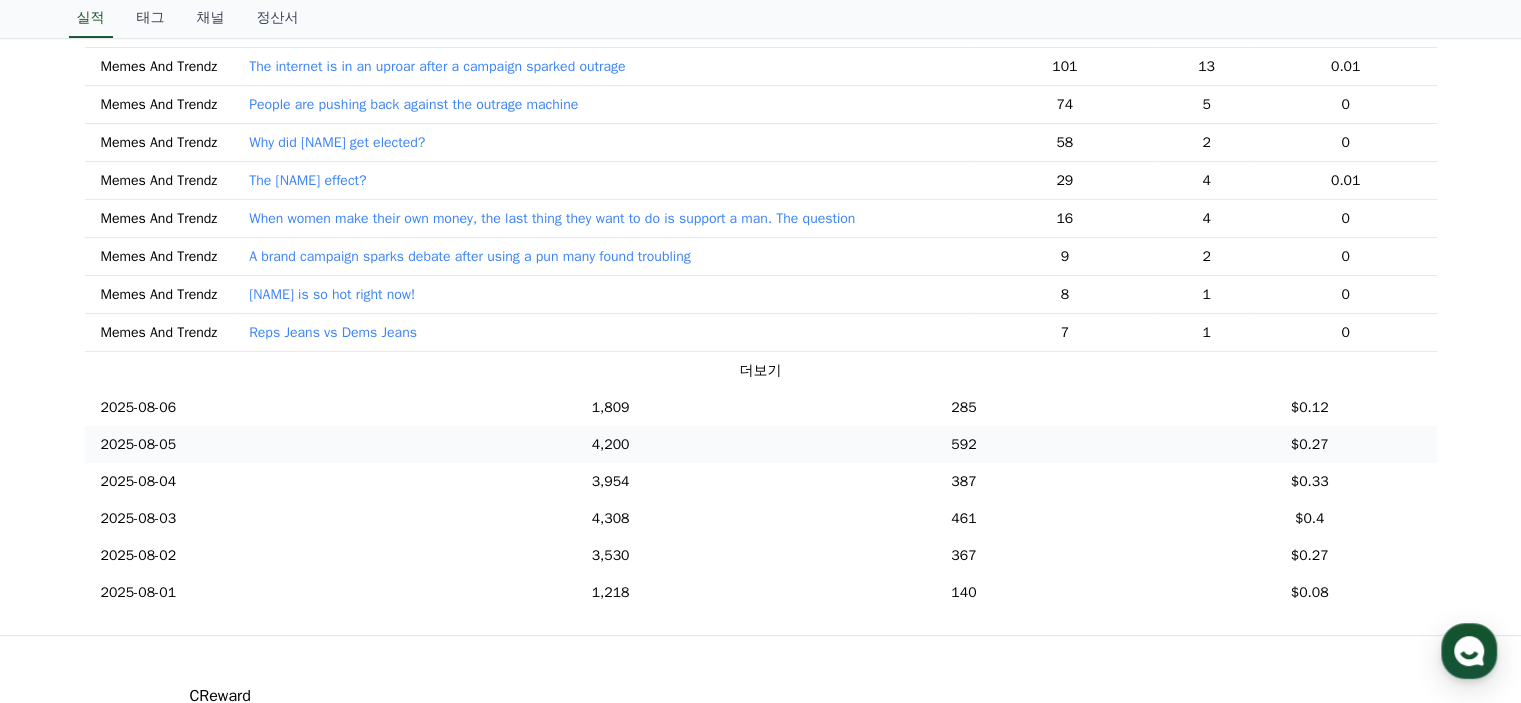 click on "4,200" at bounding box center (610, 444) 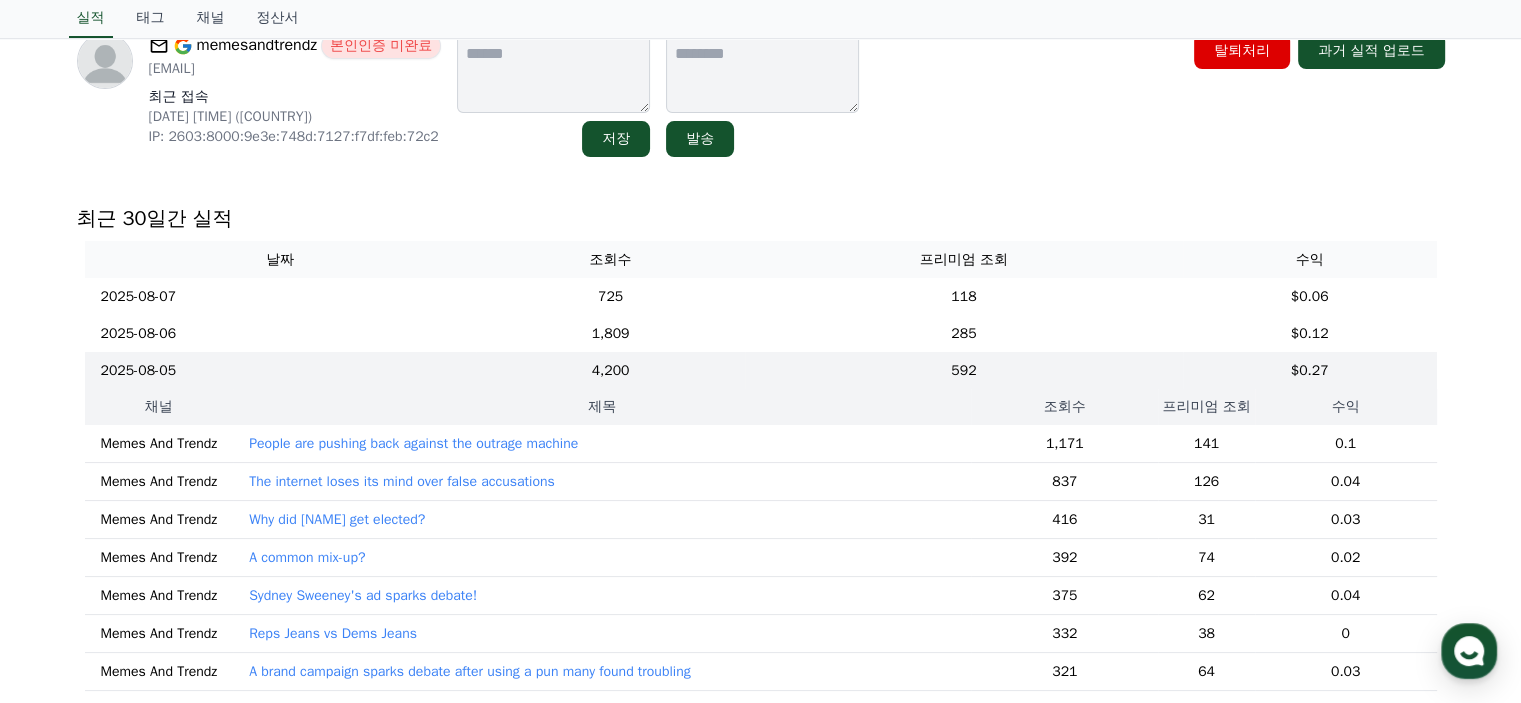 scroll, scrollTop: 234, scrollLeft: 0, axis: vertical 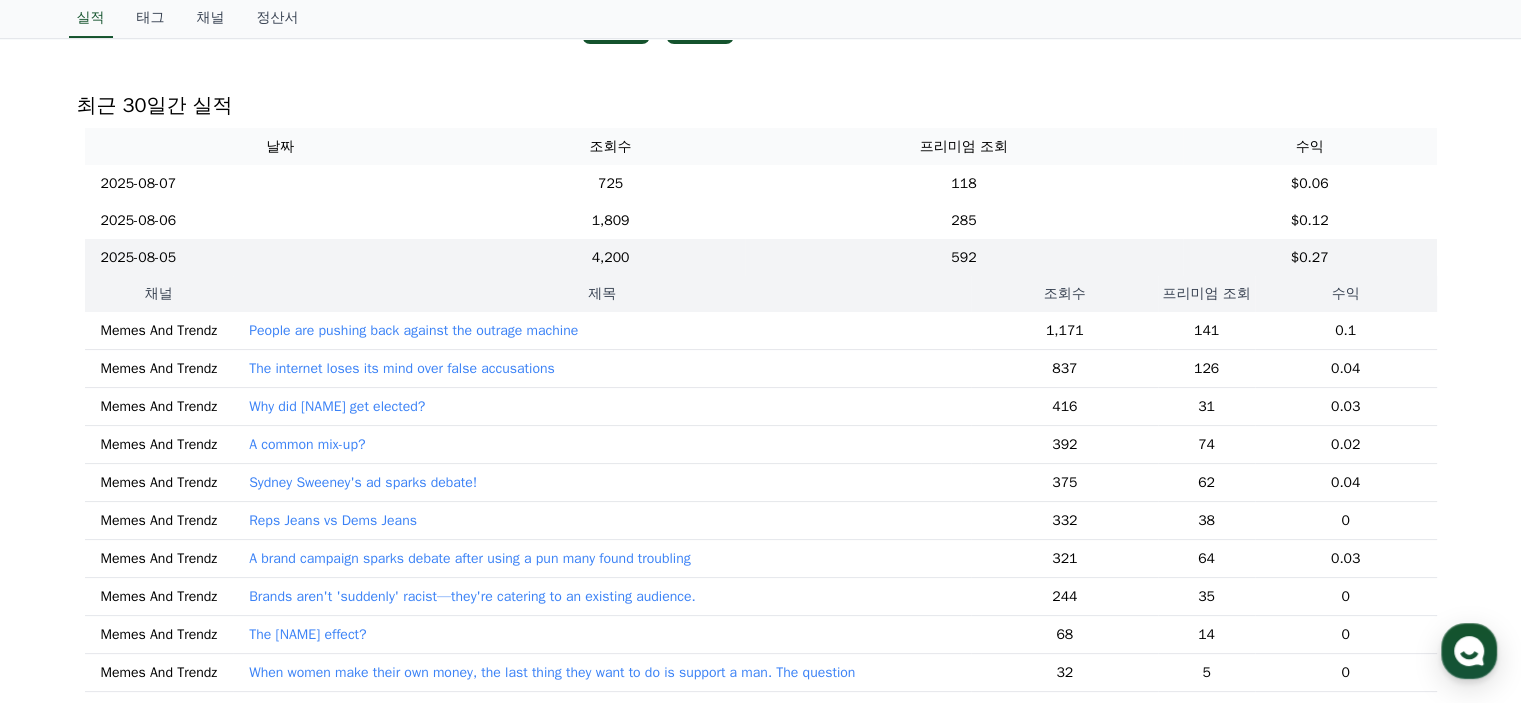 drag, startPoint x: 620, startPoint y: 328, endPoint x: 569, endPoint y: 334, distance: 51.351727 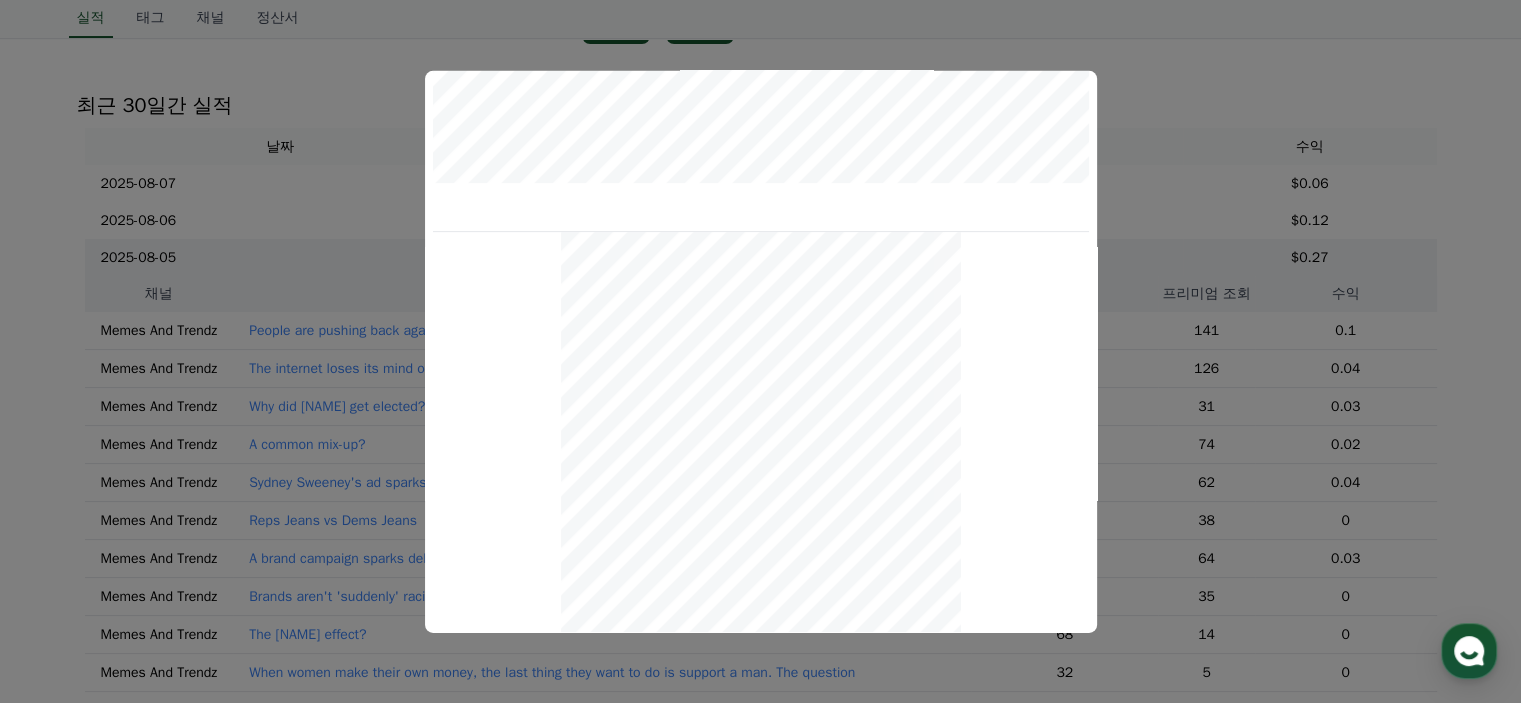 scroll, scrollTop: 864, scrollLeft: 0, axis: vertical 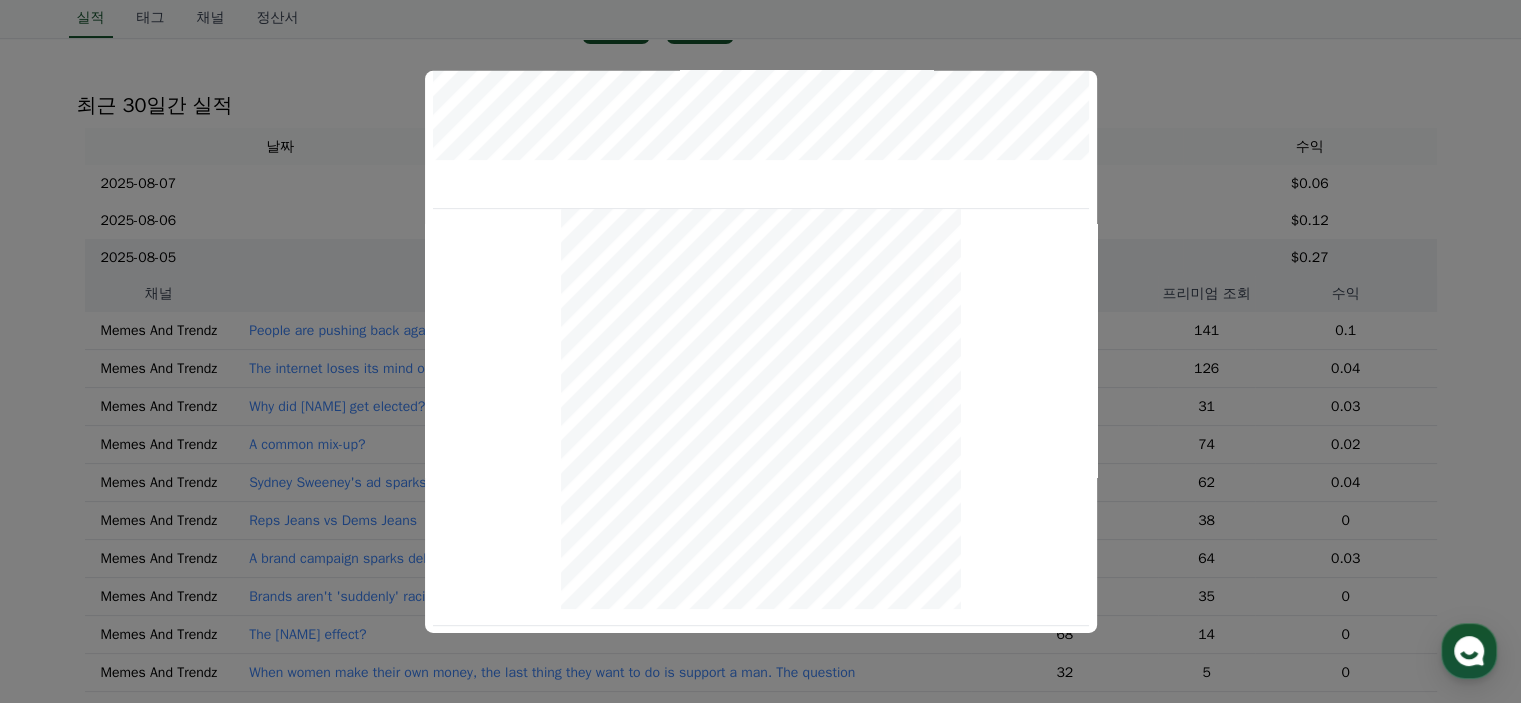click at bounding box center [760, 351] 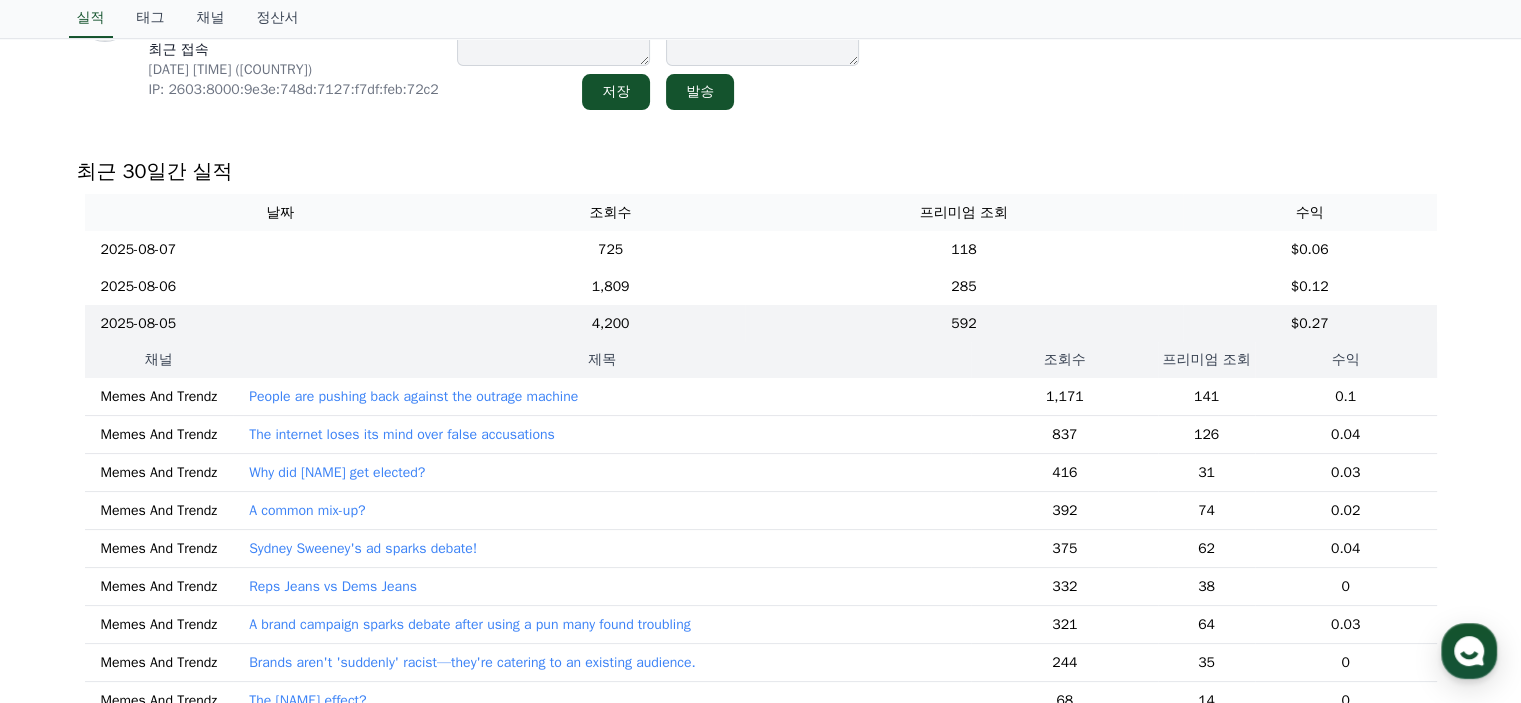 scroll, scrollTop: 0, scrollLeft: 0, axis: both 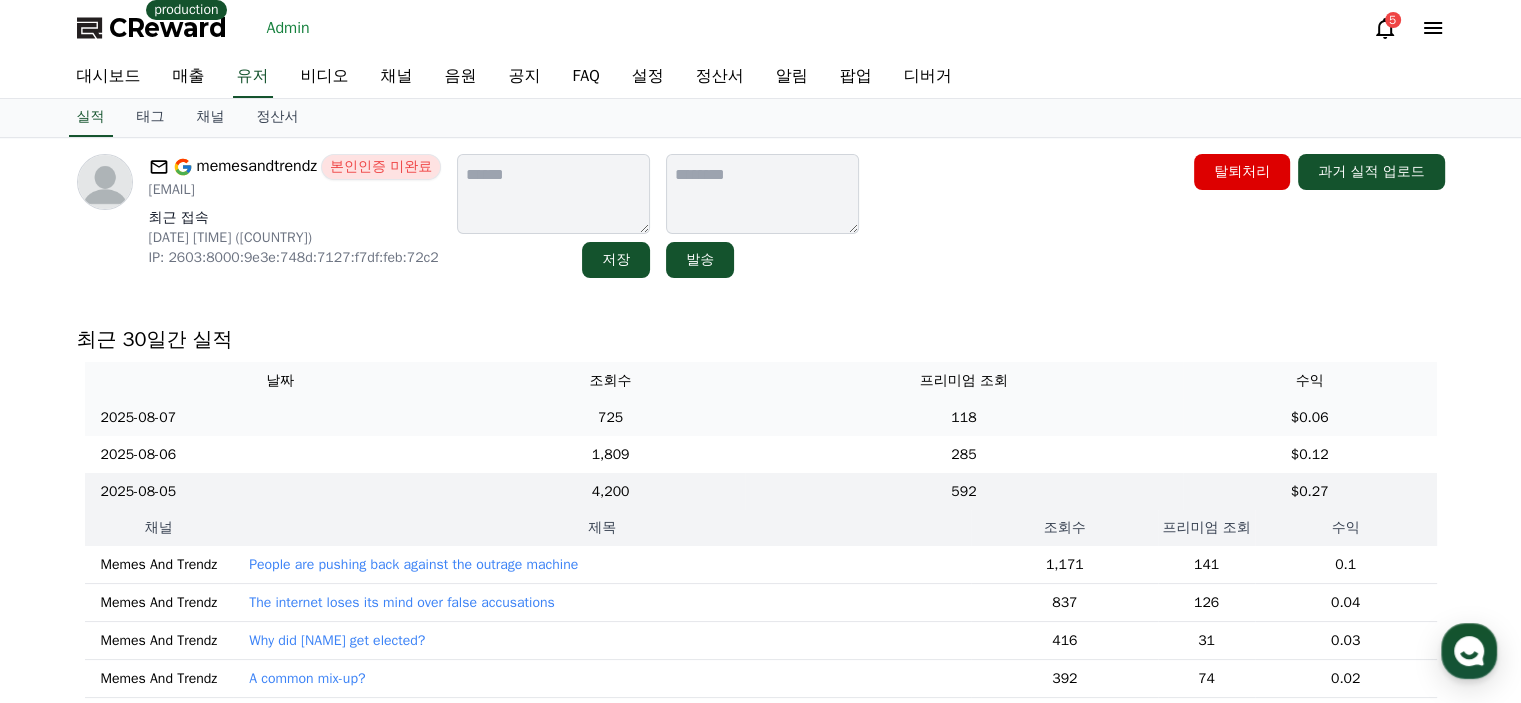 click on "2025-08-07   08/07" at bounding box center [280, 417] 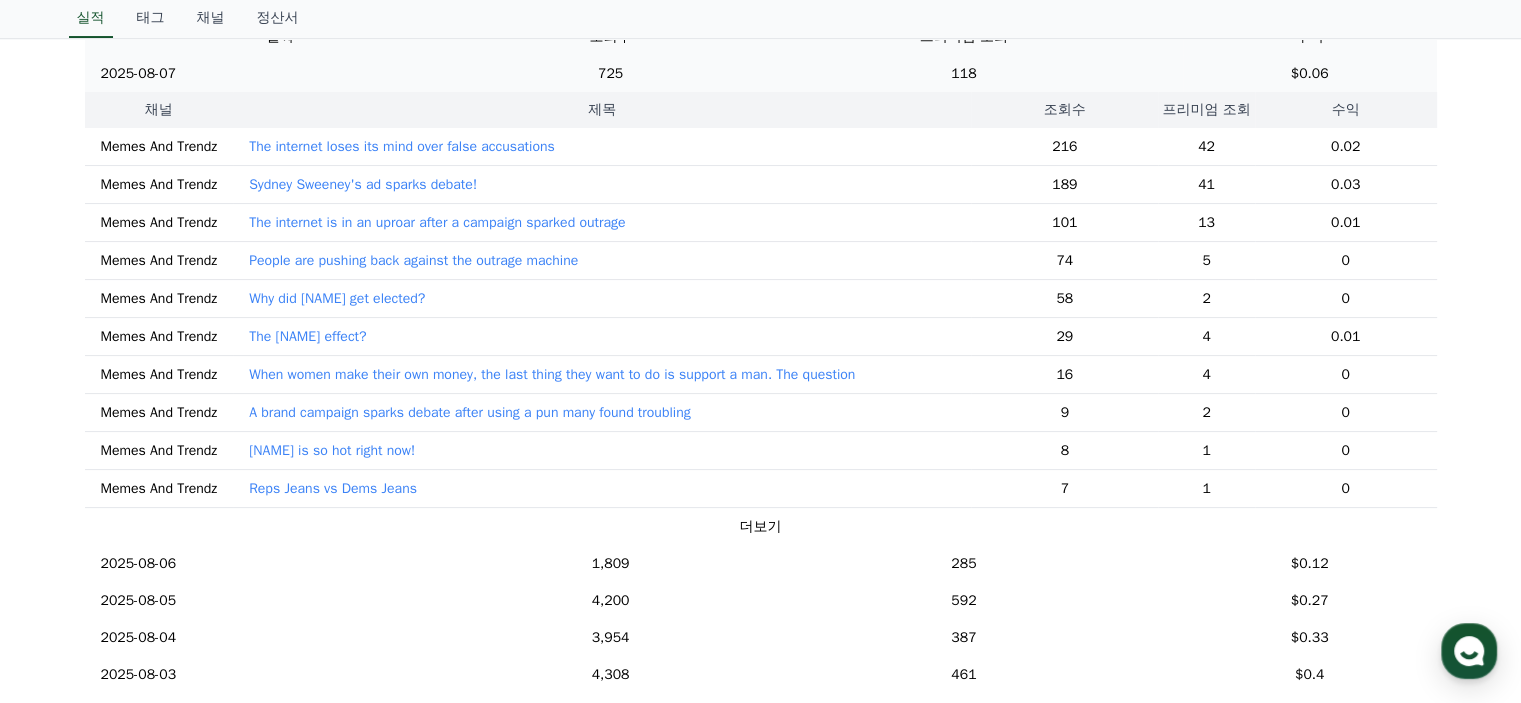 scroll, scrollTop: 300, scrollLeft: 0, axis: vertical 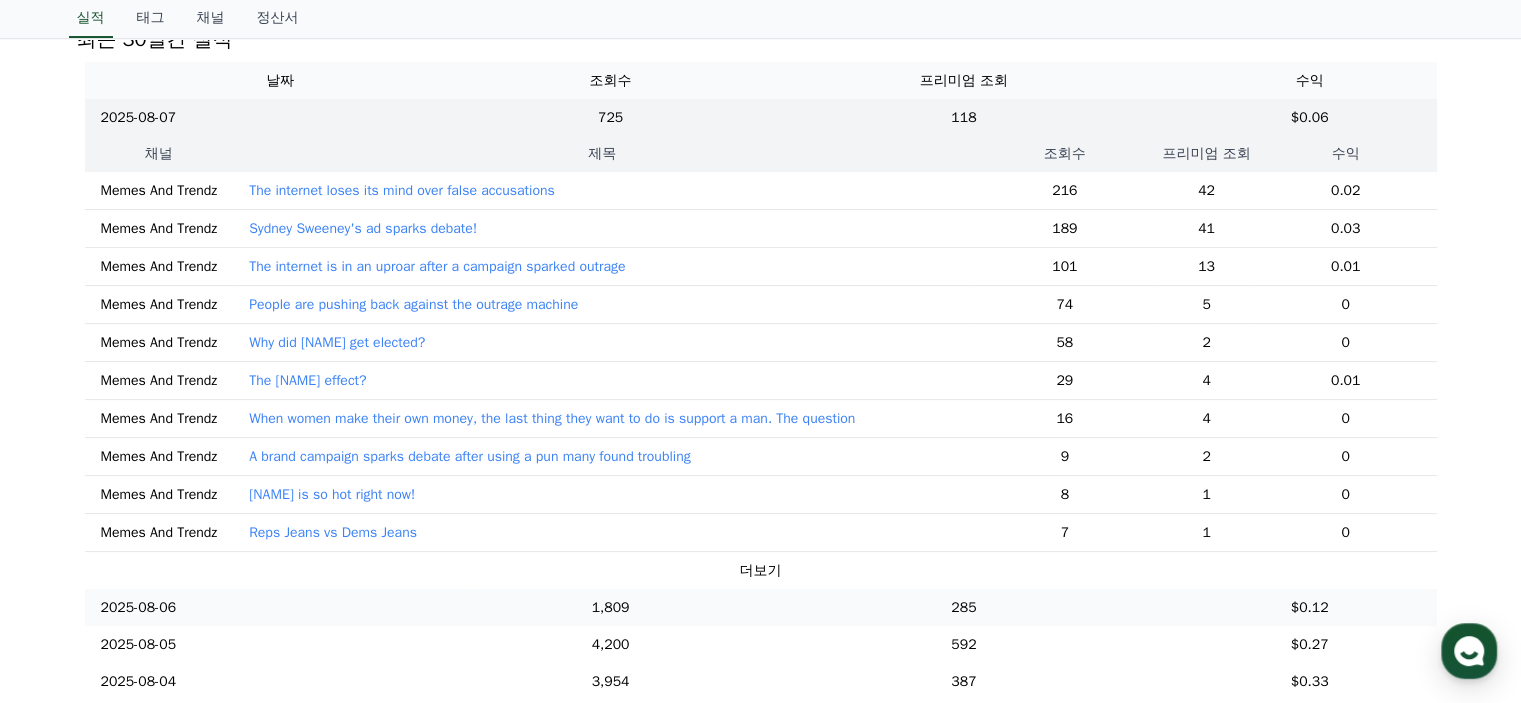 click on "2025-08-06   08/06" at bounding box center (280, 607) 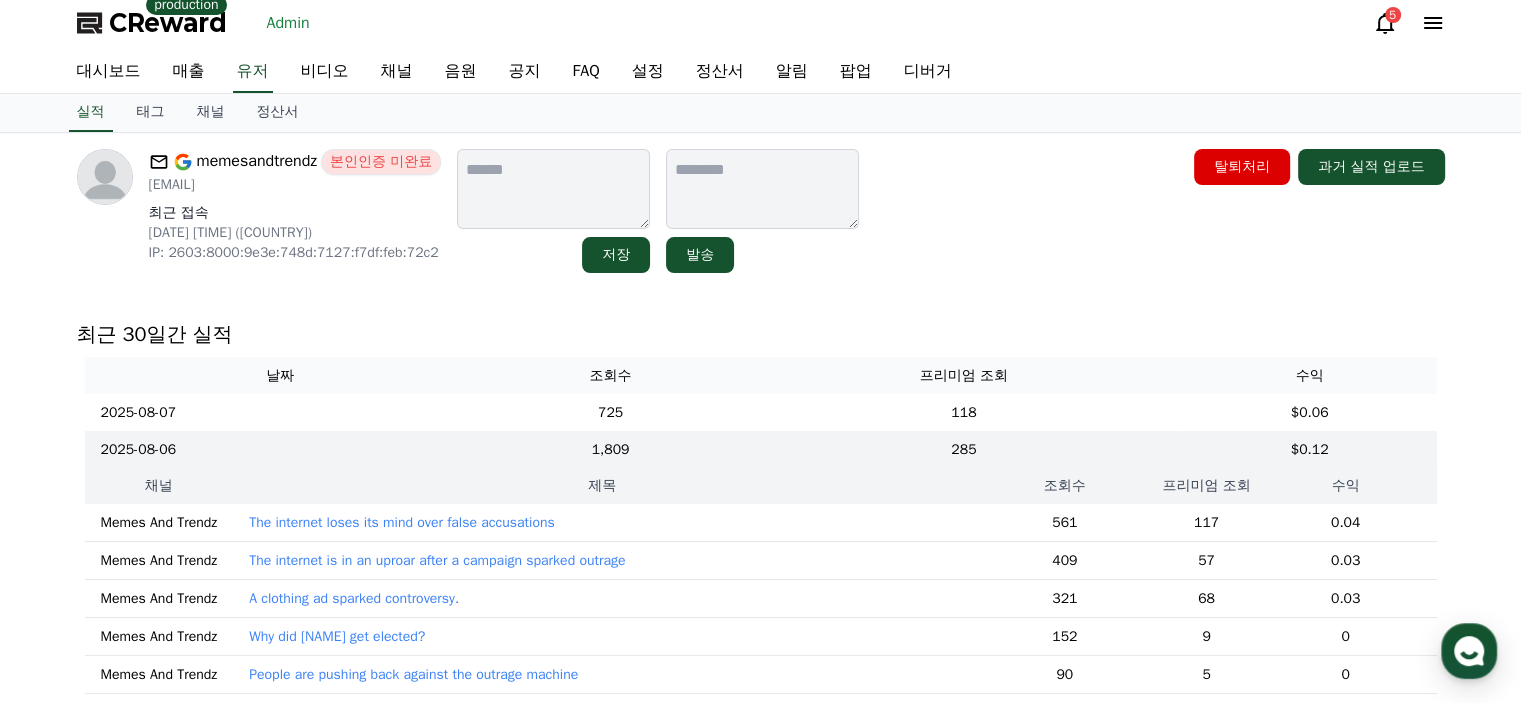 scroll, scrollTop: 0, scrollLeft: 0, axis: both 